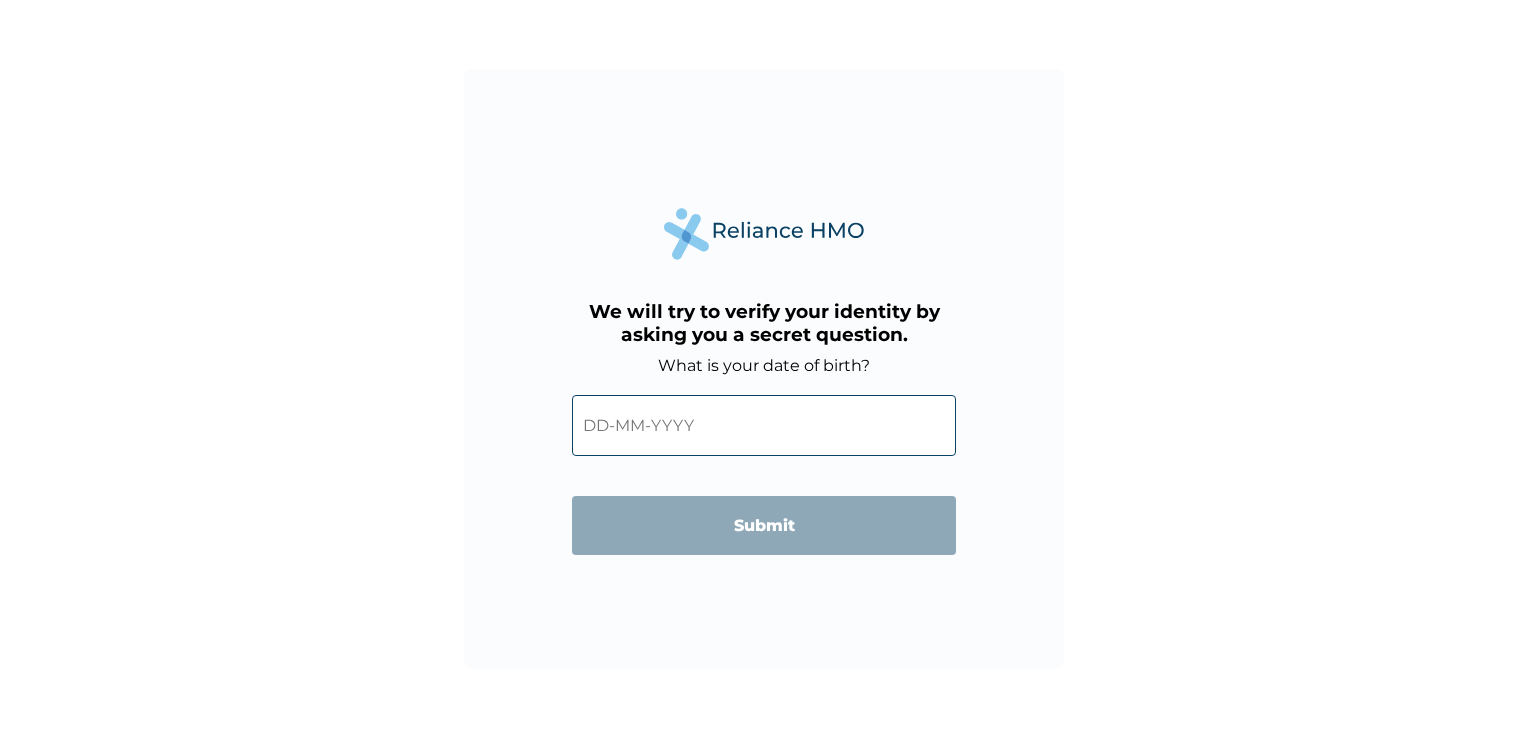 scroll, scrollTop: 0, scrollLeft: 0, axis: both 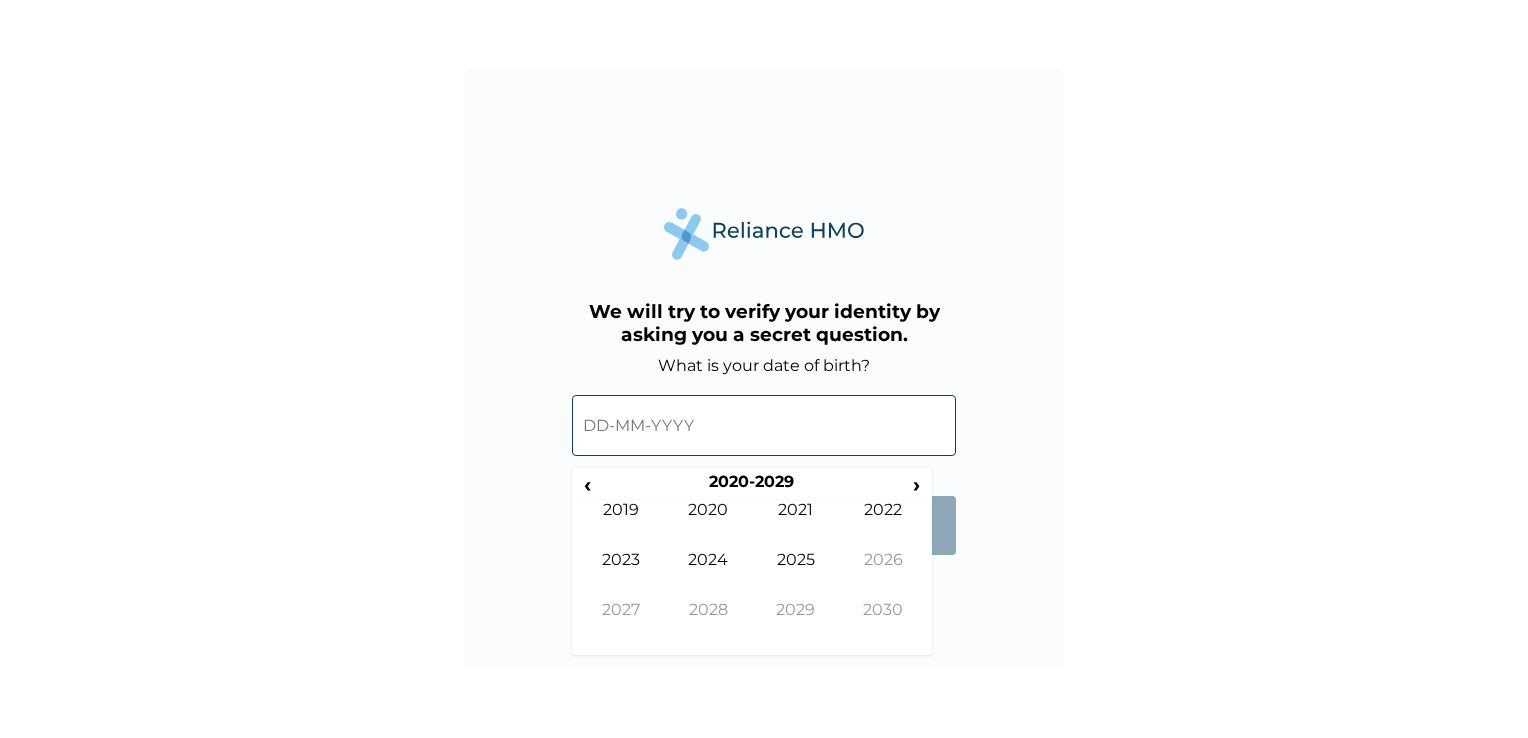 click at bounding box center (764, 425) 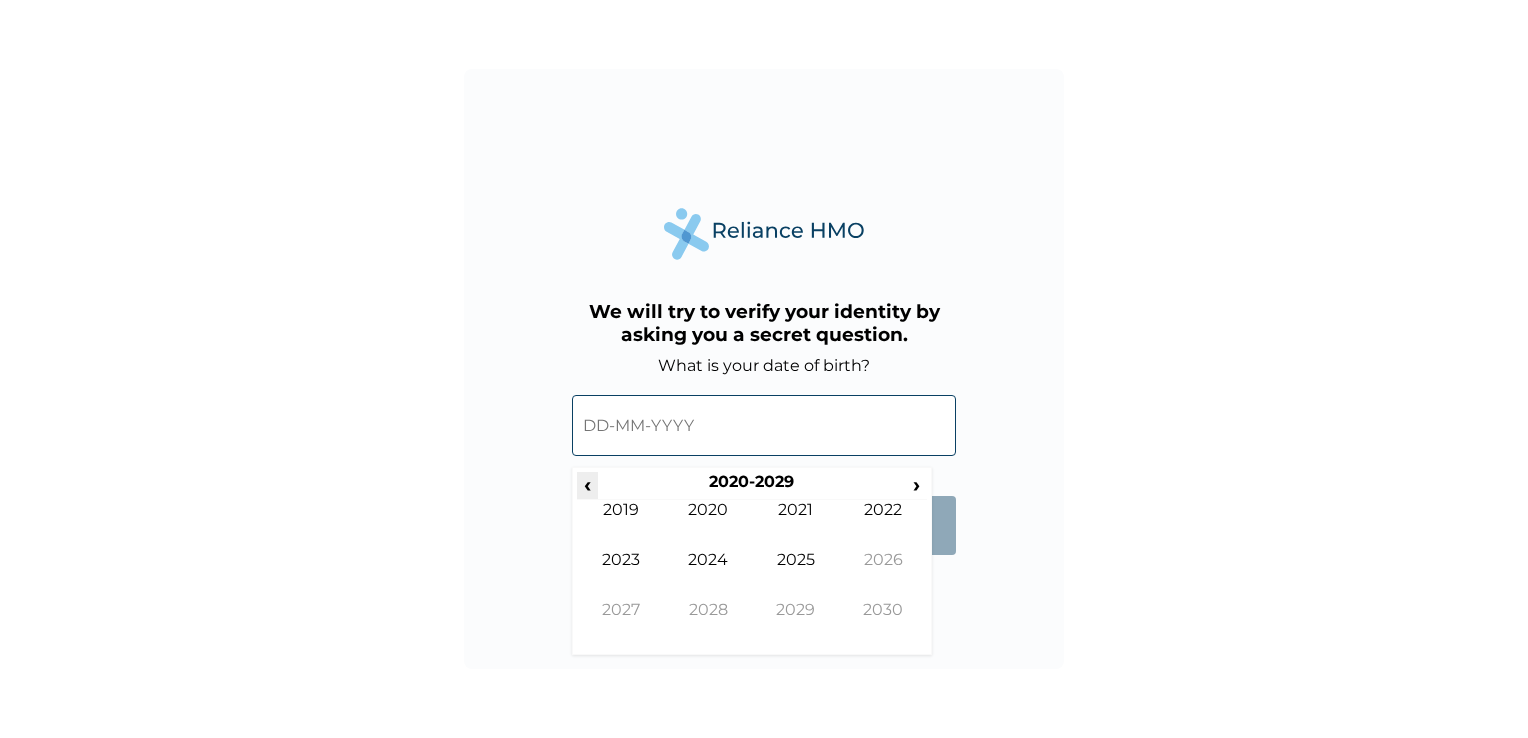 click on "‹" at bounding box center (587, 484) 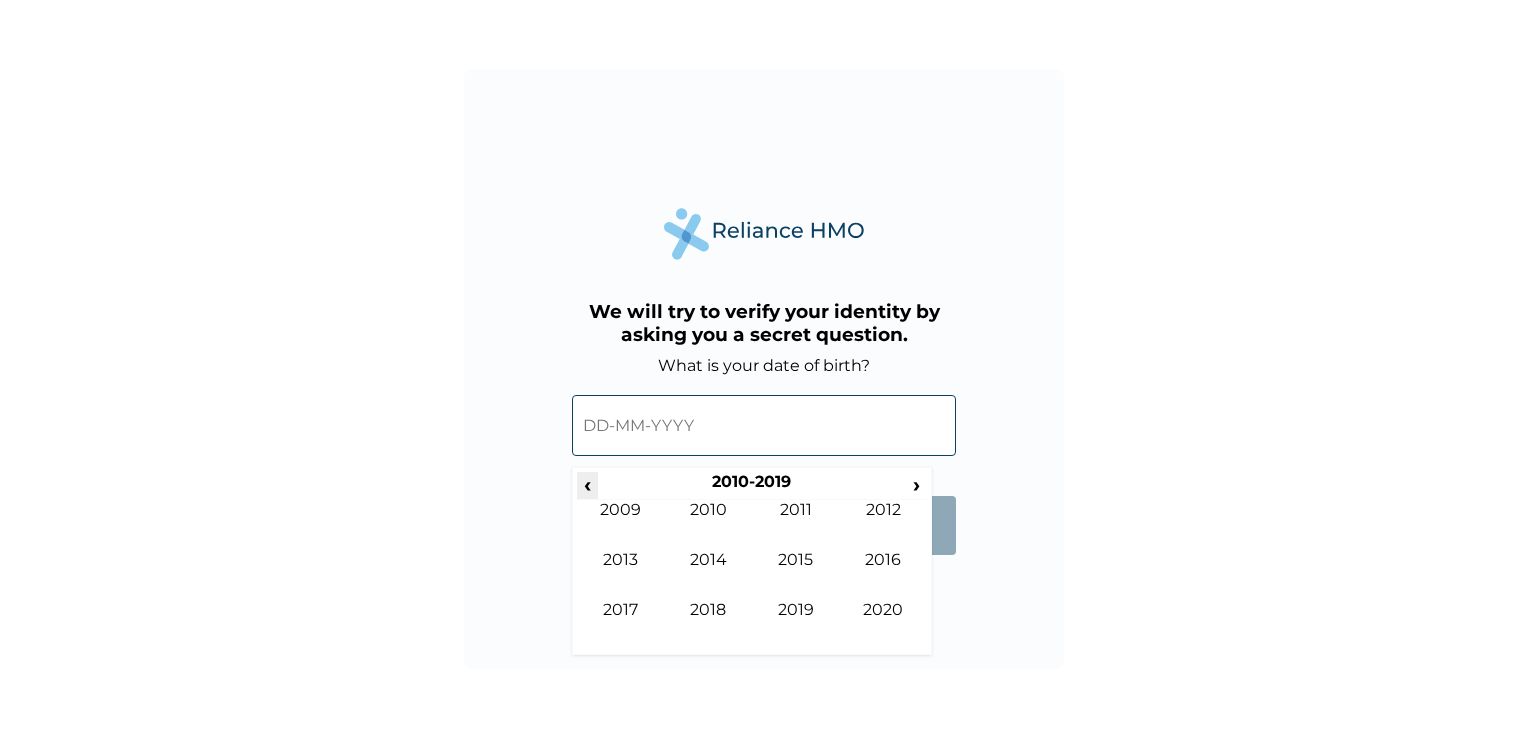 click on "‹" at bounding box center [587, 484] 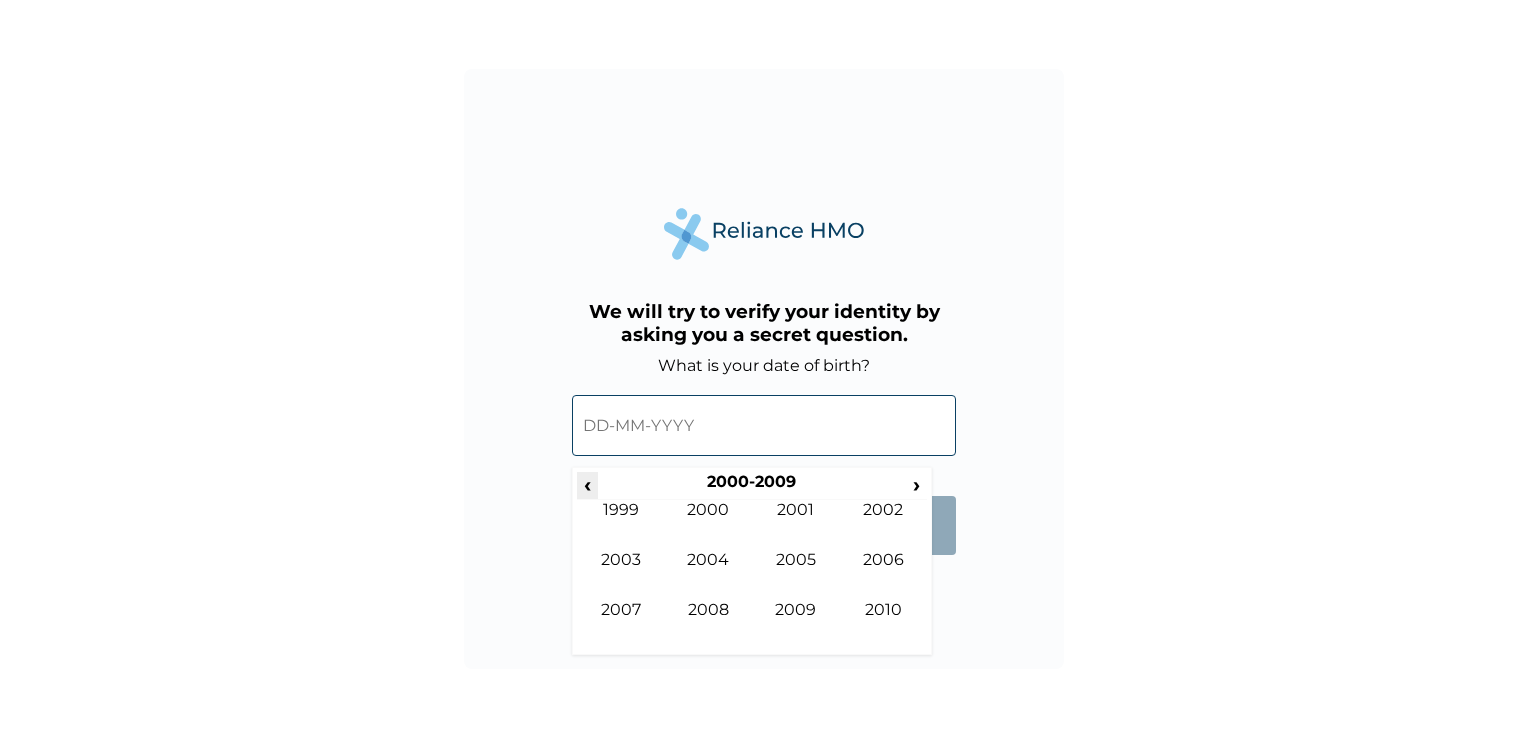 click on "‹" at bounding box center (587, 484) 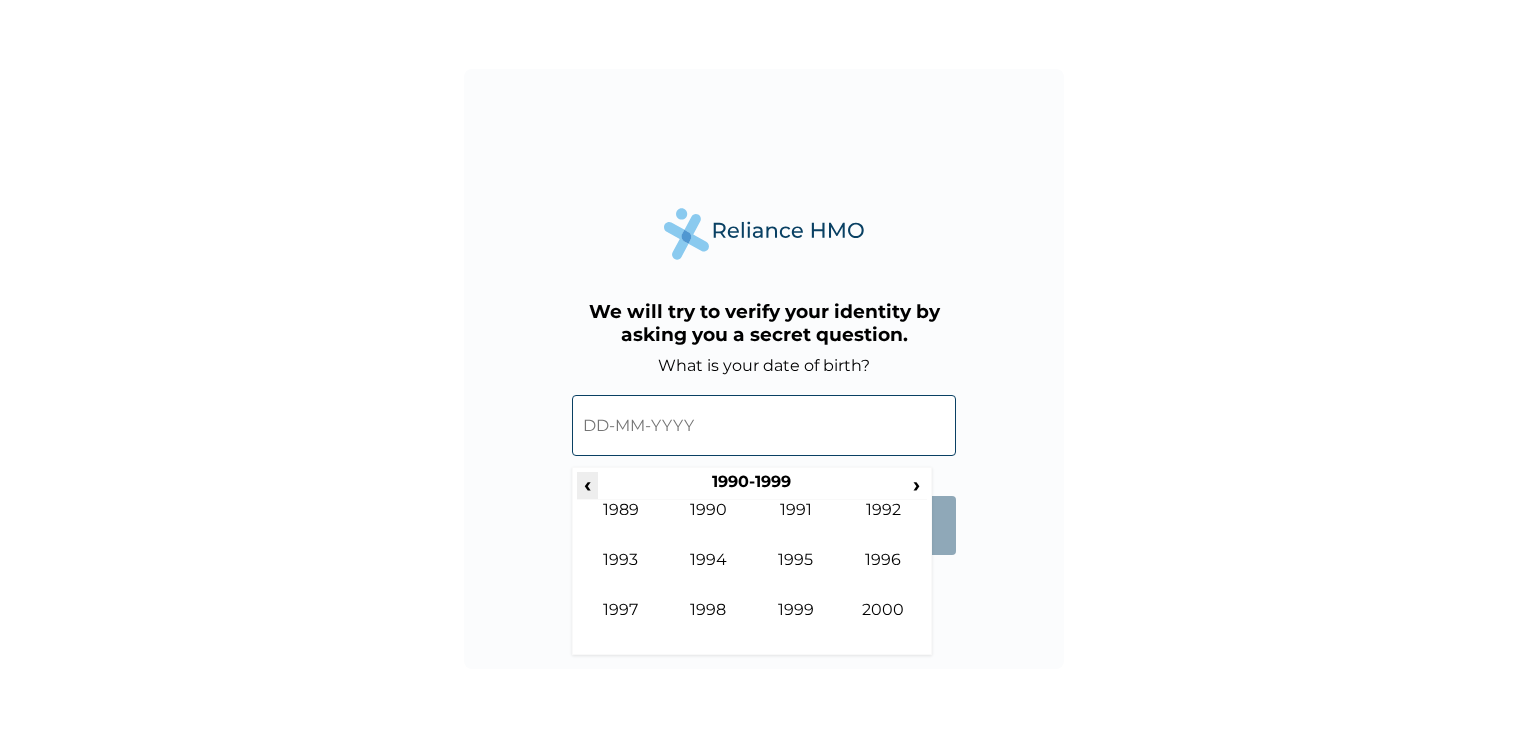 click on "‹" at bounding box center [587, 484] 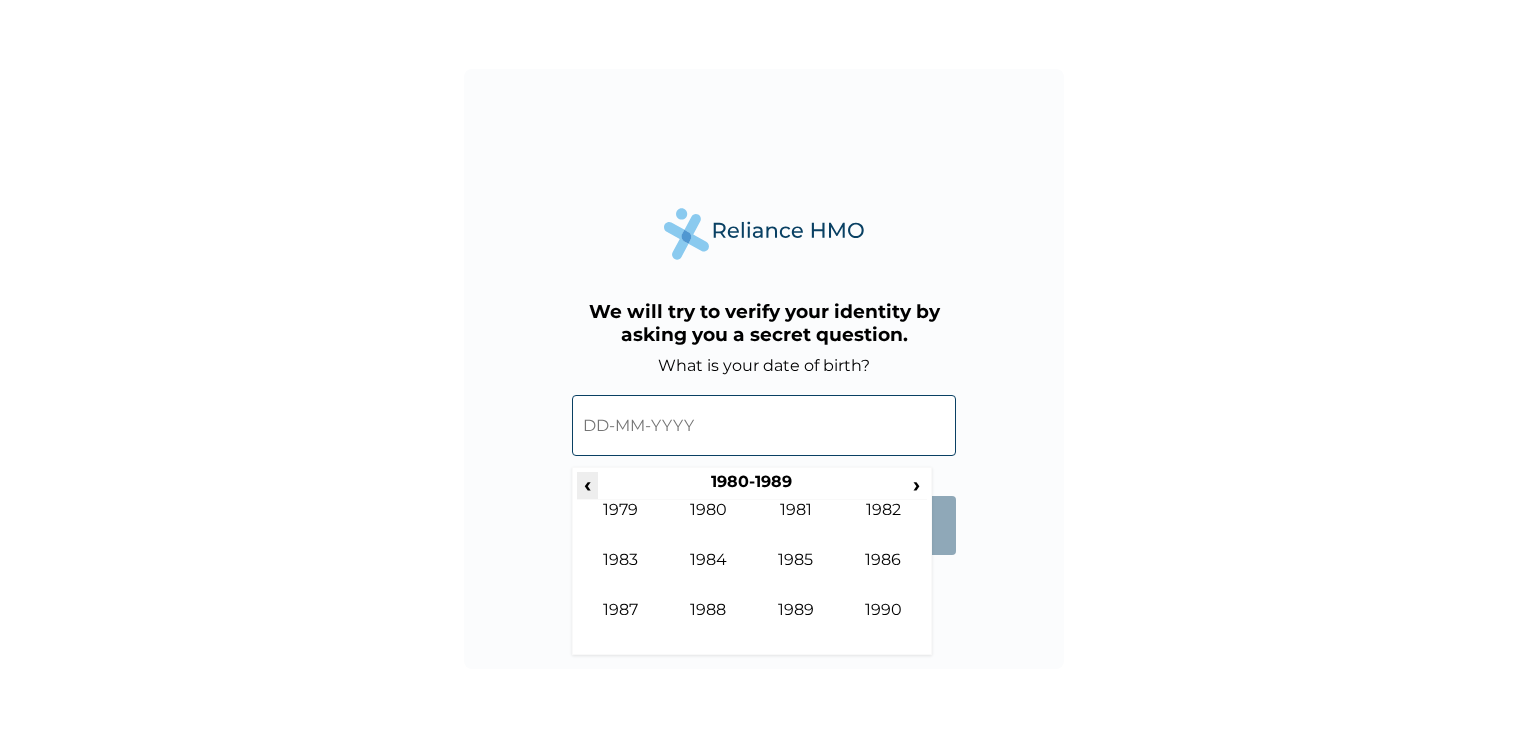 click on "‹" at bounding box center [587, 484] 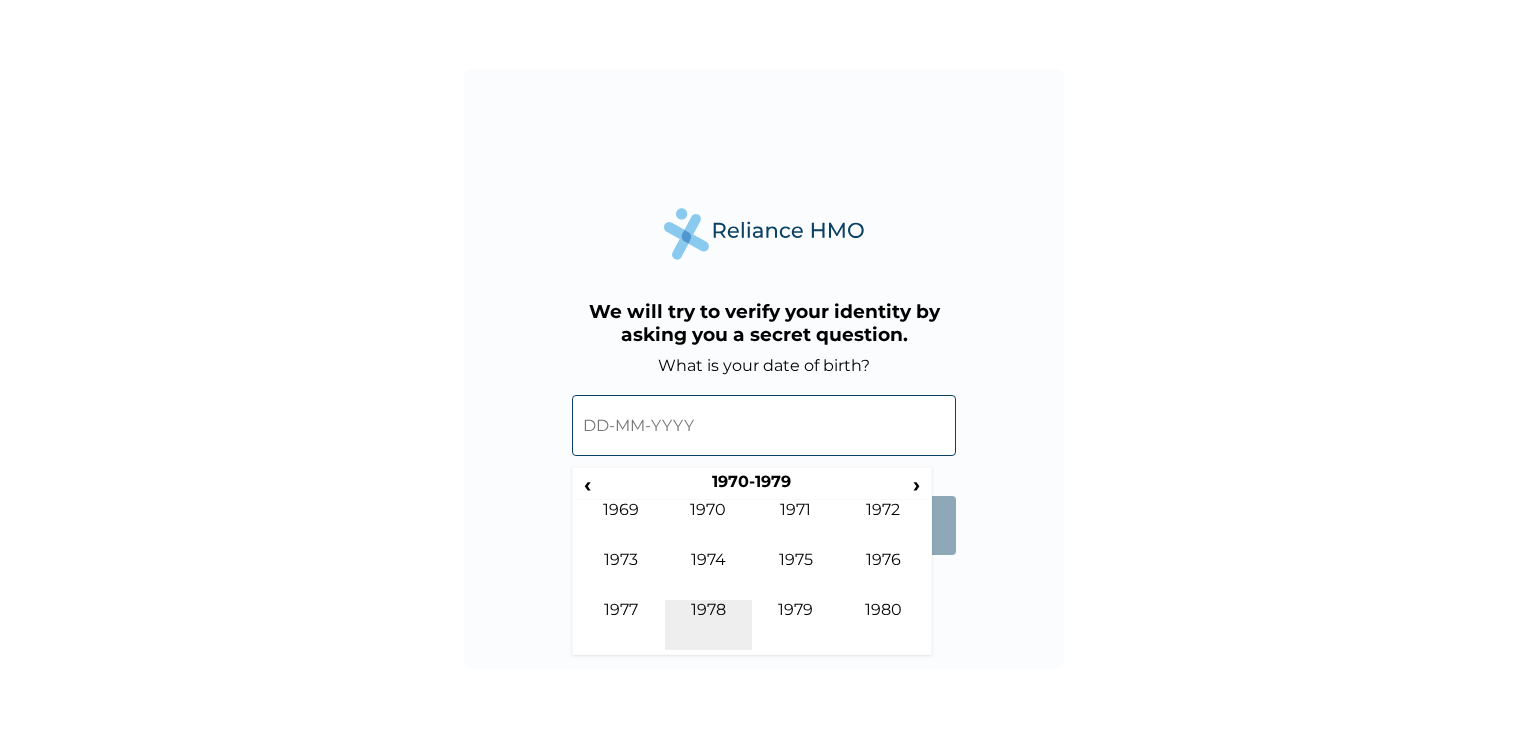 click on "1978" at bounding box center [709, 625] 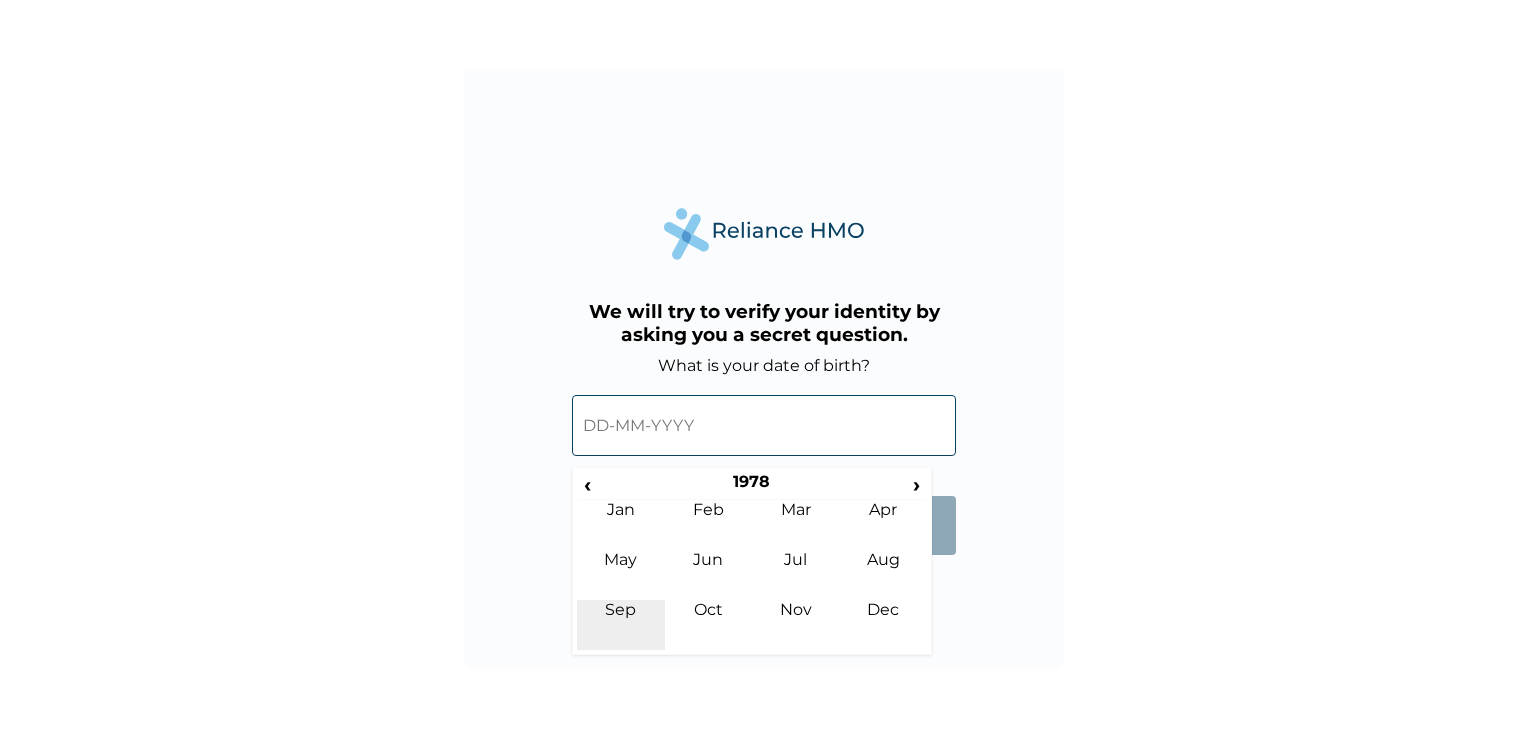 click on "Sep" at bounding box center [621, 625] 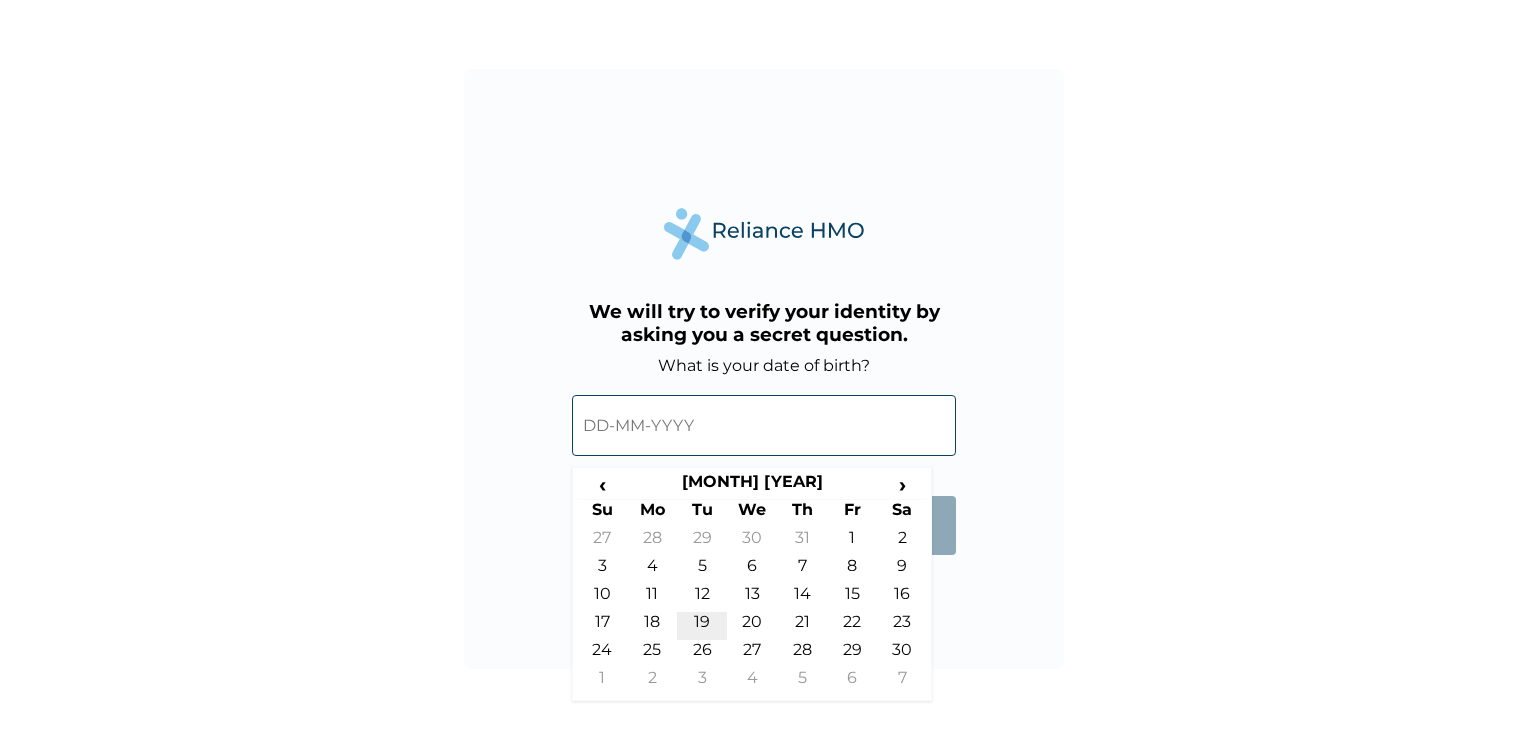 click on "19" at bounding box center (702, 626) 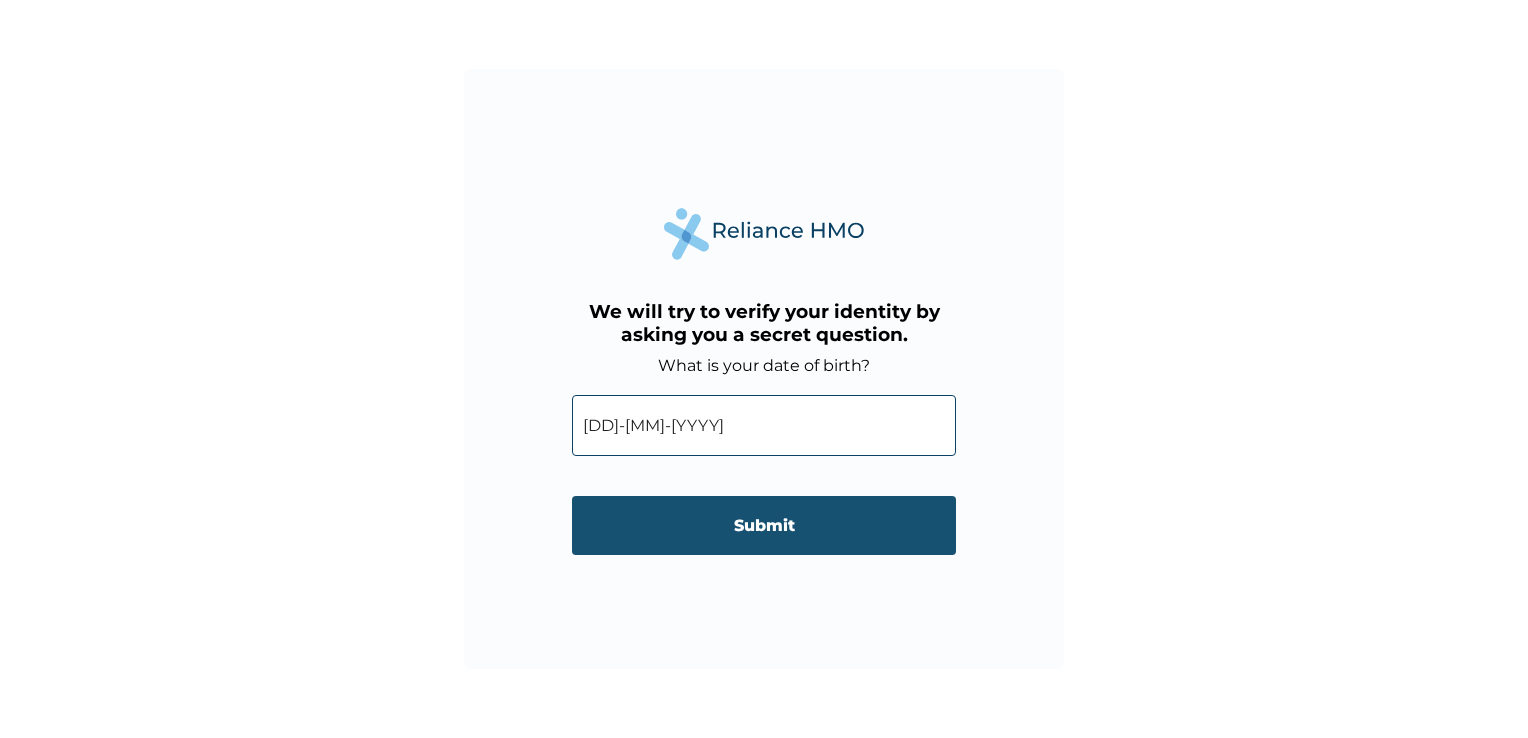 click on "Submit" at bounding box center (764, 525) 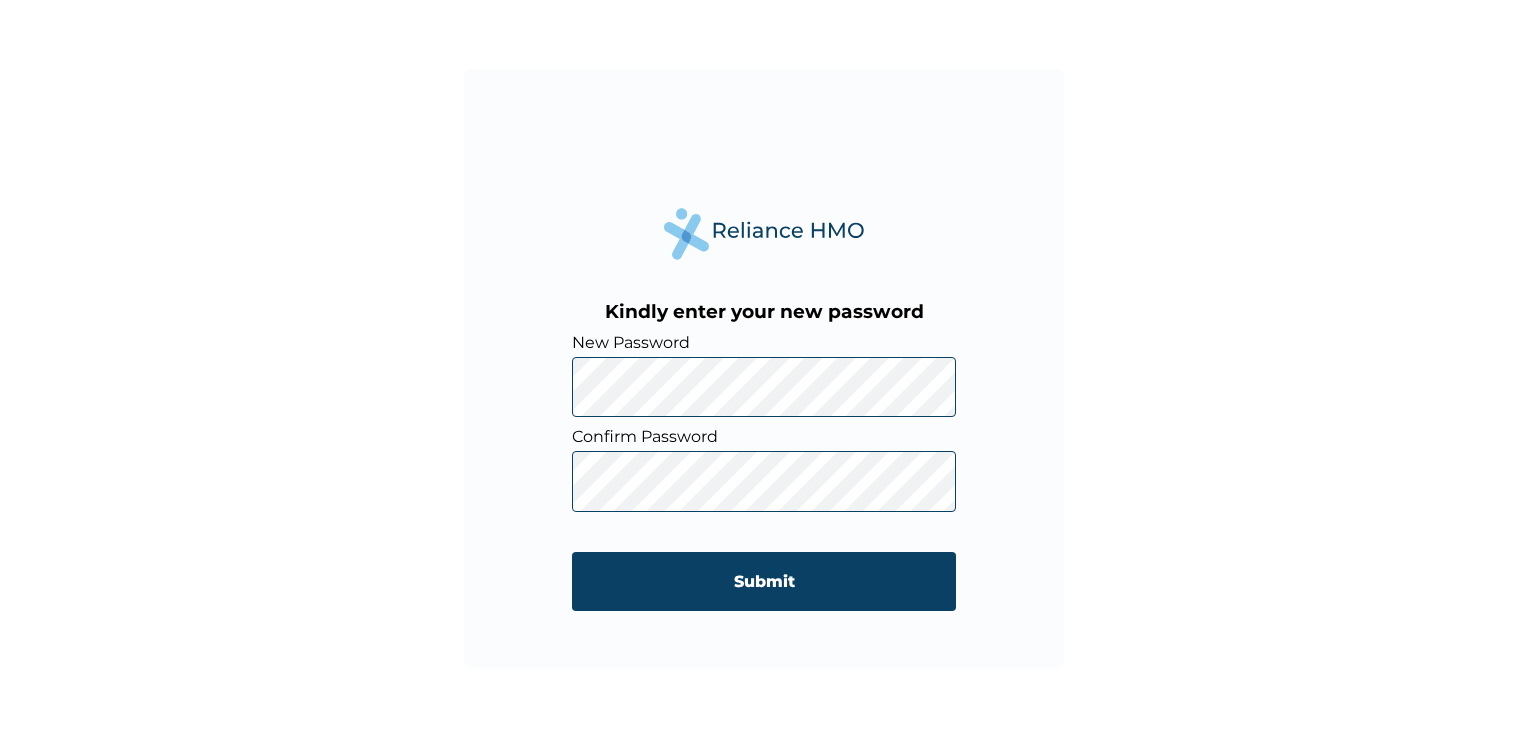 click on "Kindly enter your new password New Password Confirm Password Submit" at bounding box center [764, 369] 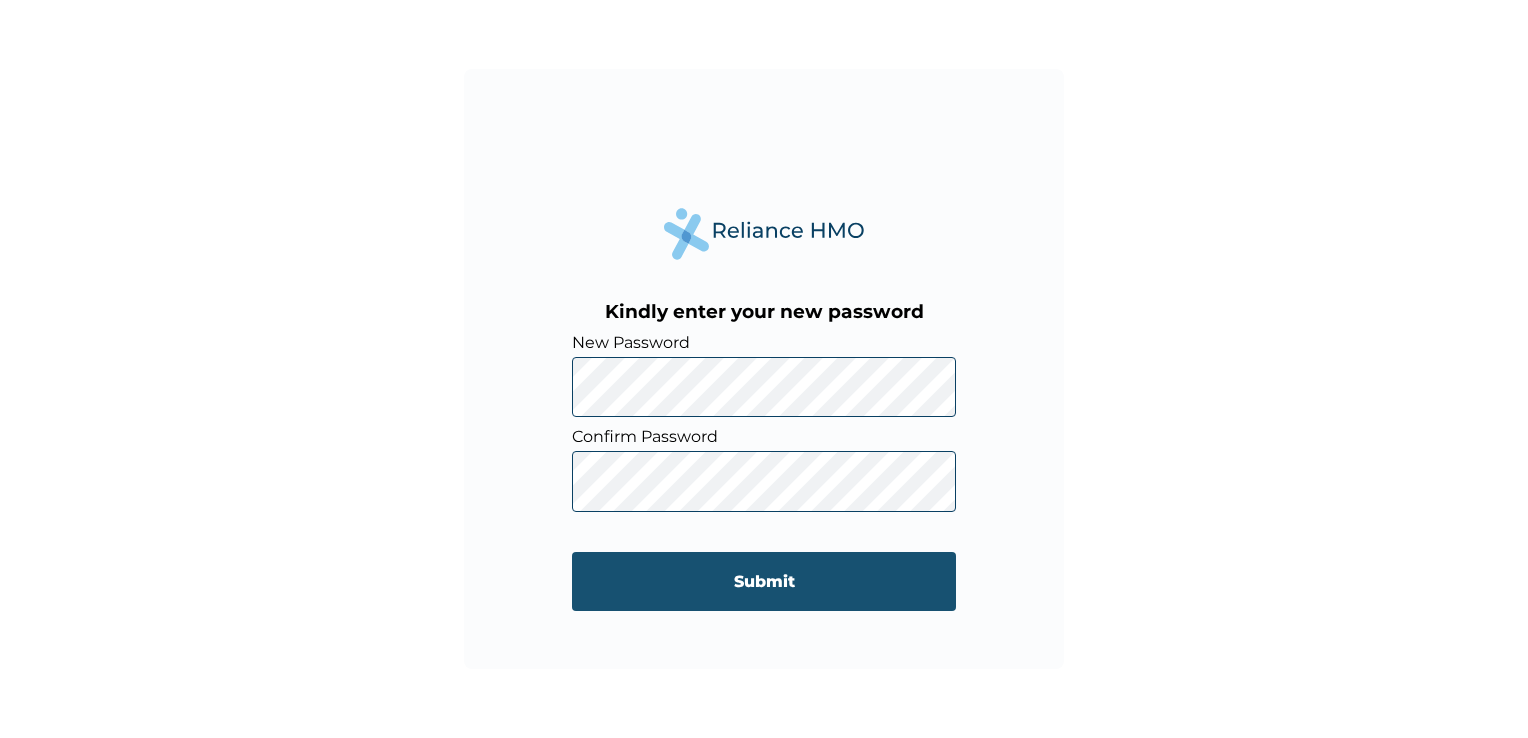 click on "Submit" at bounding box center (764, 581) 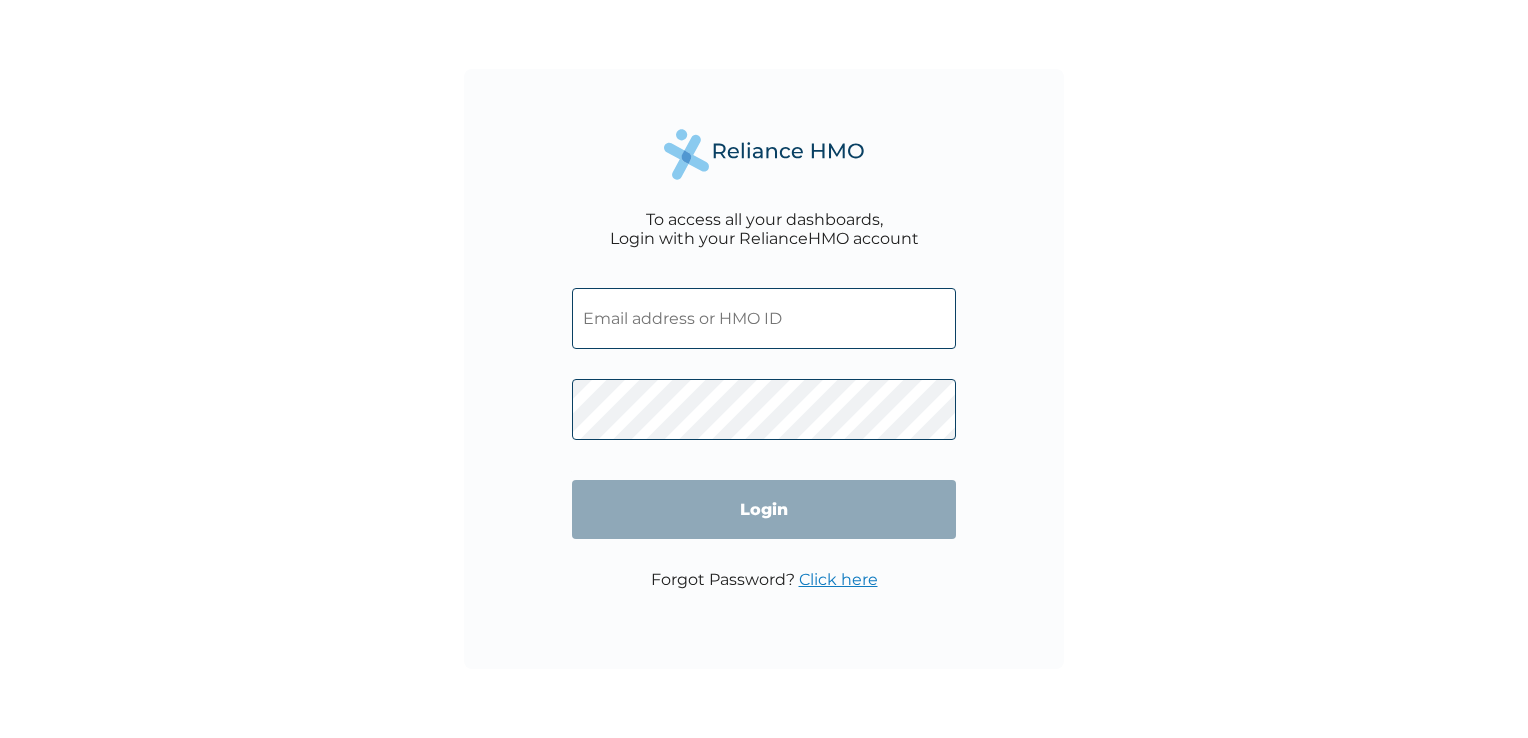 scroll, scrollTop: 0, scrollLeft: 0, axis: both 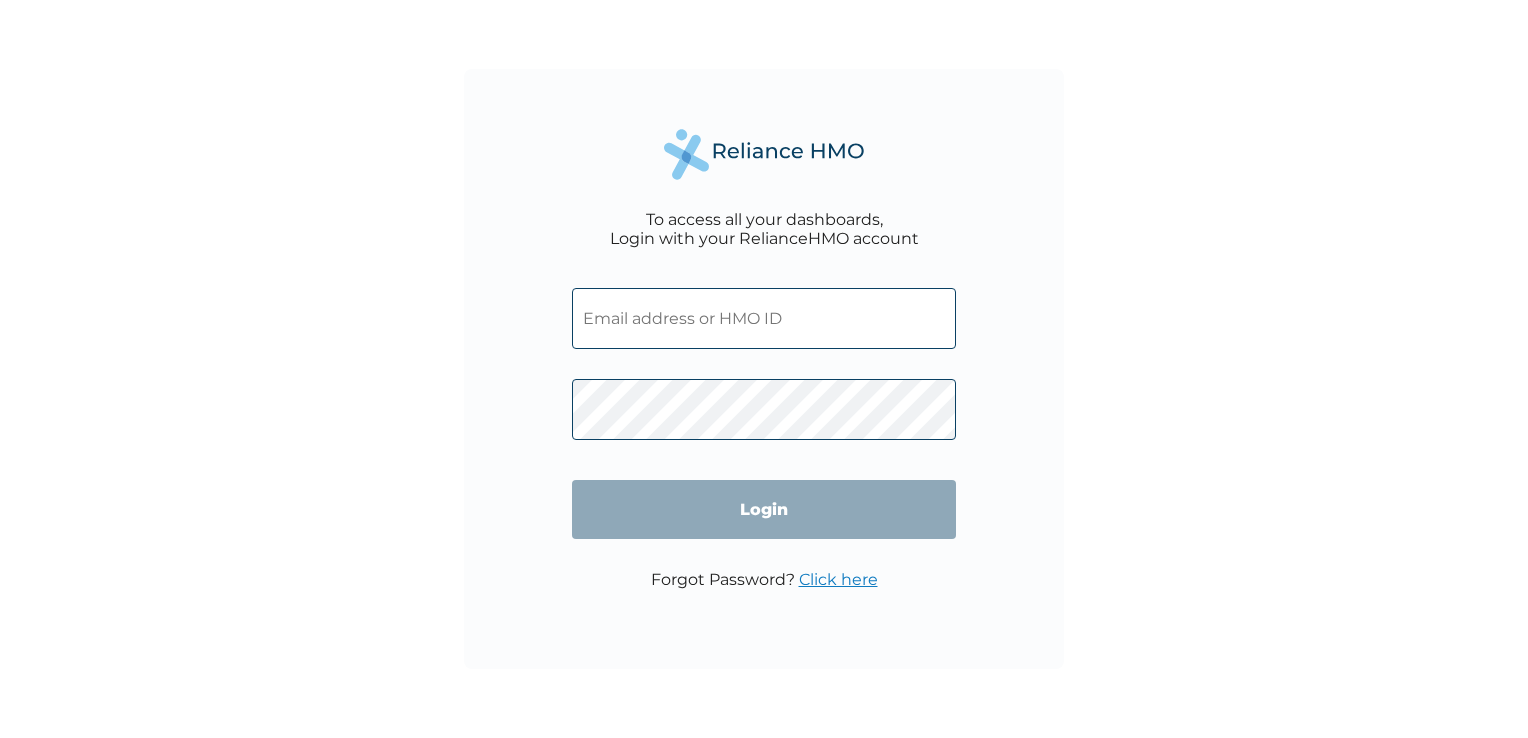 click at bounding box center [764, 318] 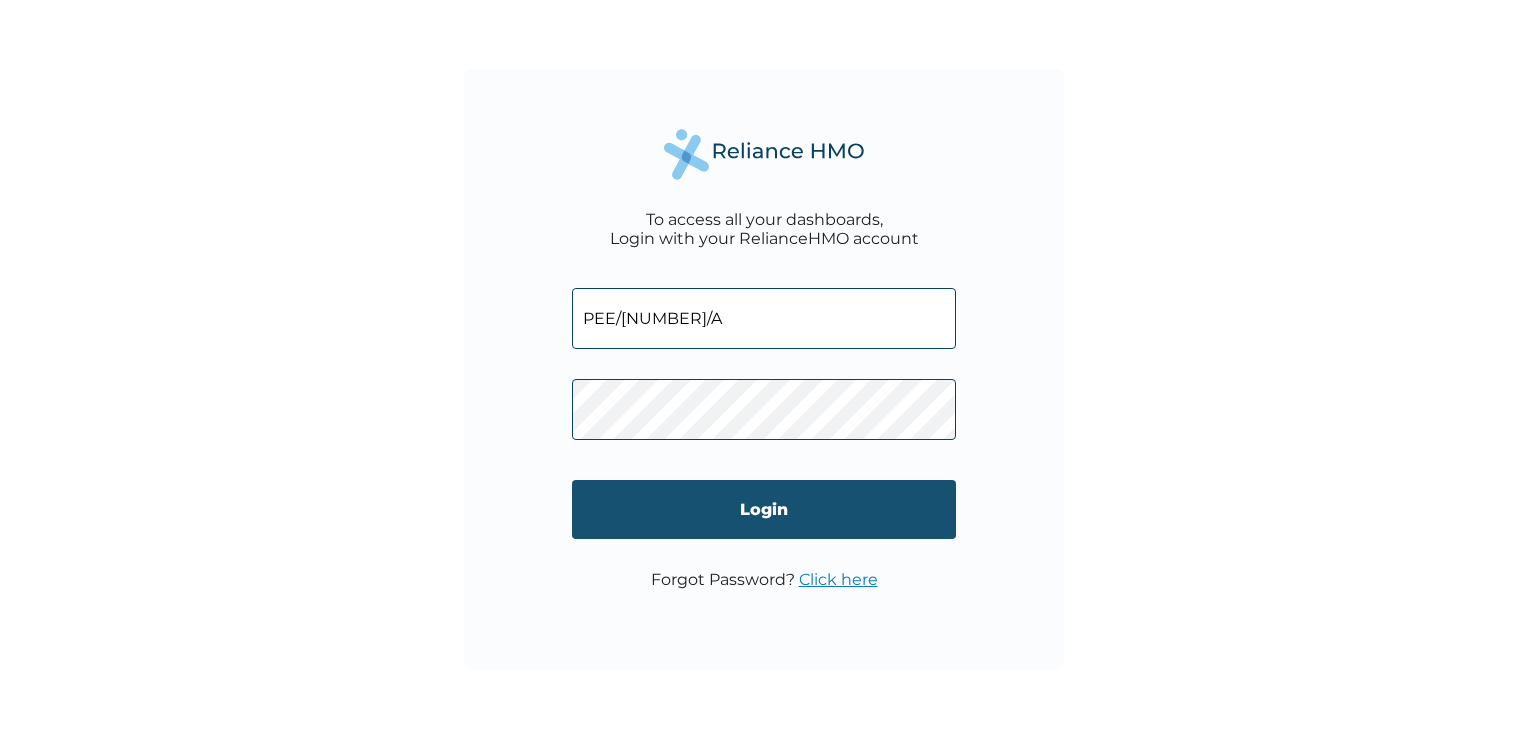 click on "Login" at bounding box center [764, 509] 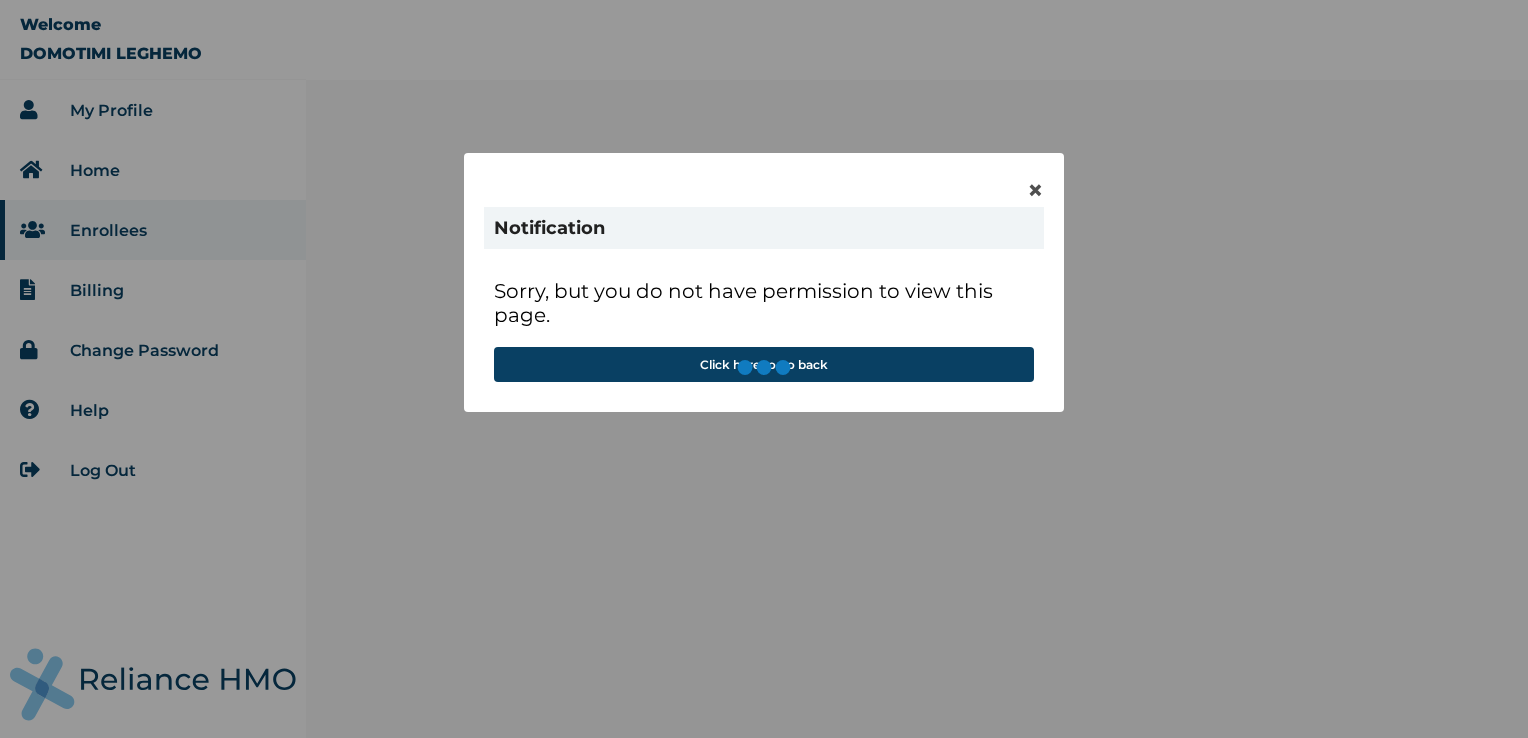 scroll, scrollTop: 0, scrollLeft: 0, axis: both 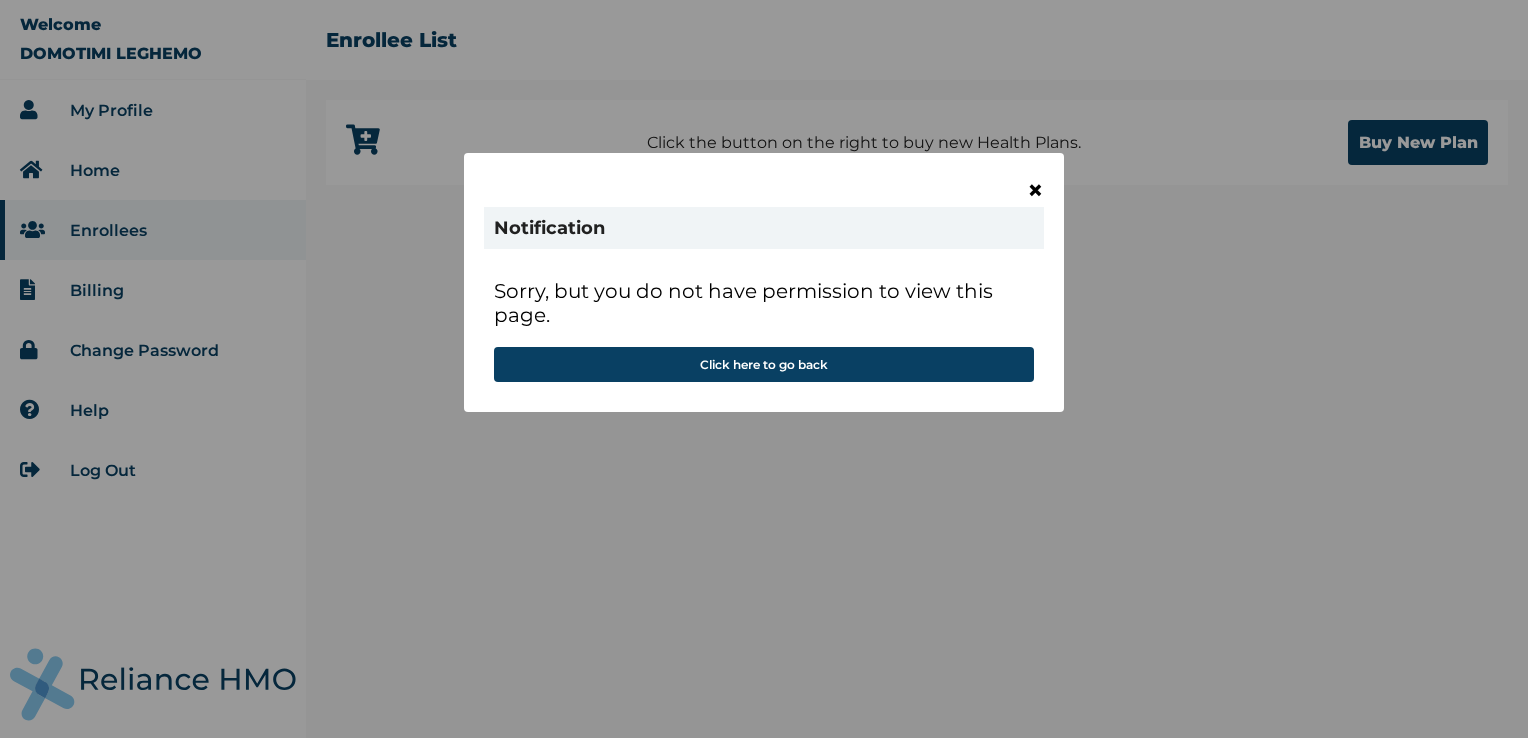 click on "×" at bounding box center (1035, 190) 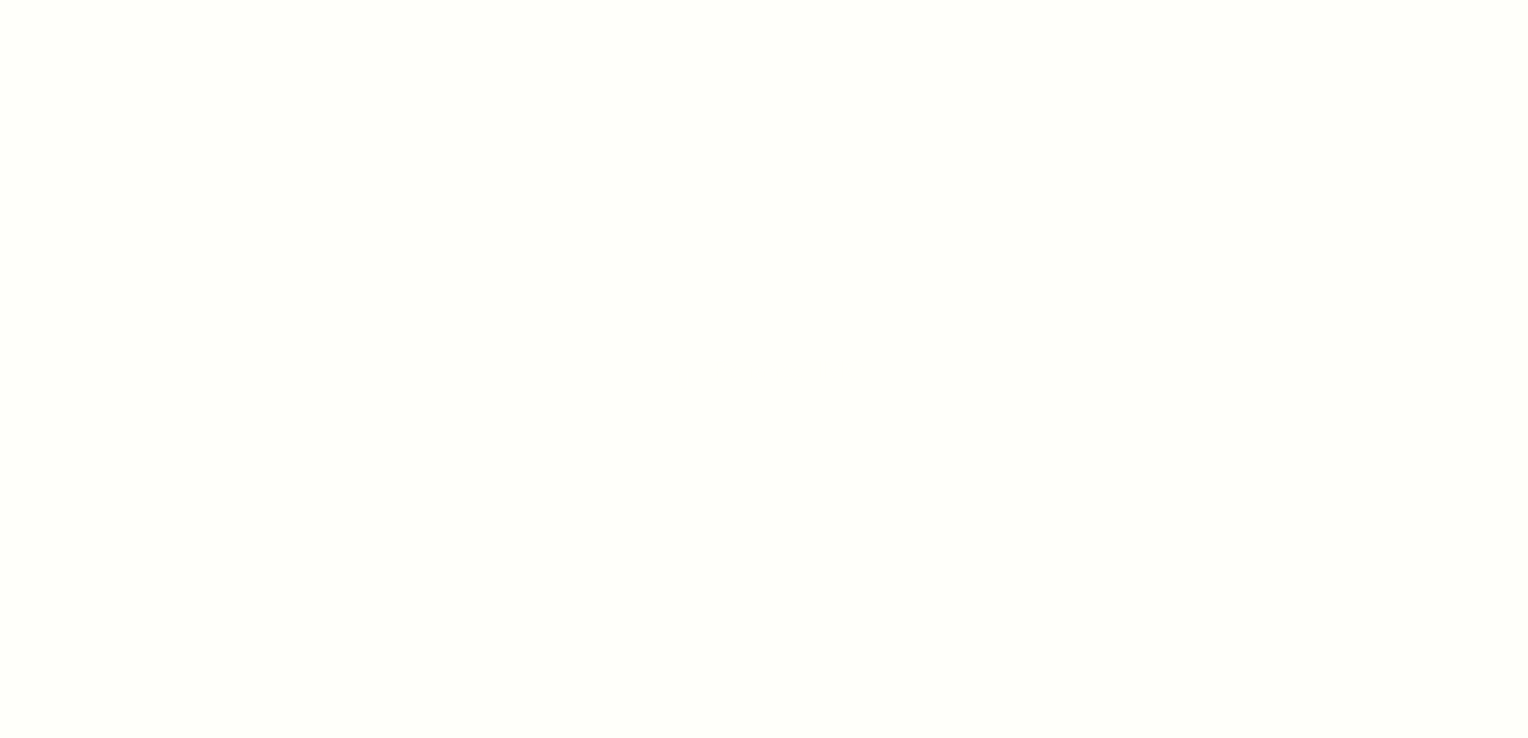 scroll, scrollTop: 0, scrollLeft: 0, axis: both 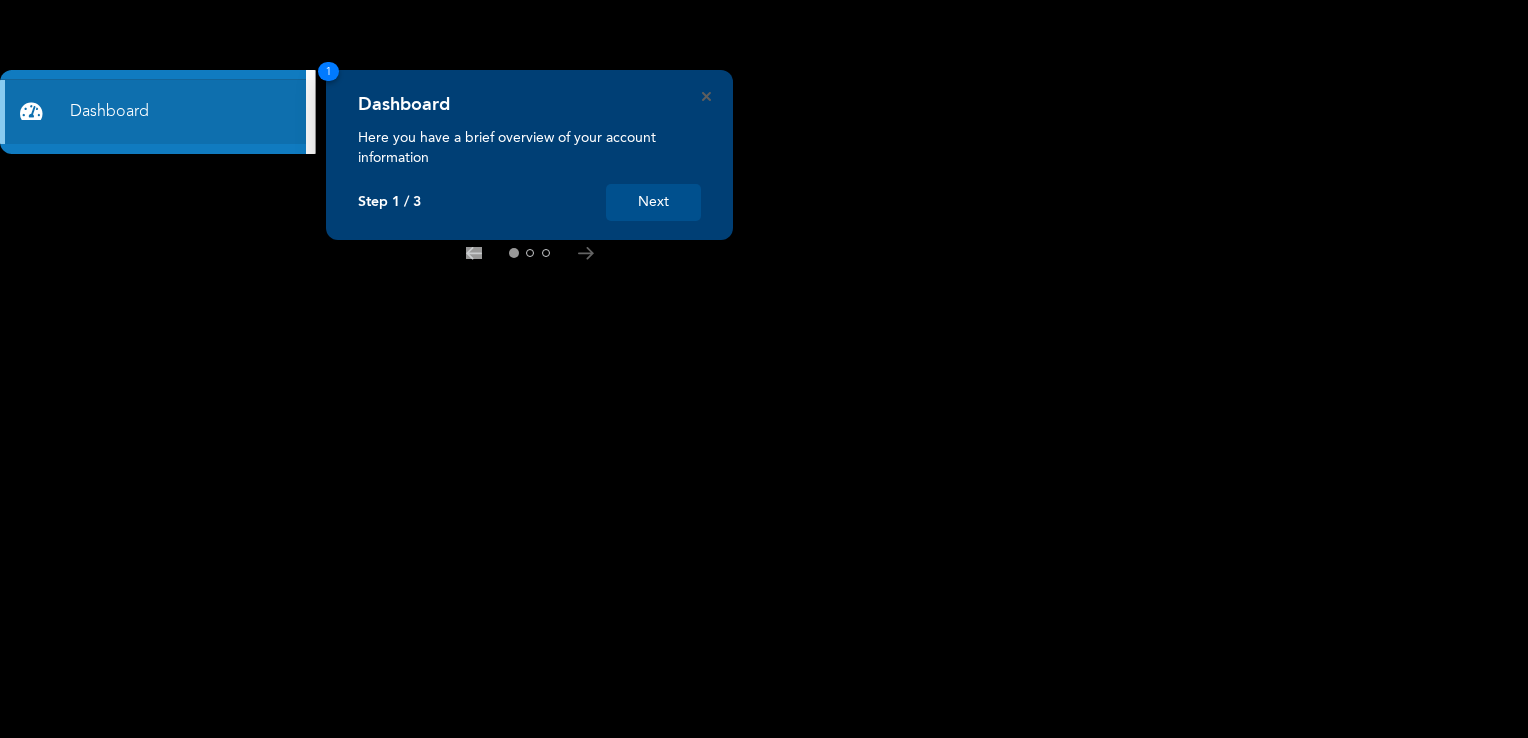 click on "Next" at bounding box center [653, 202] 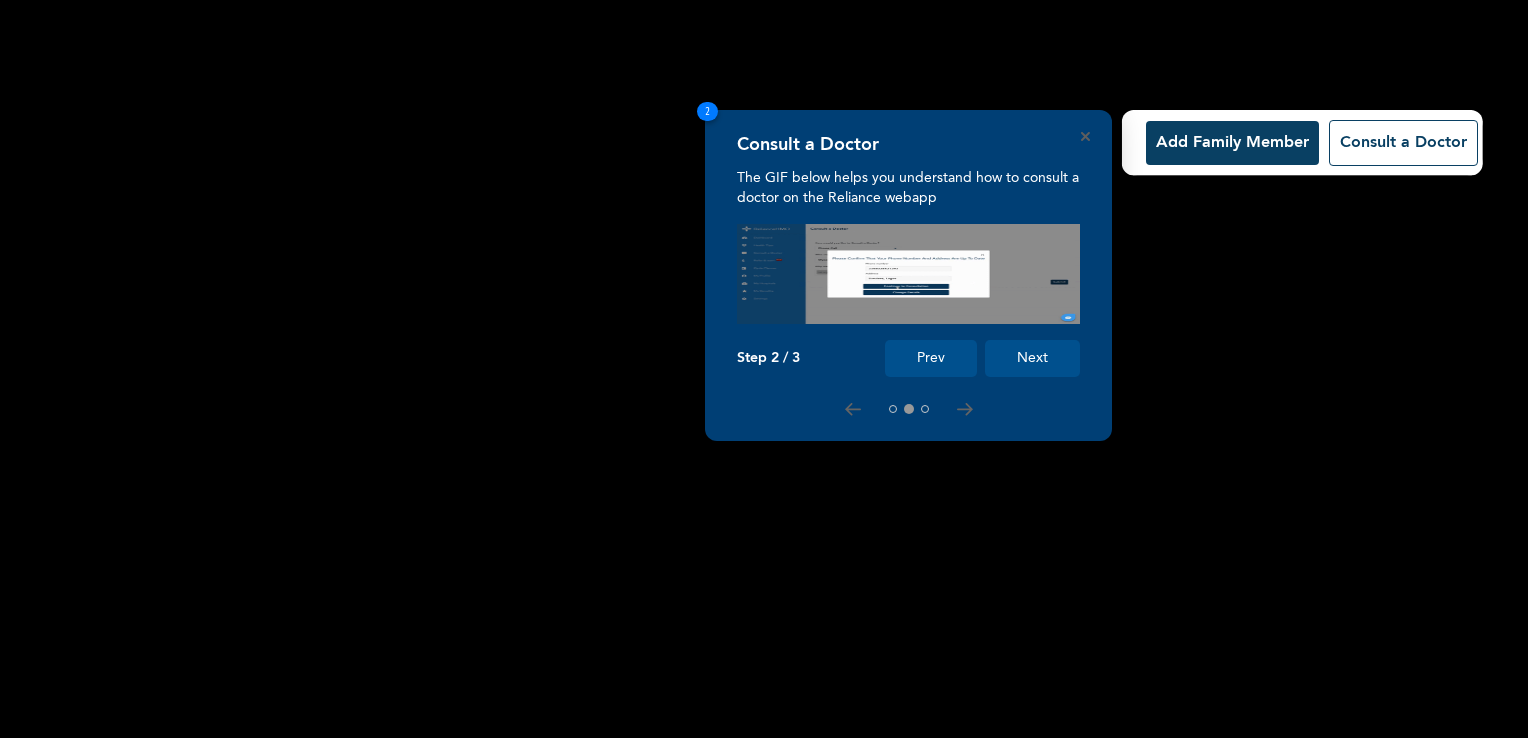 click on "Add Family Member" at bounding box center [1232, 143] 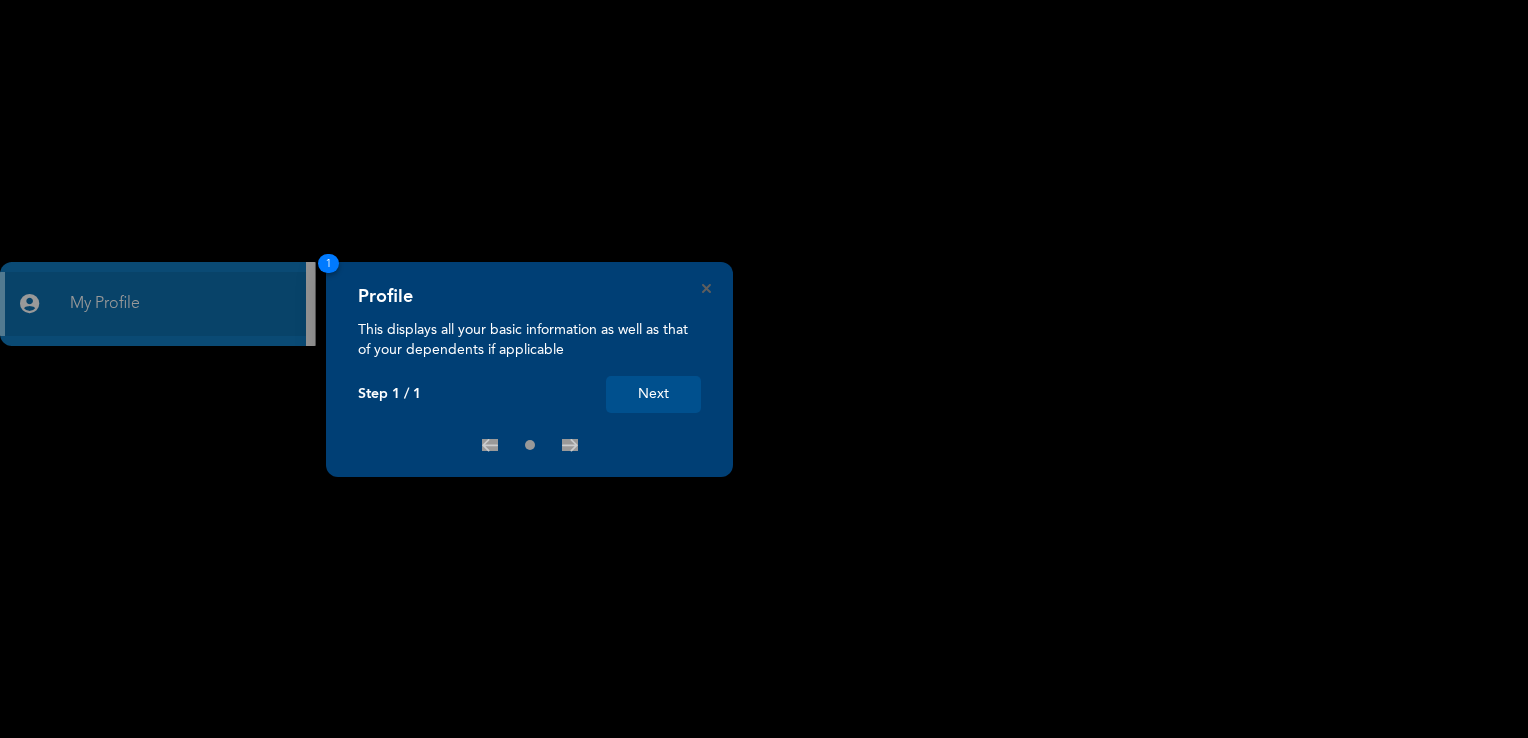 click on "Next" at bounding box center [653, 394] 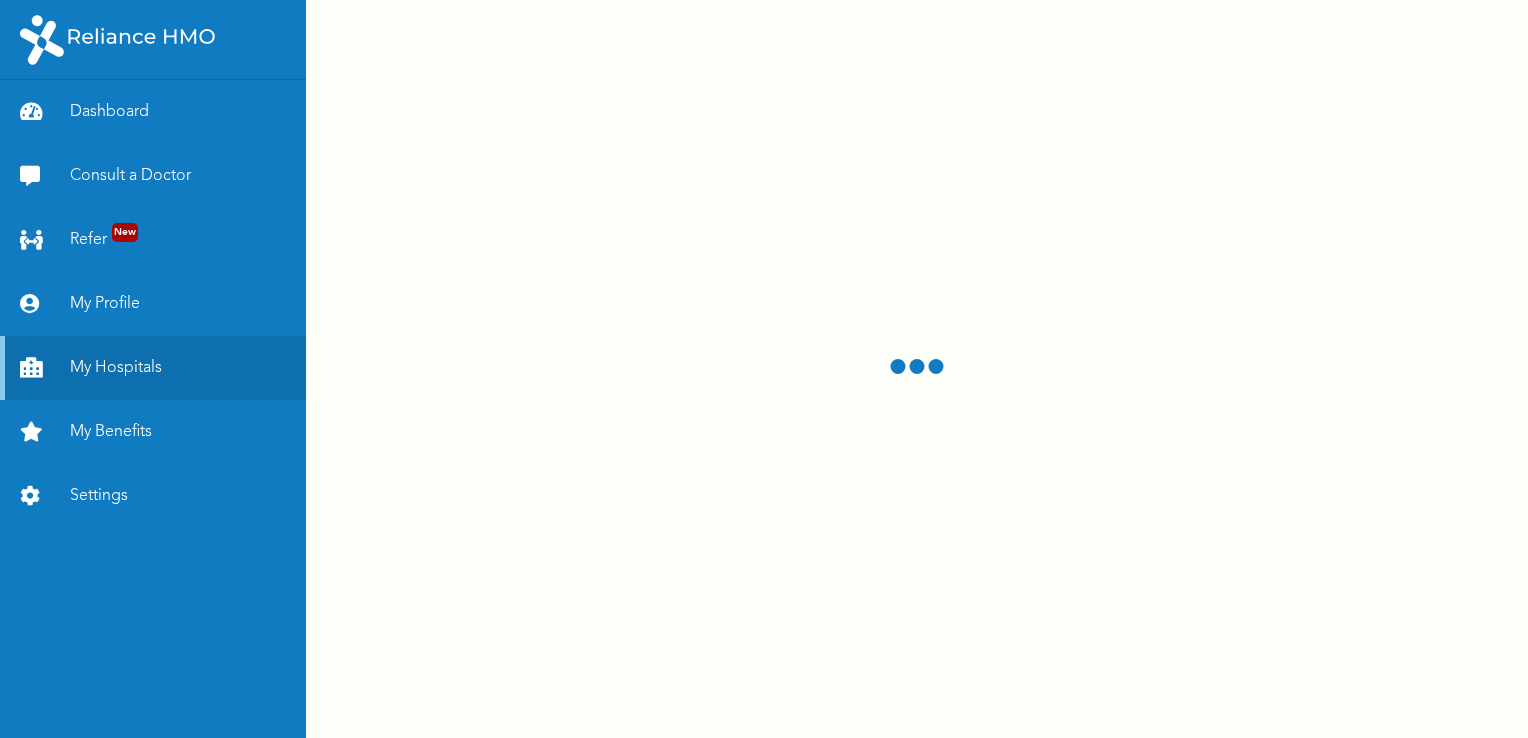 scroll, scrollTop: 0, scrollLeft: 0, axis: both 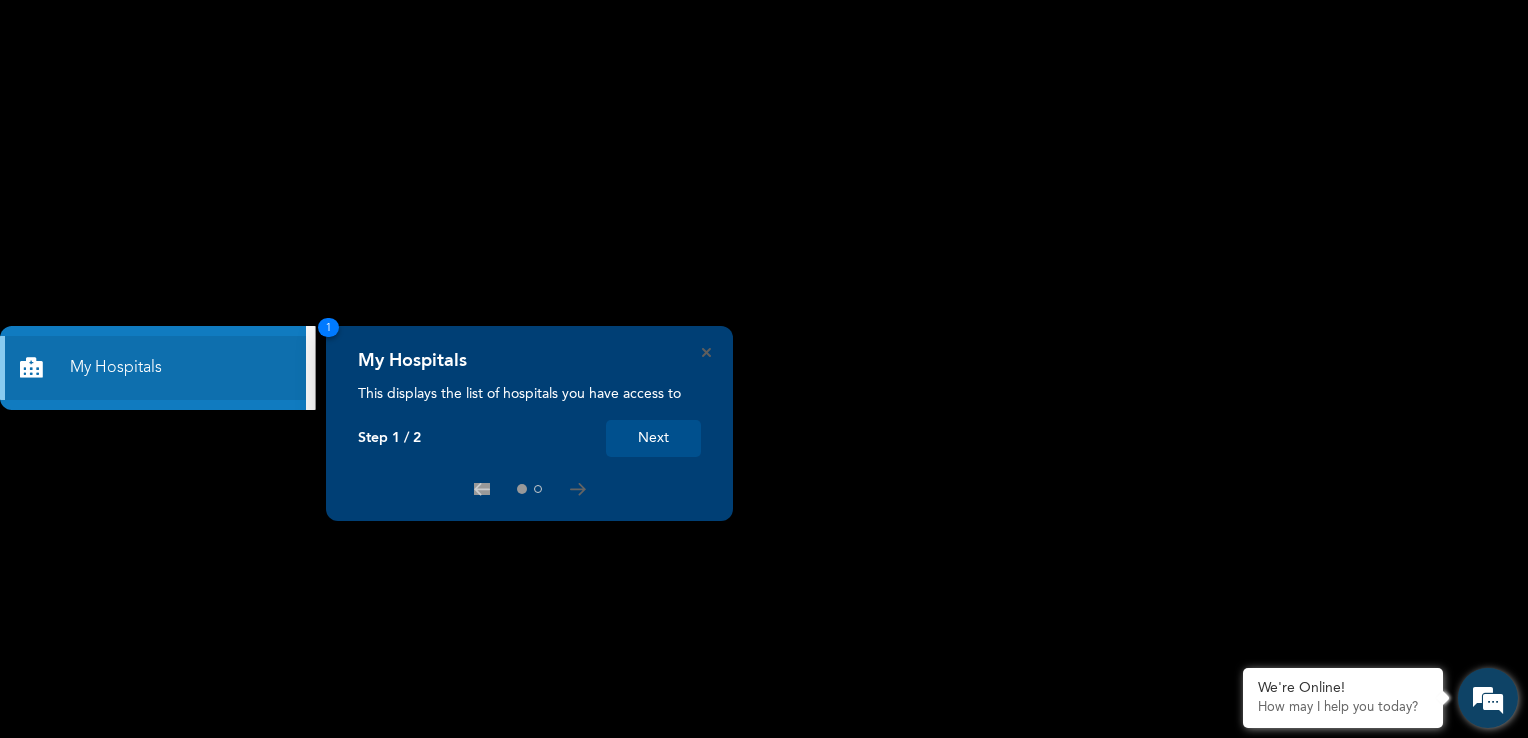 click at bounding box center [1488, 698] 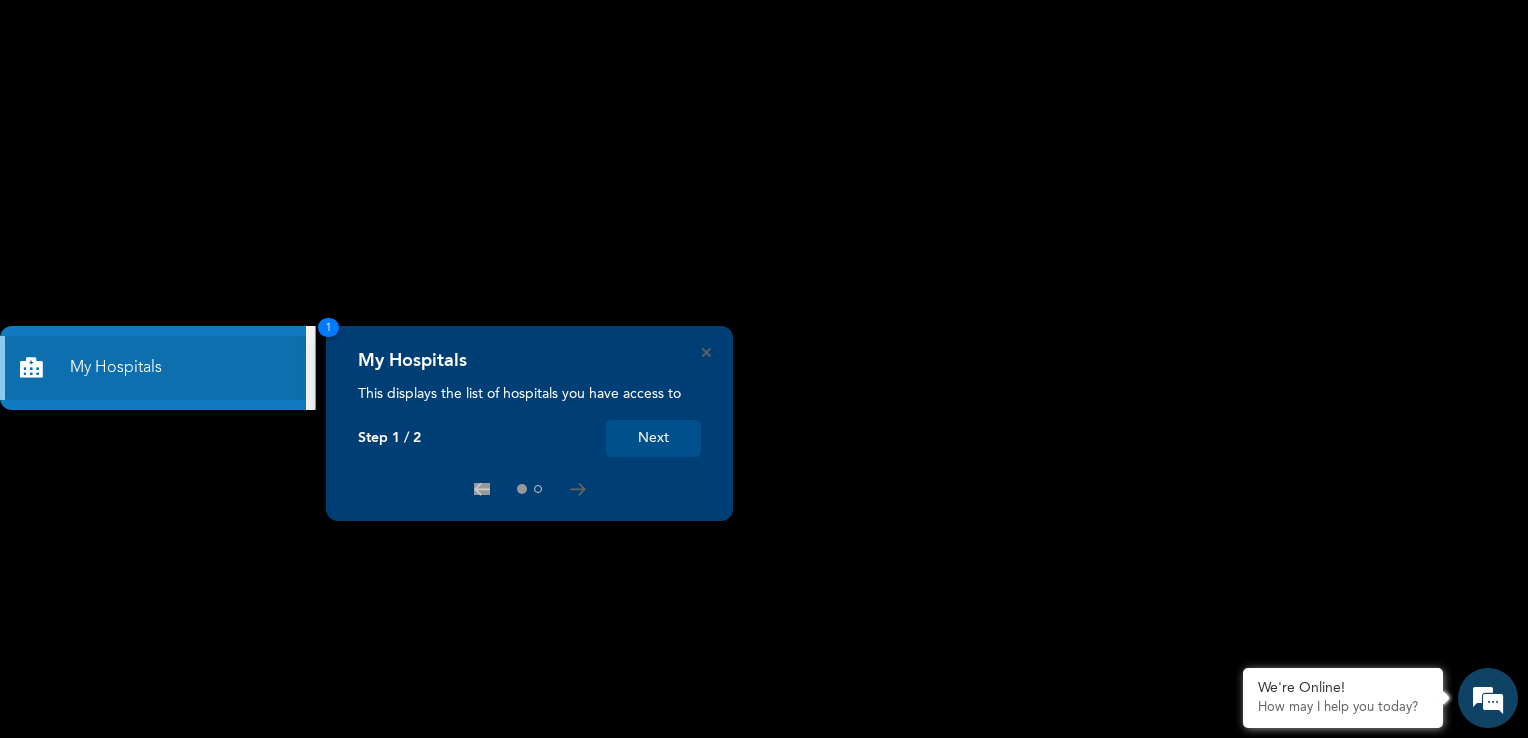 scroll, scrollTop: 0, scrollLeft: 0, axis: both 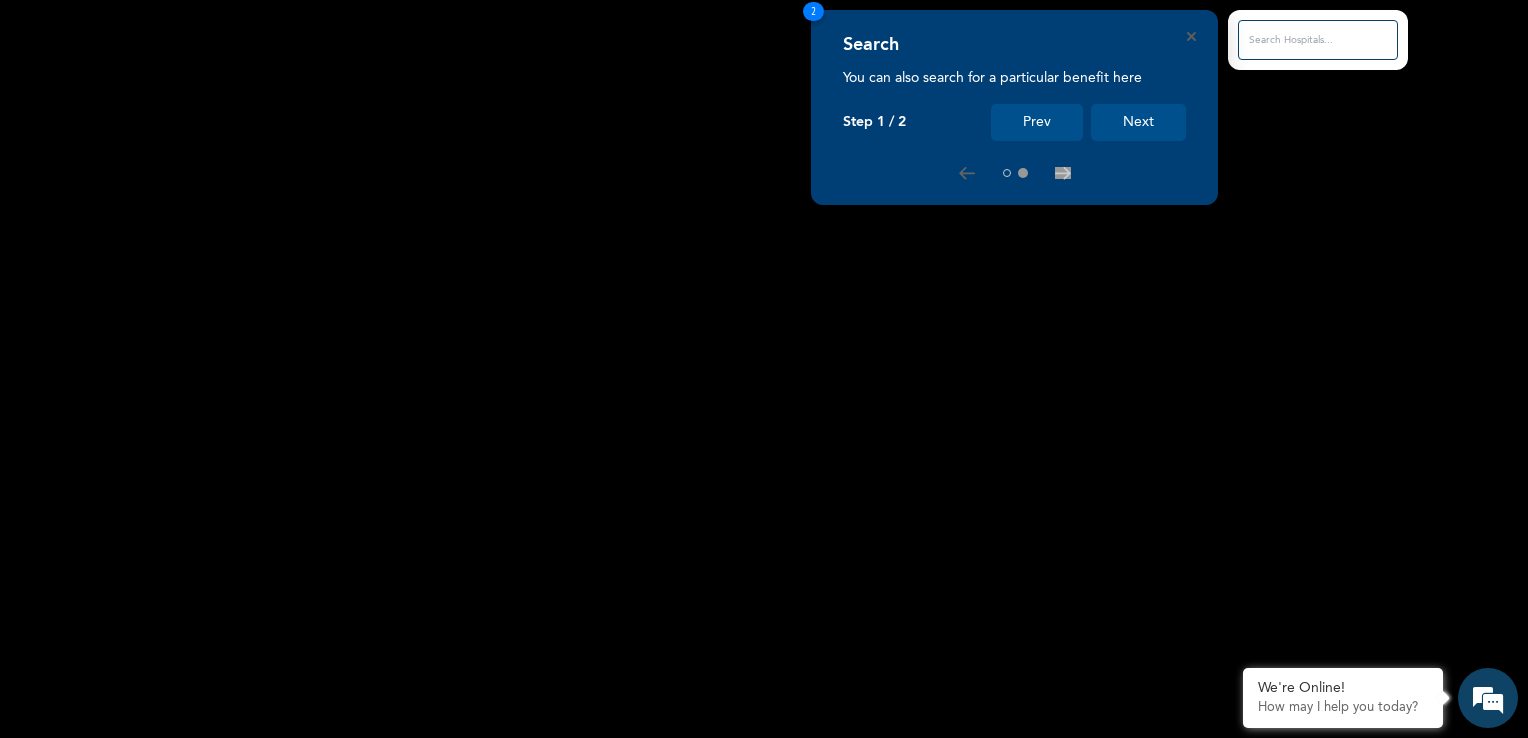 click at bounding box center (1318, 40) 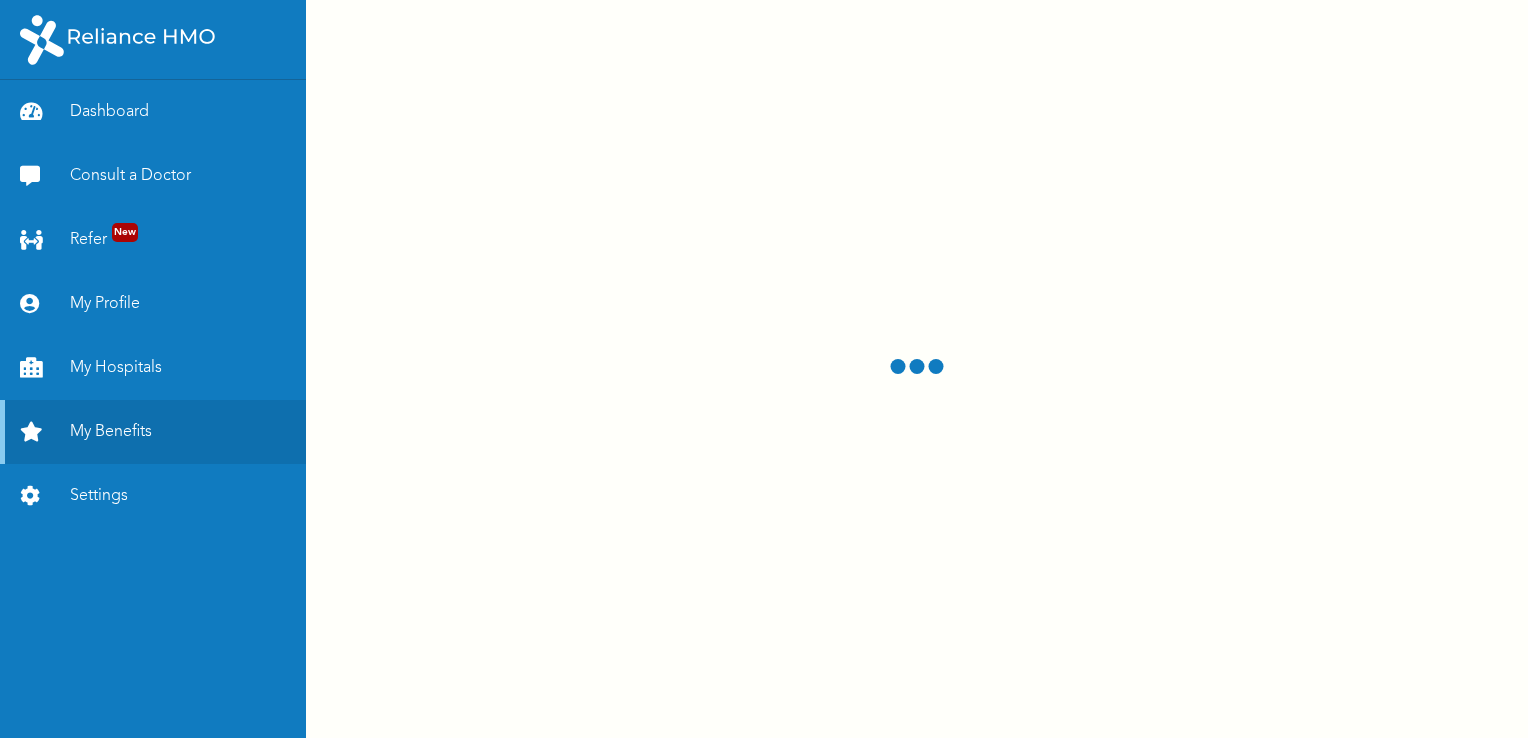 scroll, scrollTop: 0, scrollLeft: 0, axis: both 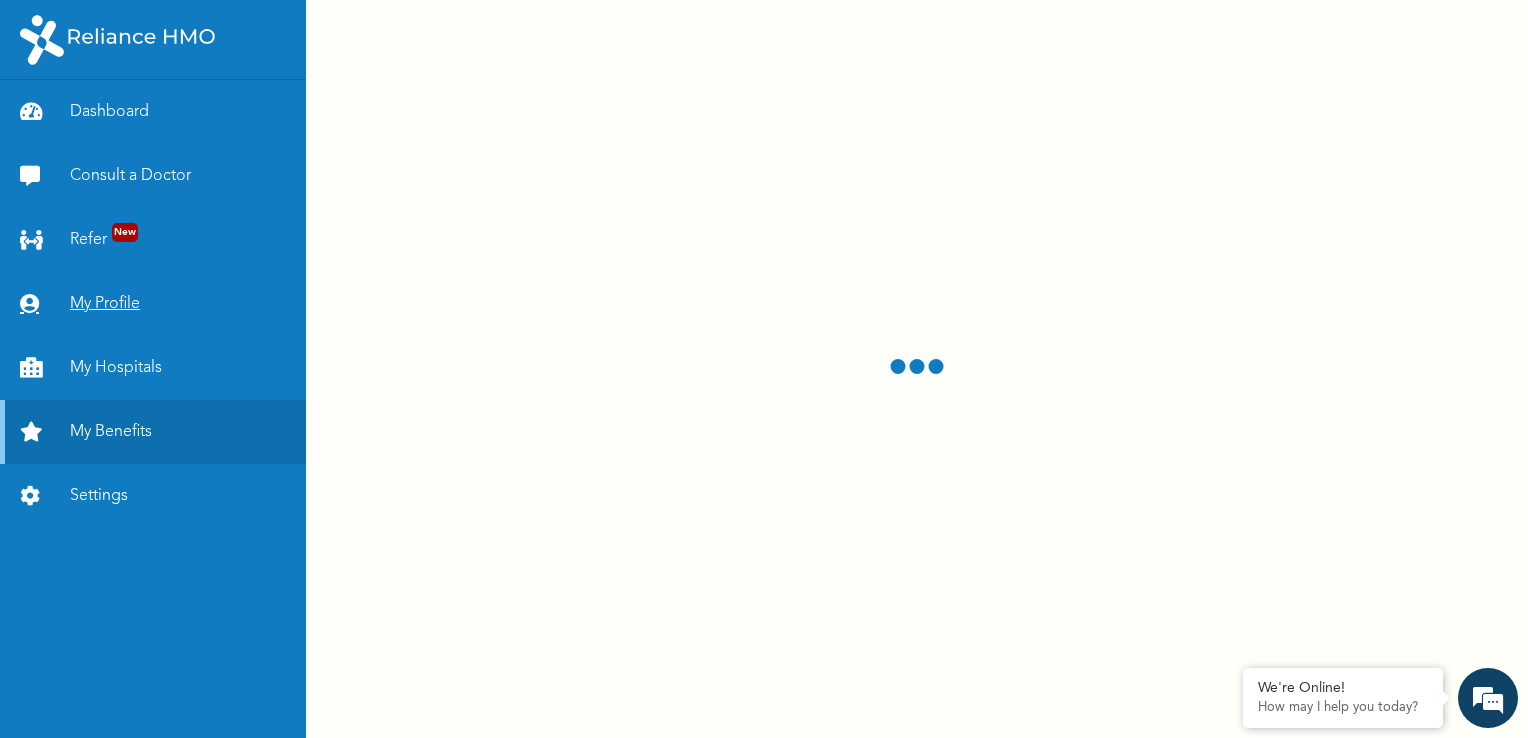 click on "My Profile" at bounding box center (153, 304) 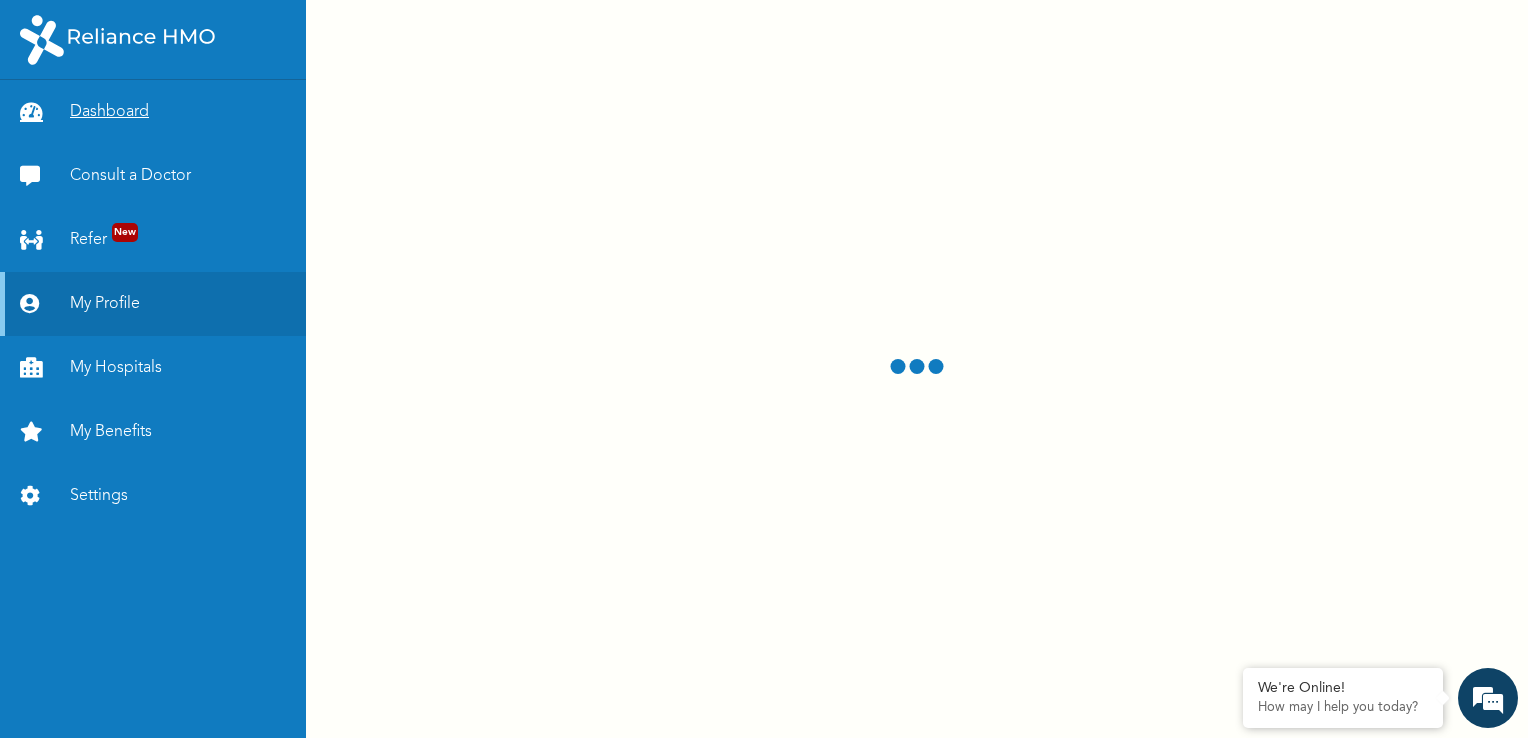 click on "Dashboard" at bounding box center [153, 112] 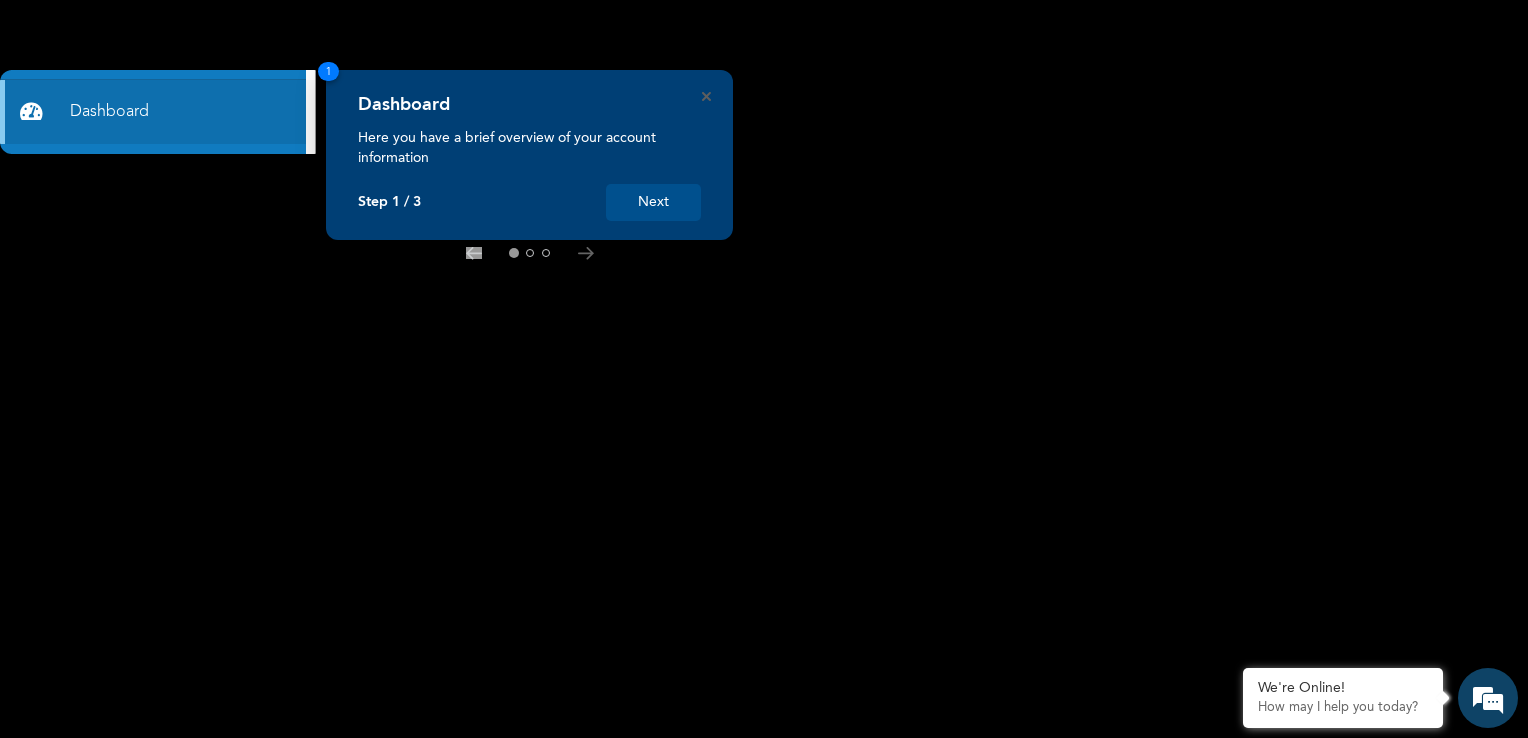 scroll, scrollTop: 0, scrollLeft: 0, axis: both 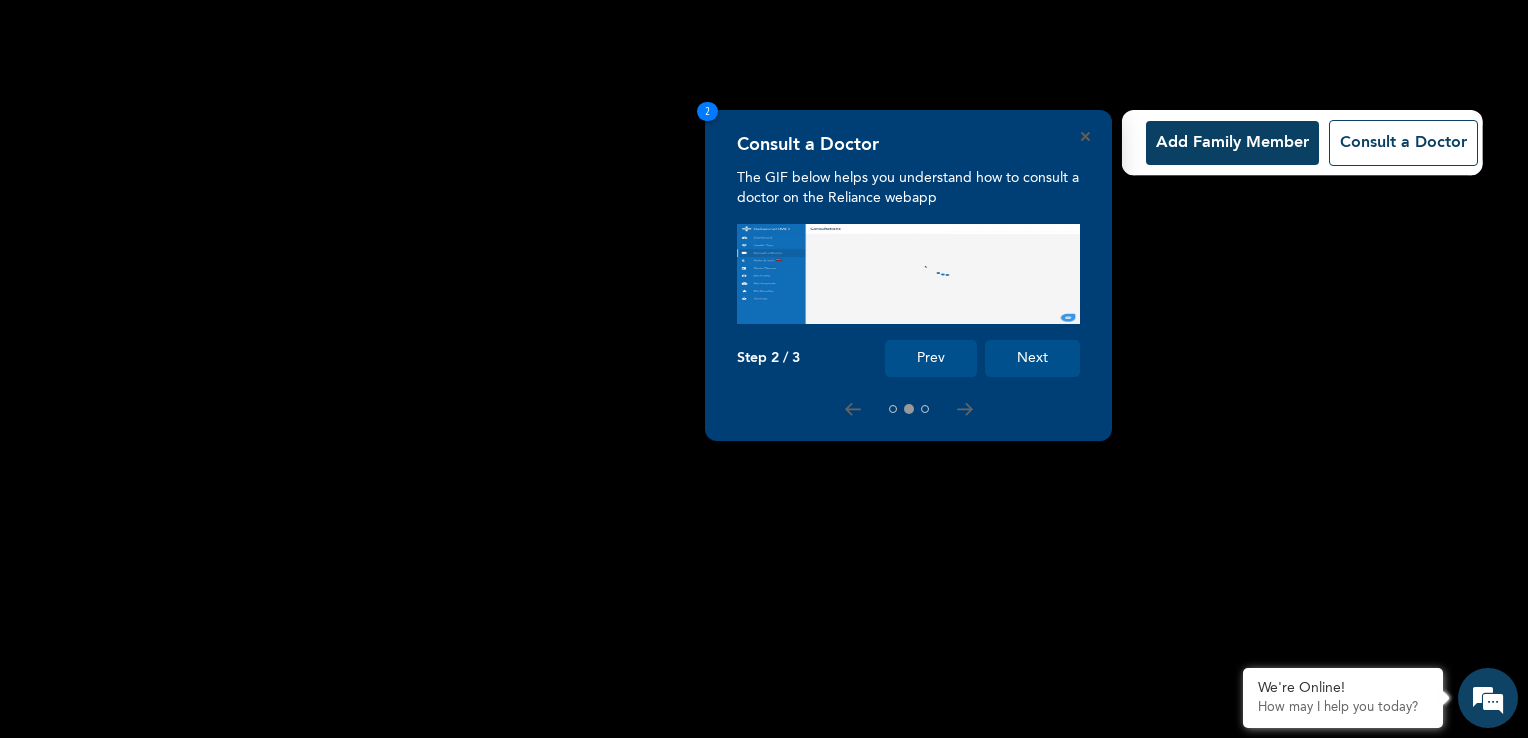 click on "Add Family Member" at bounding box center [1232, 143] 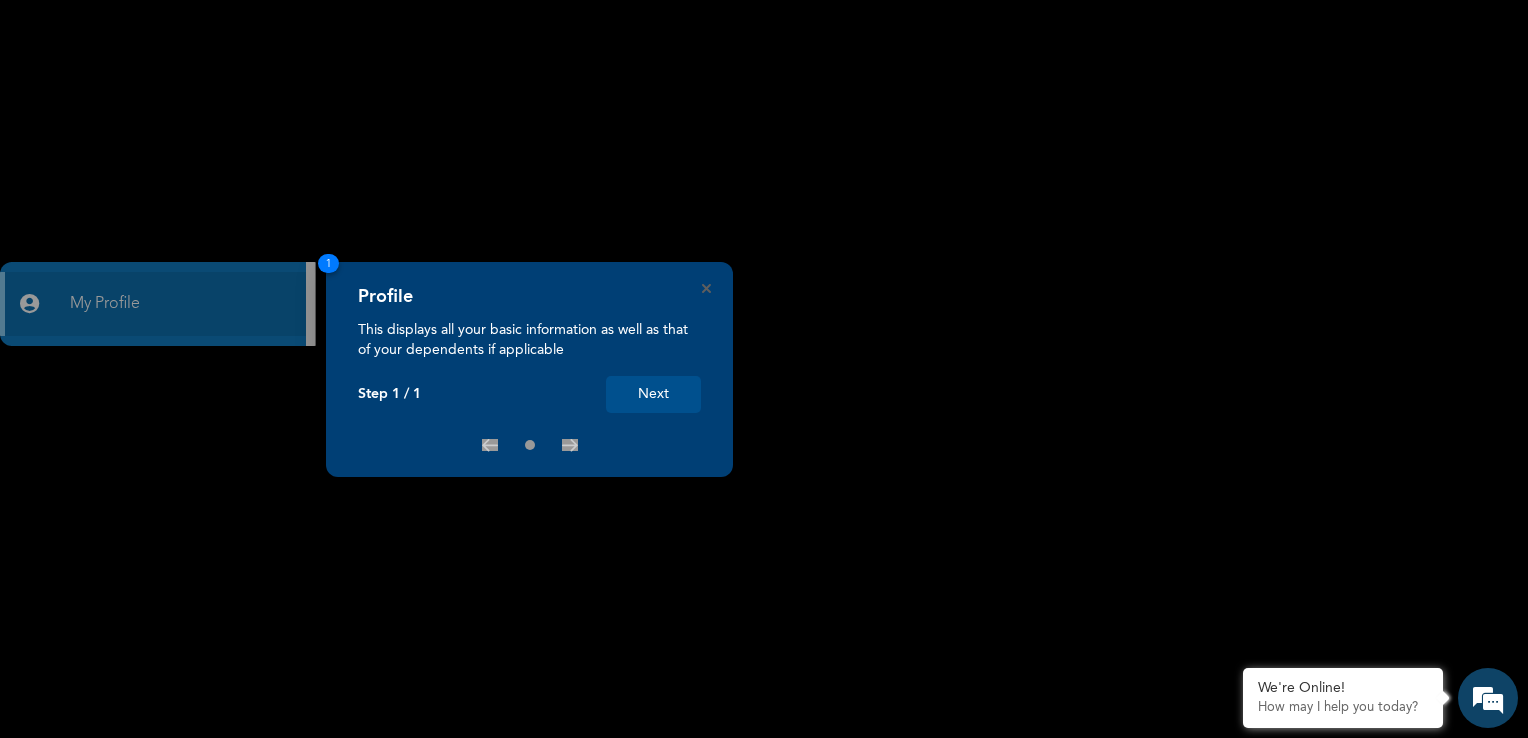 click on "Next" at bounding box center [653, 394] 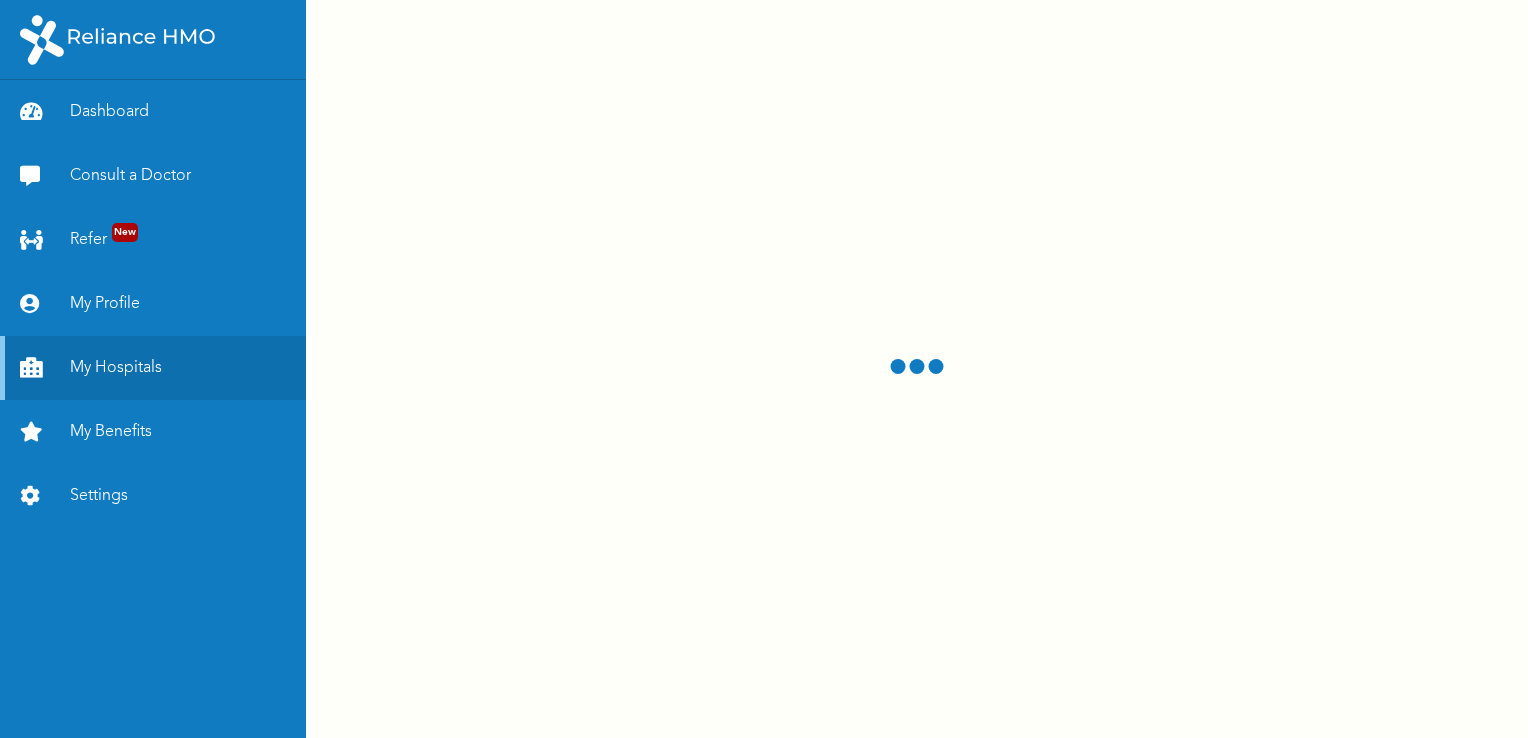 scroll, scrollTop: 0, scrollLeft: 0, axis: both 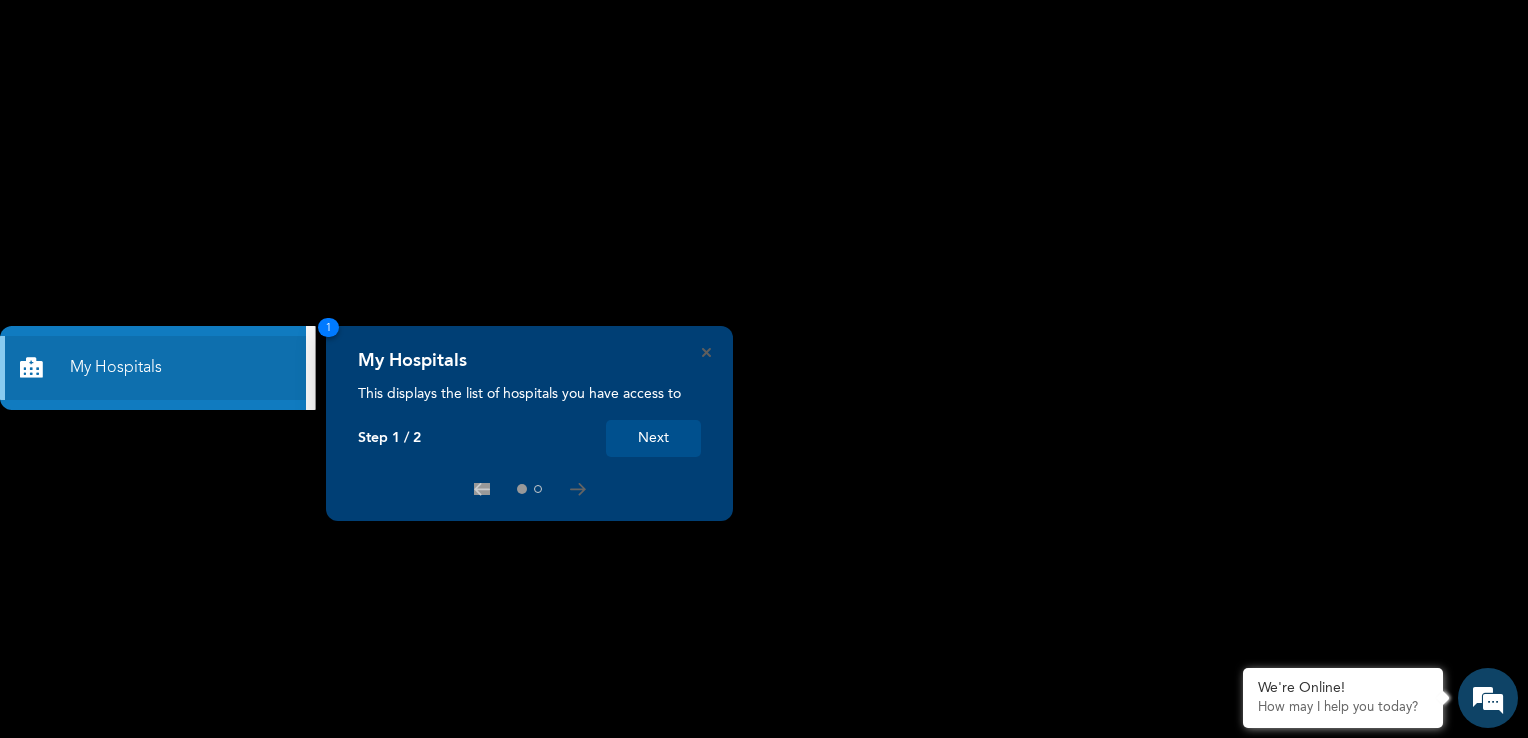 click on "Next" at bounding box center [653, 438] 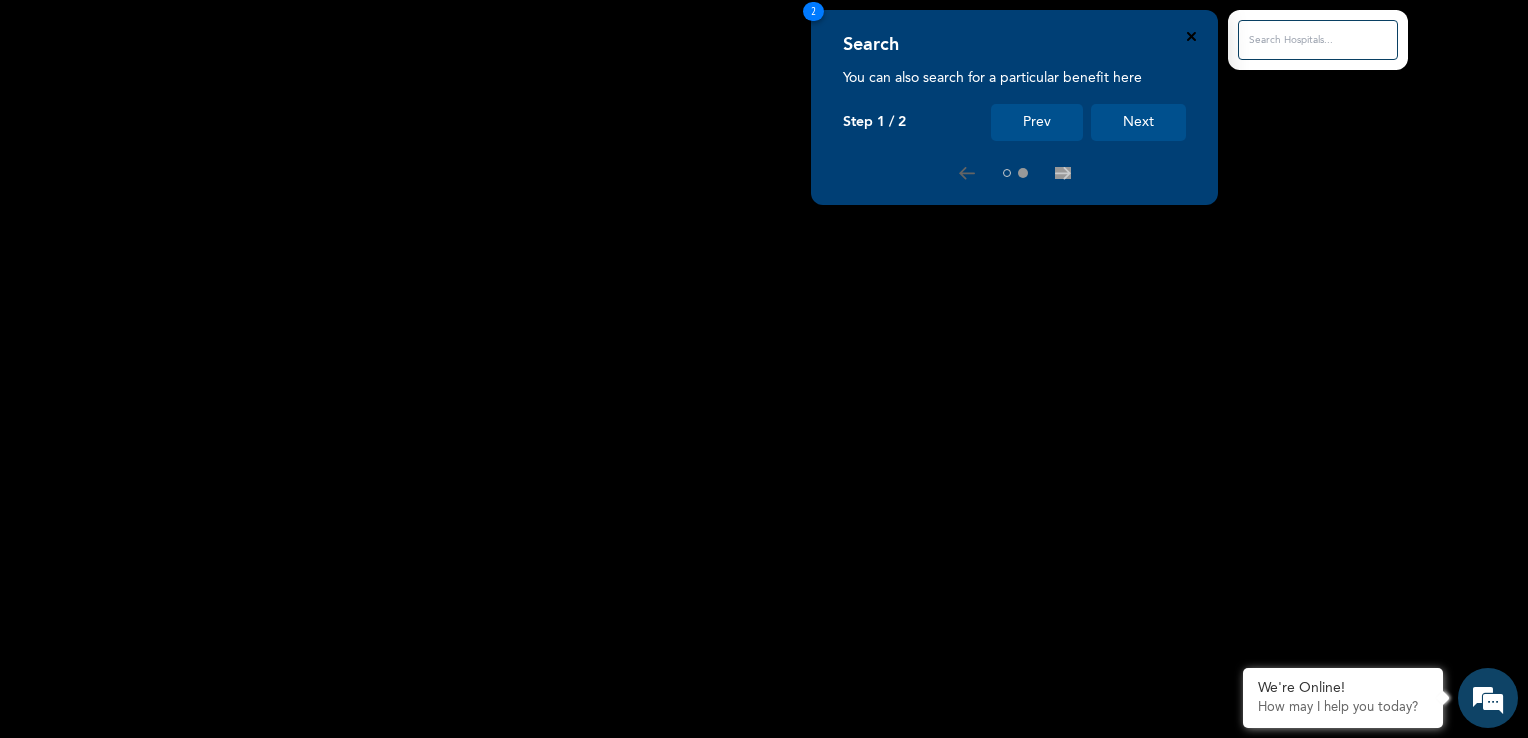 click 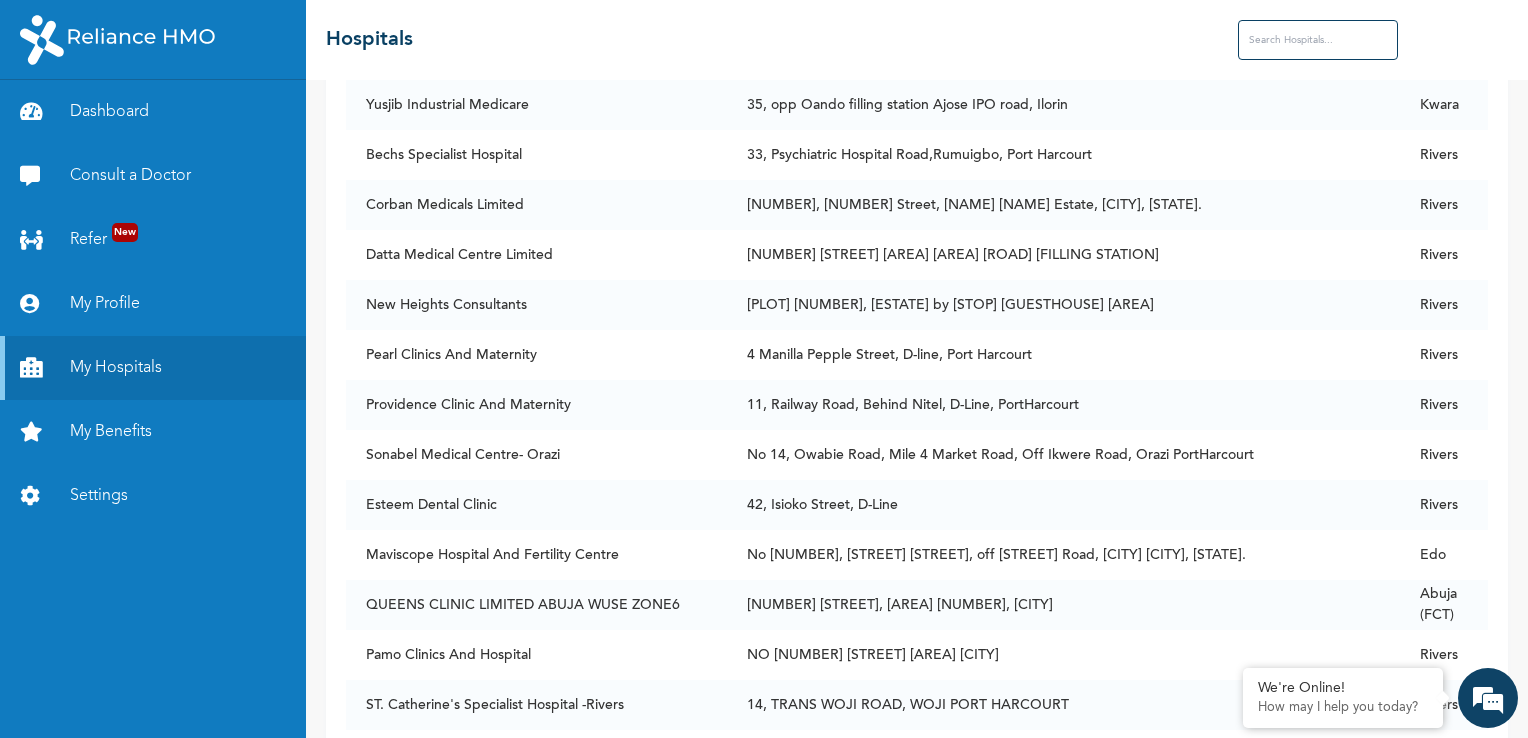 scroll, scrollTop: 7191, scrollLeft: 0, axis: vertical 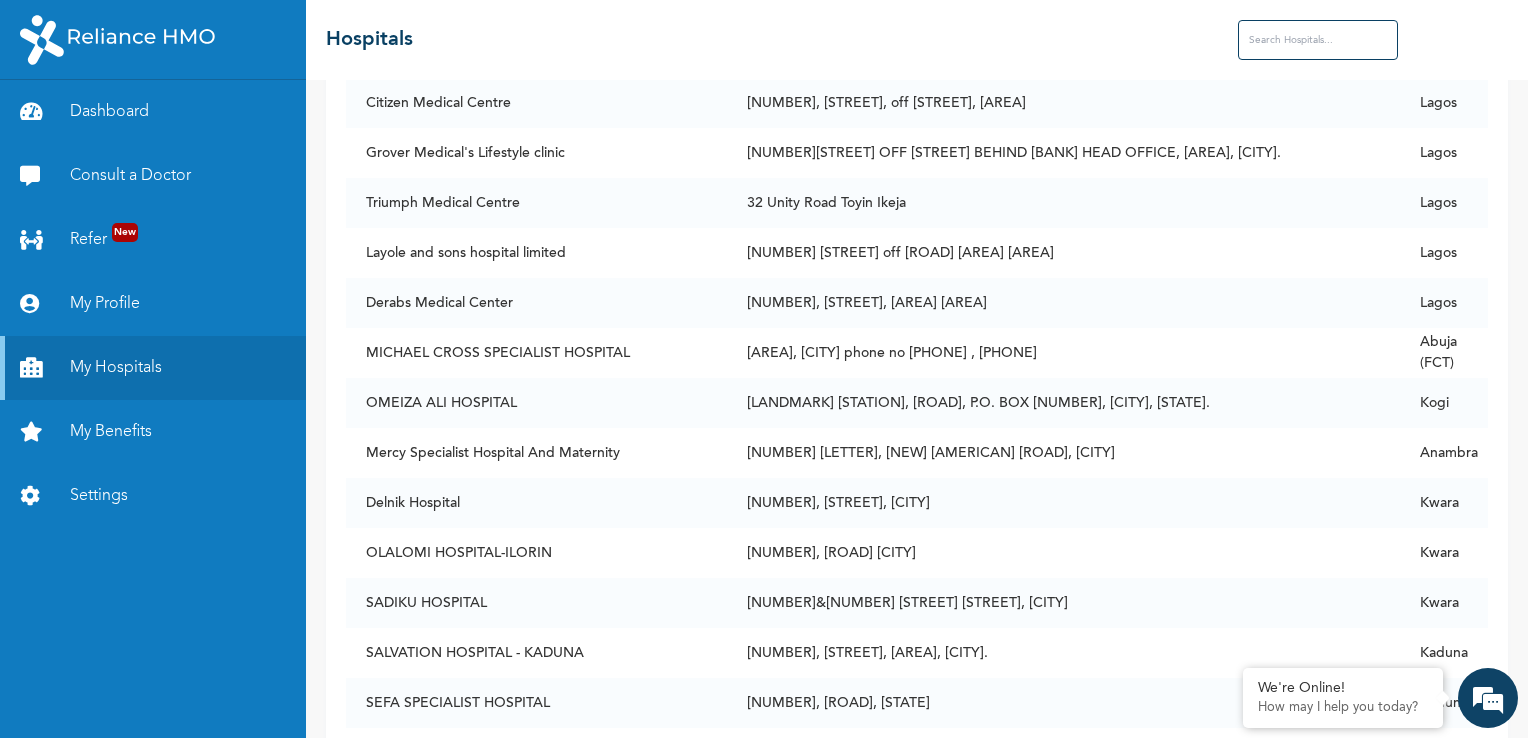 click at bounding box center [1318, 40] 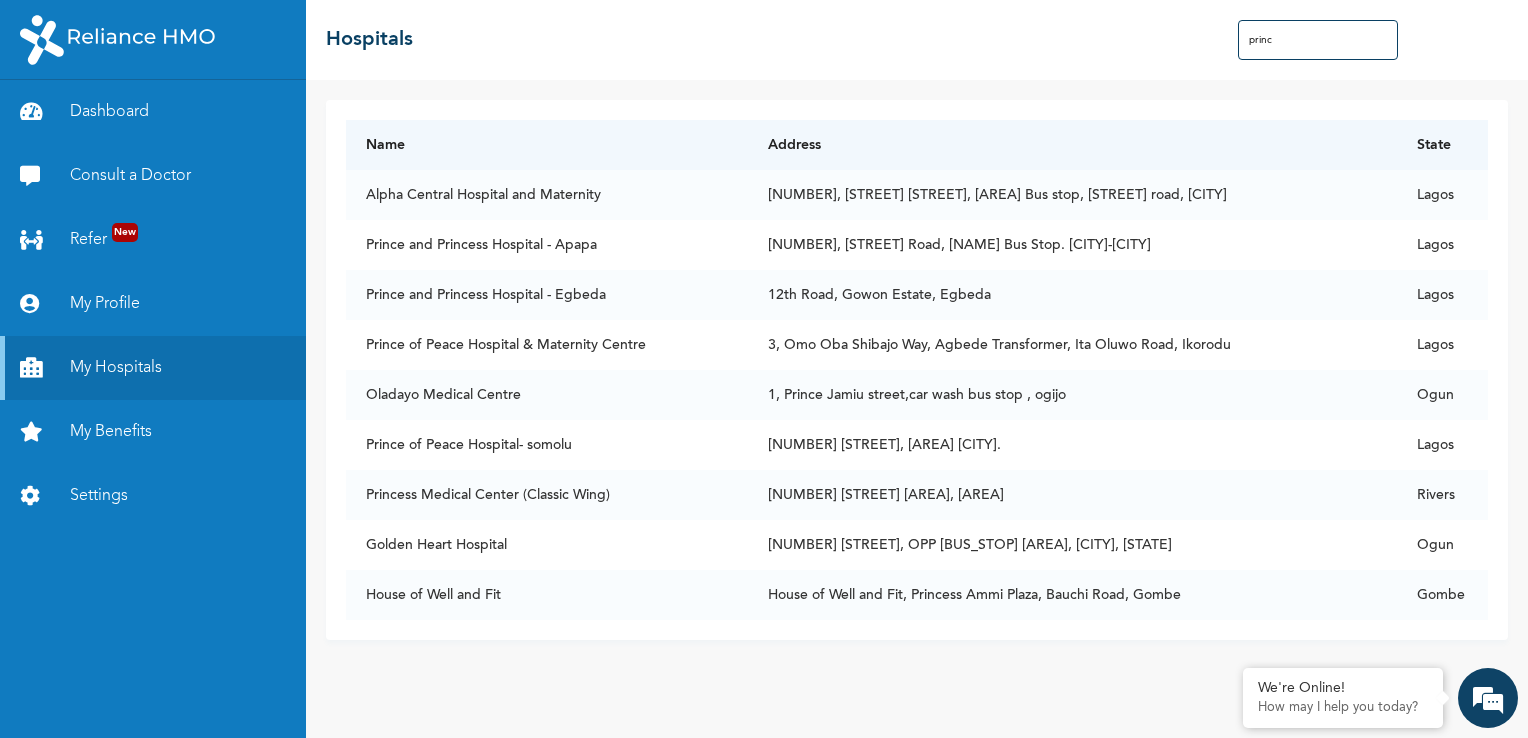 scroll, scrollTop: 0, scrollLeft: 0, axis: both 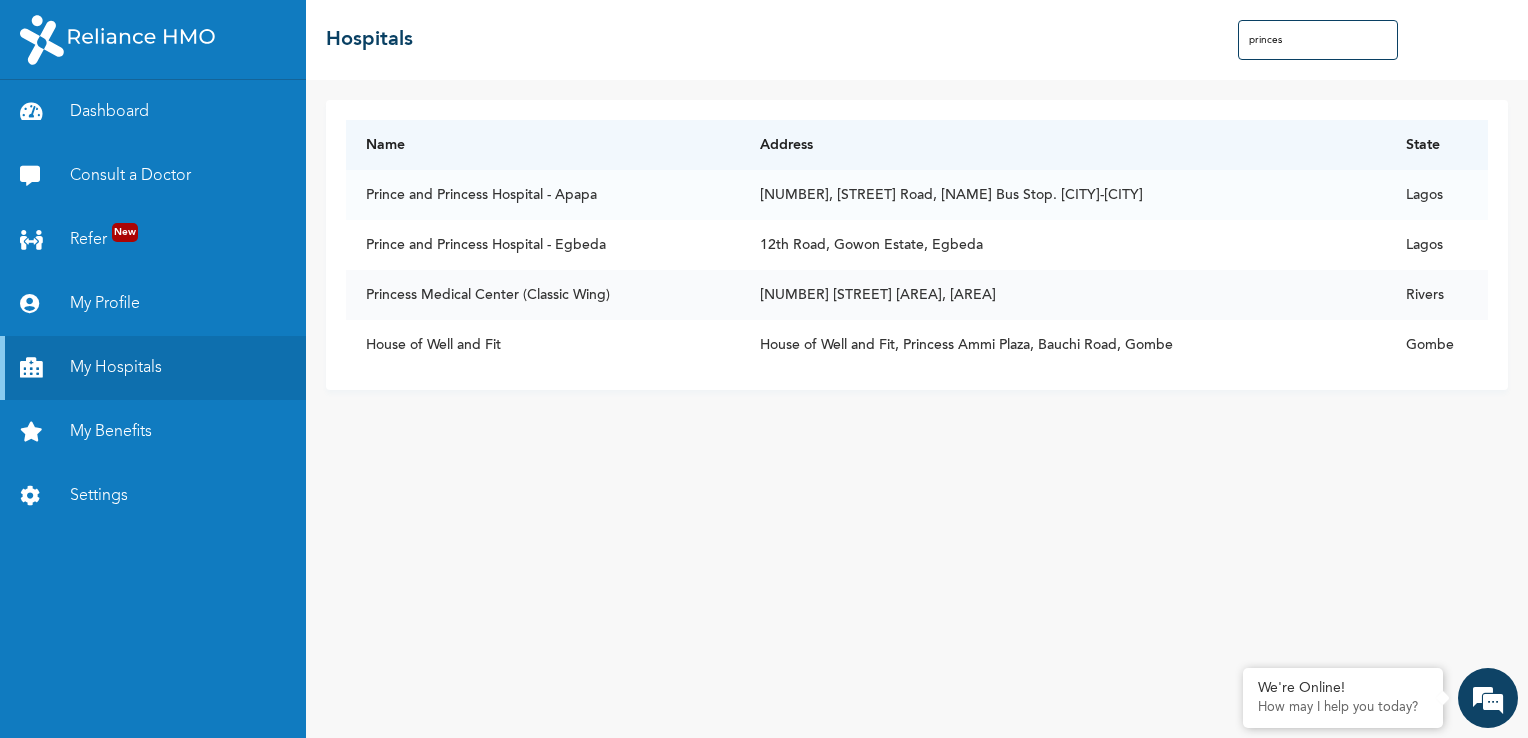 type on "princes" 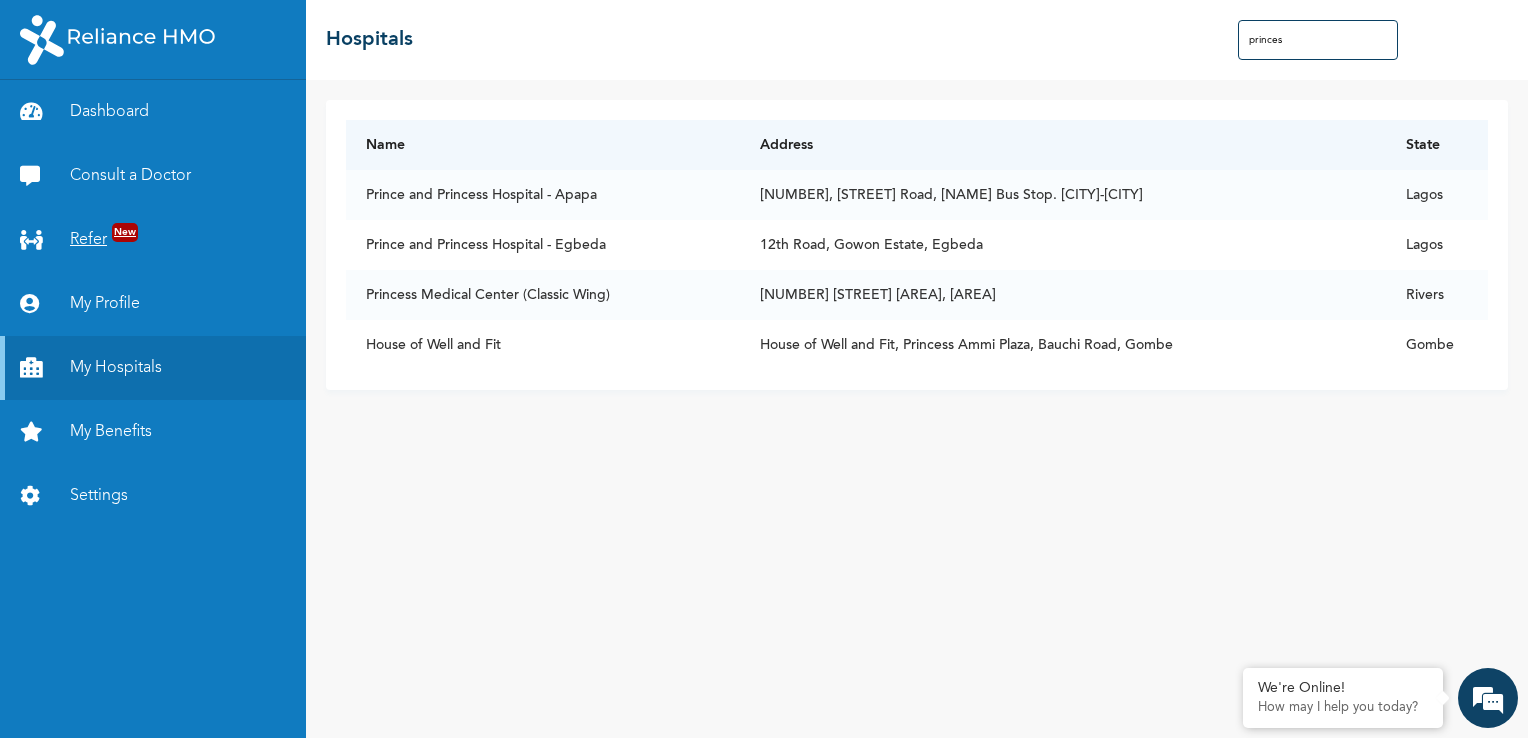 click on "Refer New" at bounding box center [153, 240] 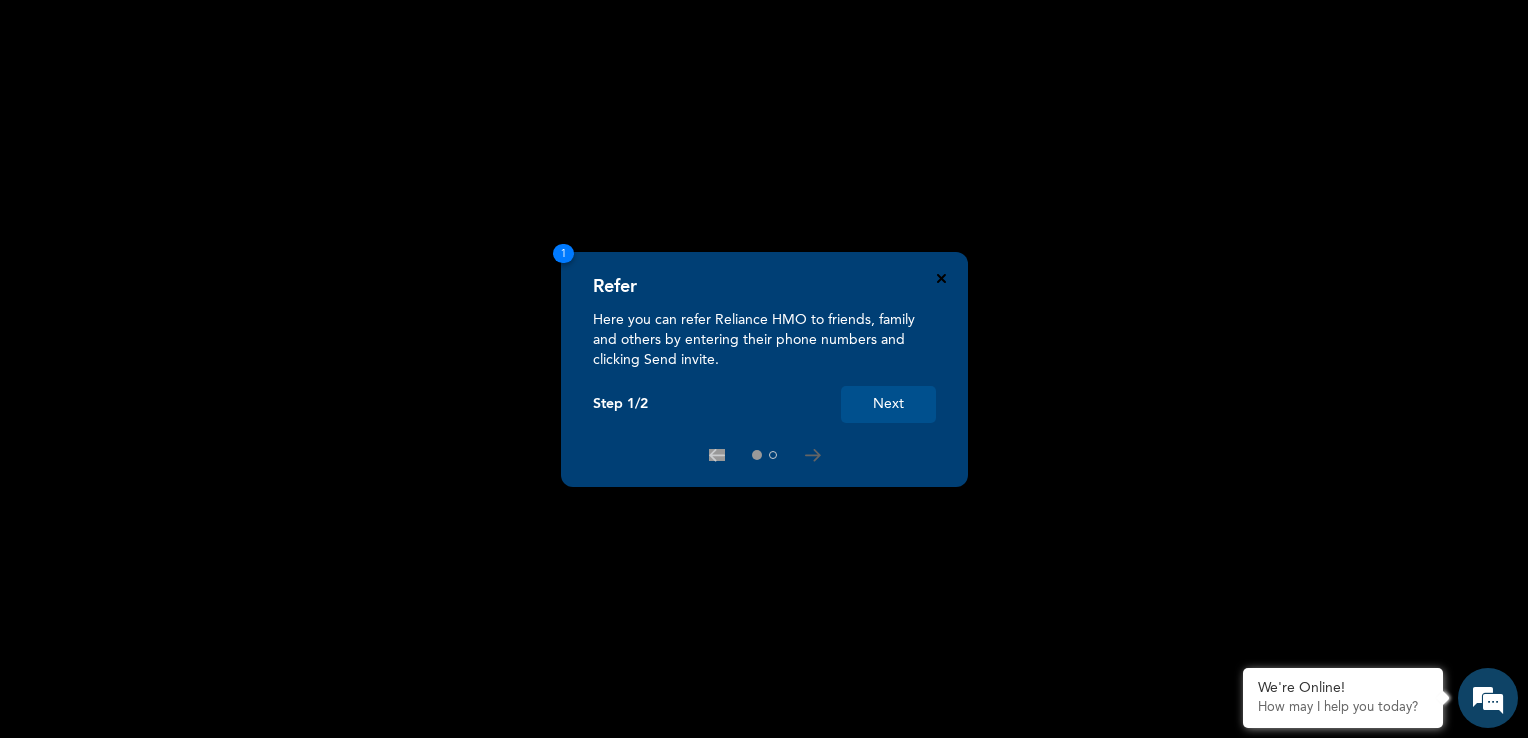 click 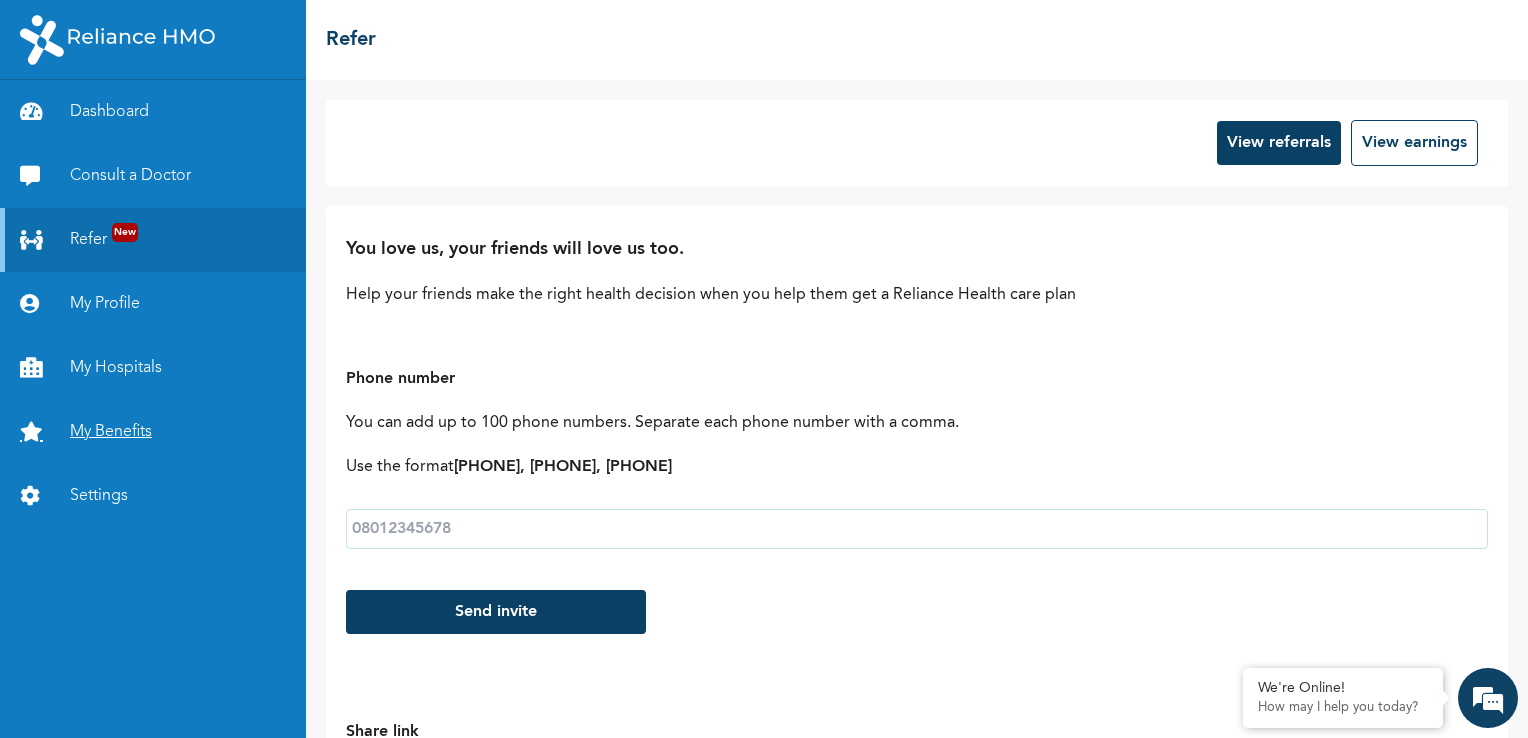 click on "My Benefits" at bounding box center (153, 432) 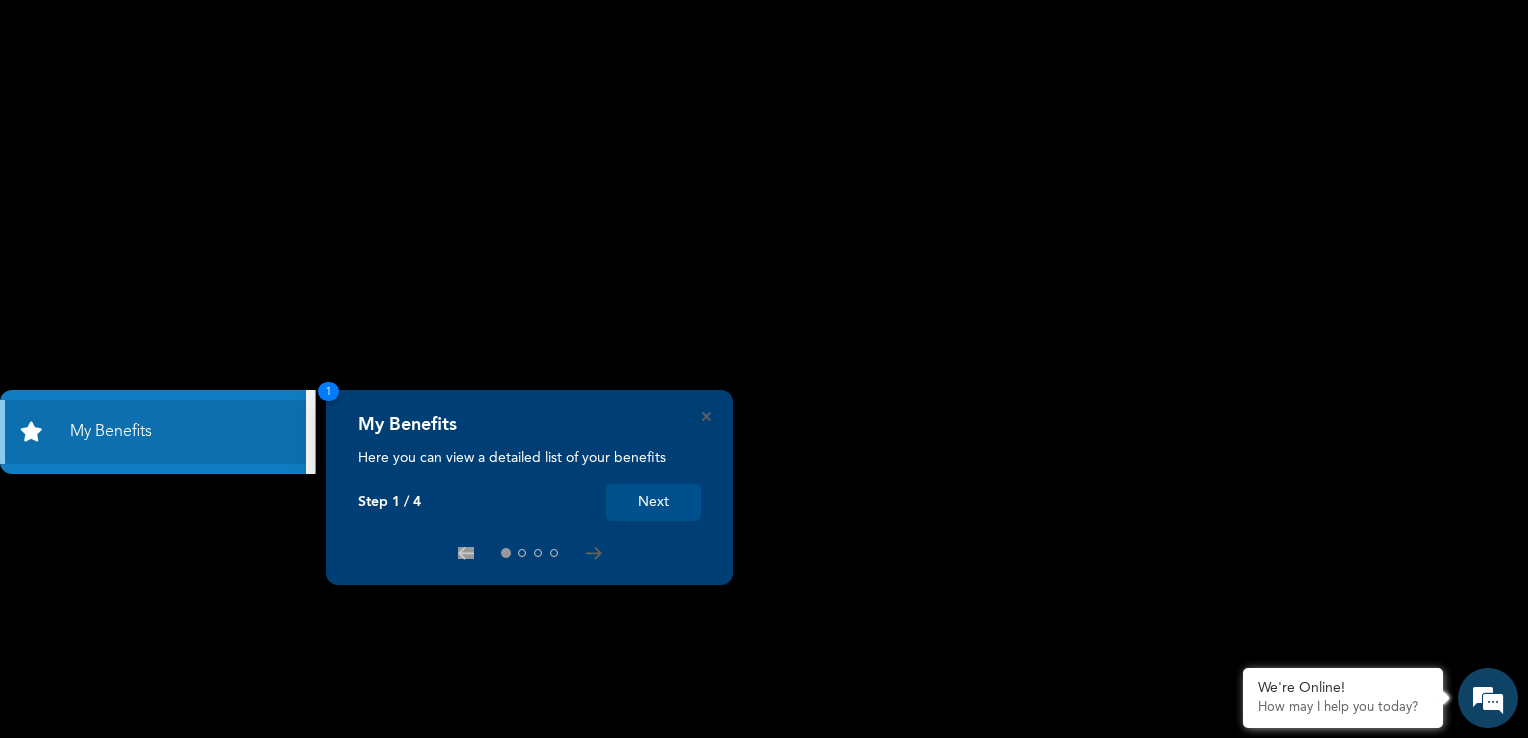 click on "Next" at bounding box center [653, 502] 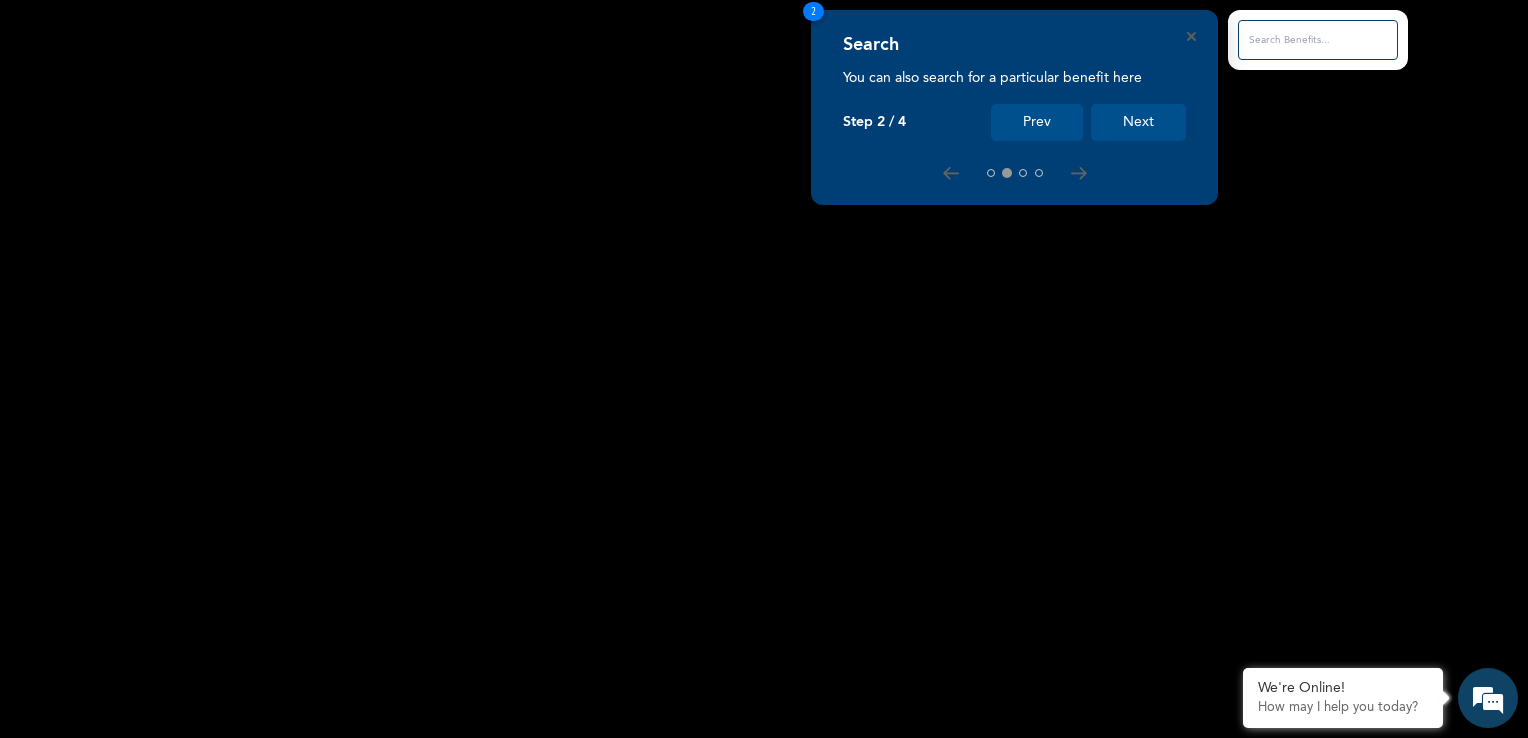 click at bounding box center [1318, 40] 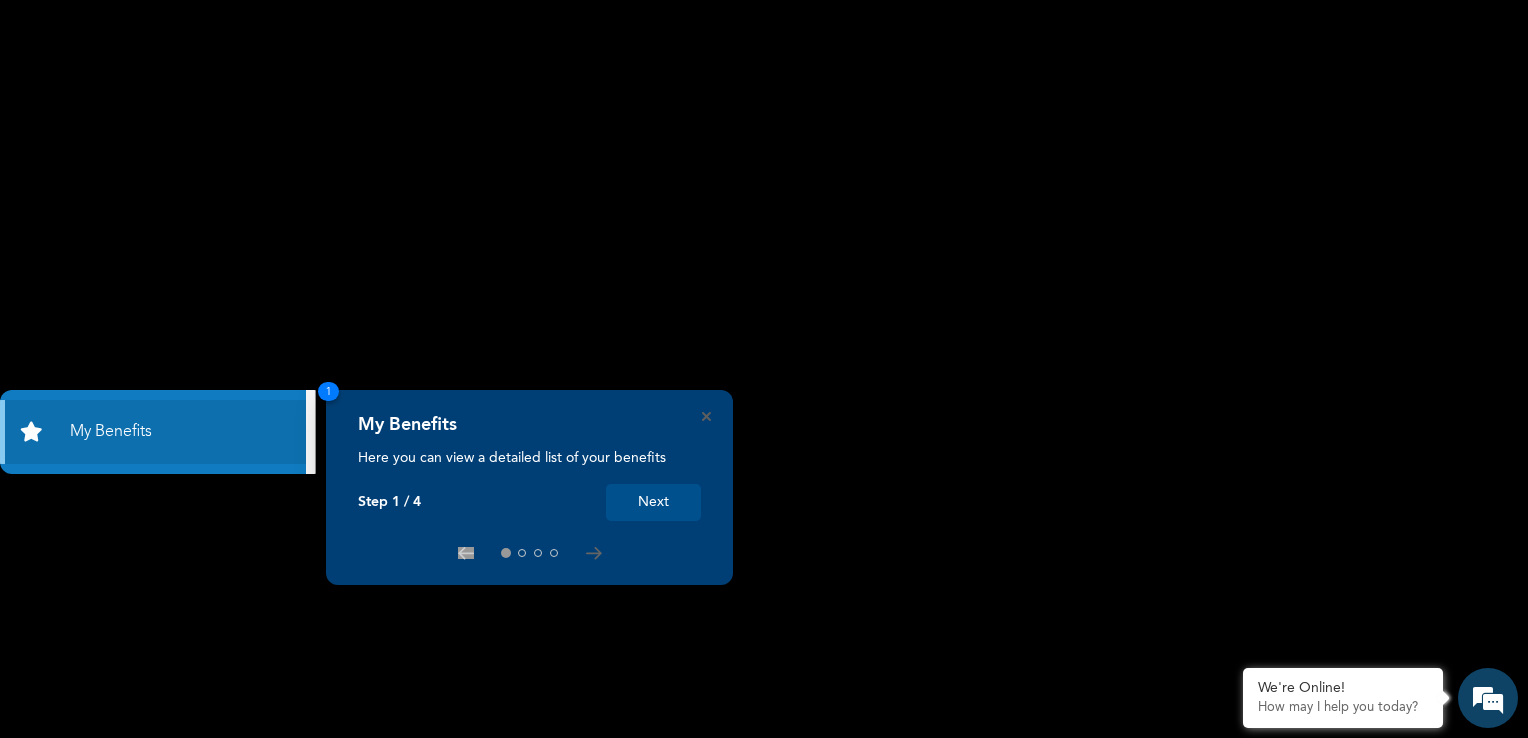 click on "Next" at bounding box center [653, 502] 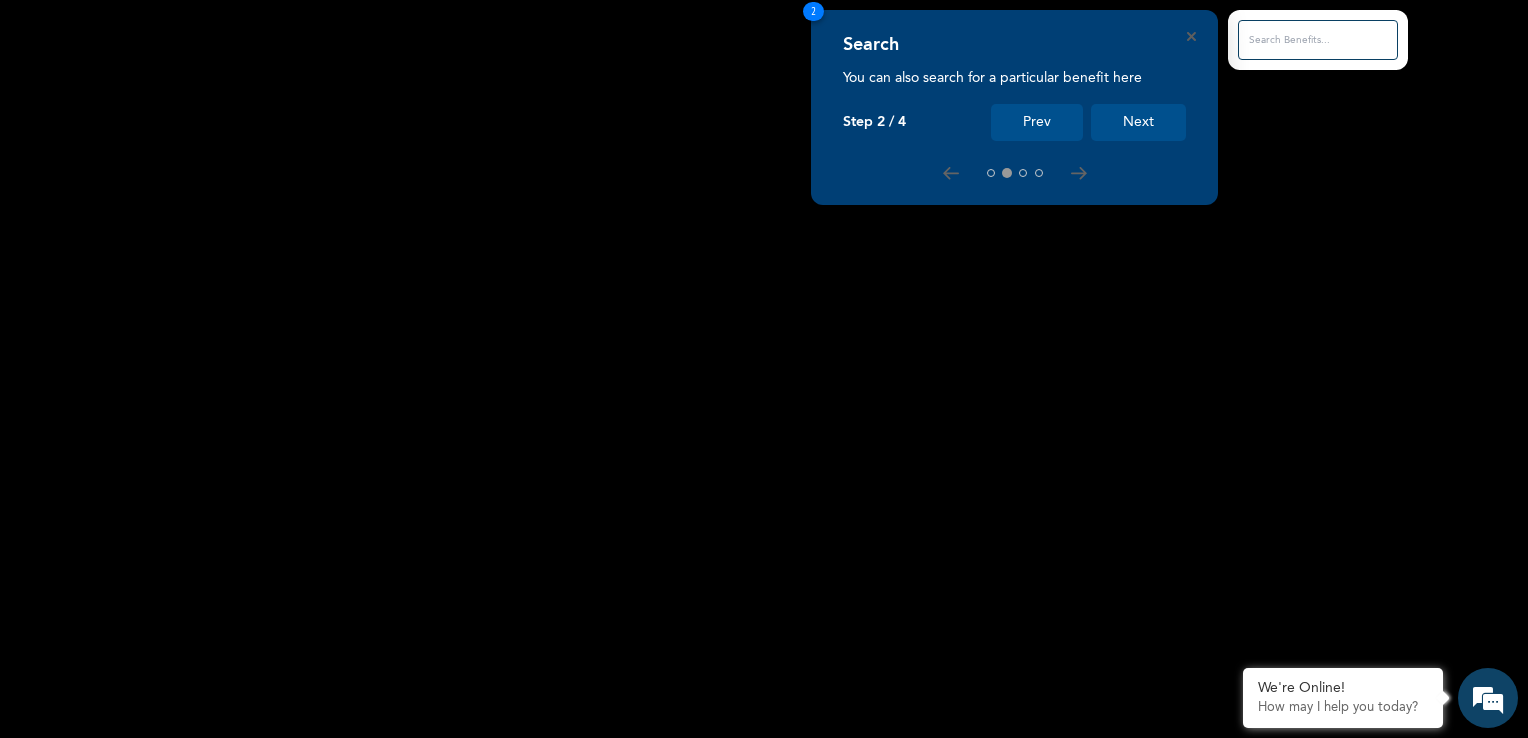 click on "Next" at bounding box center [1138, 122] 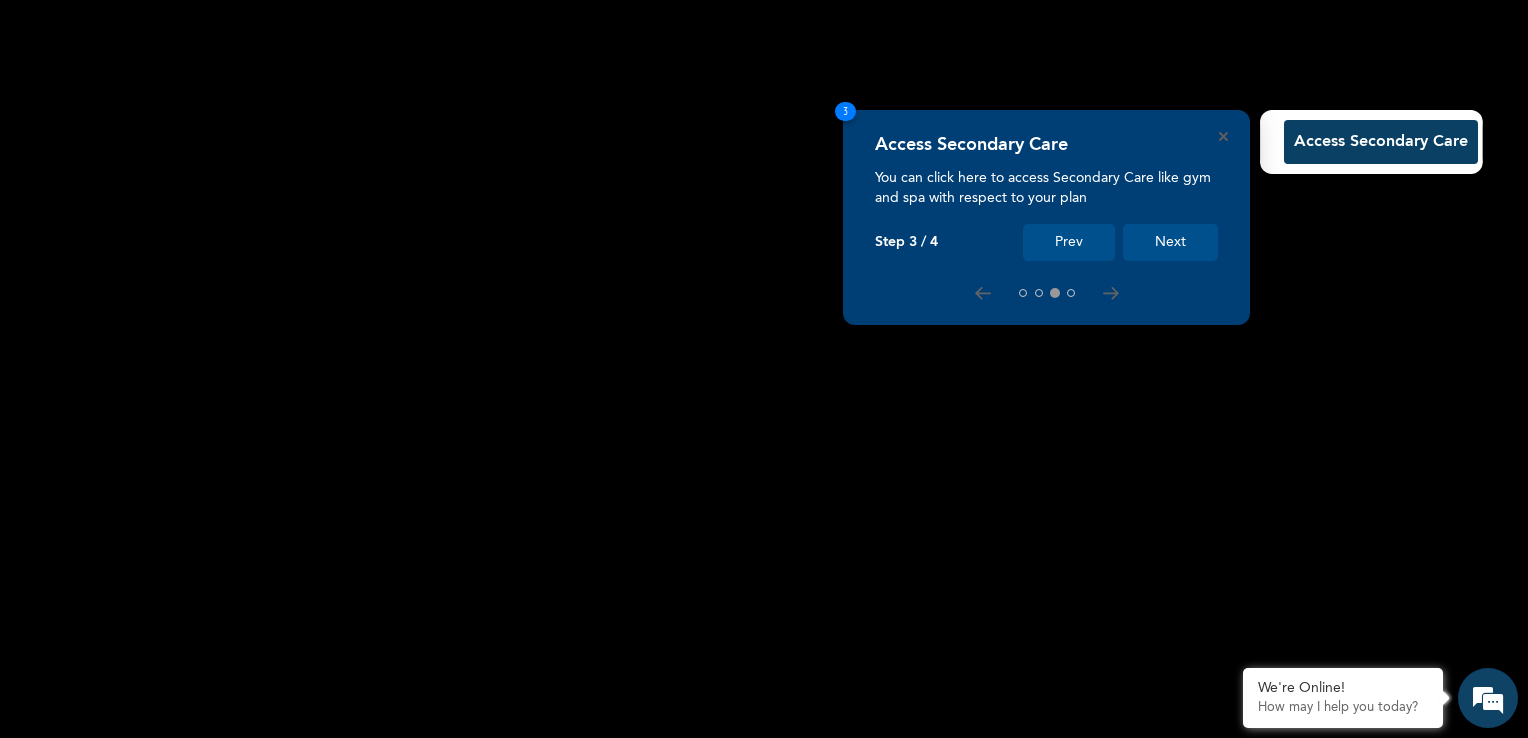 click on "Next" at bounding box center [1170, 242] 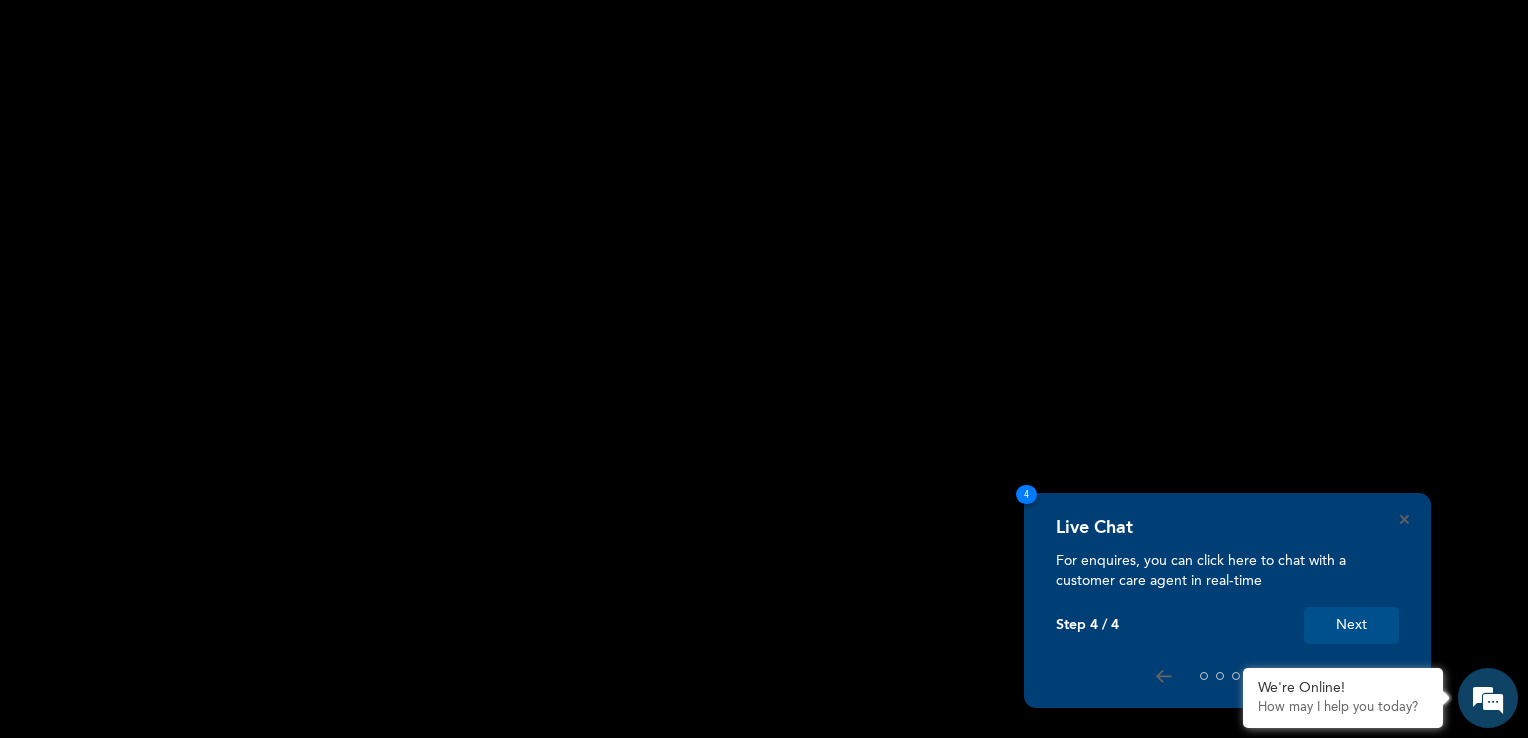 click on "Next" at bounding box center (1351, 625) 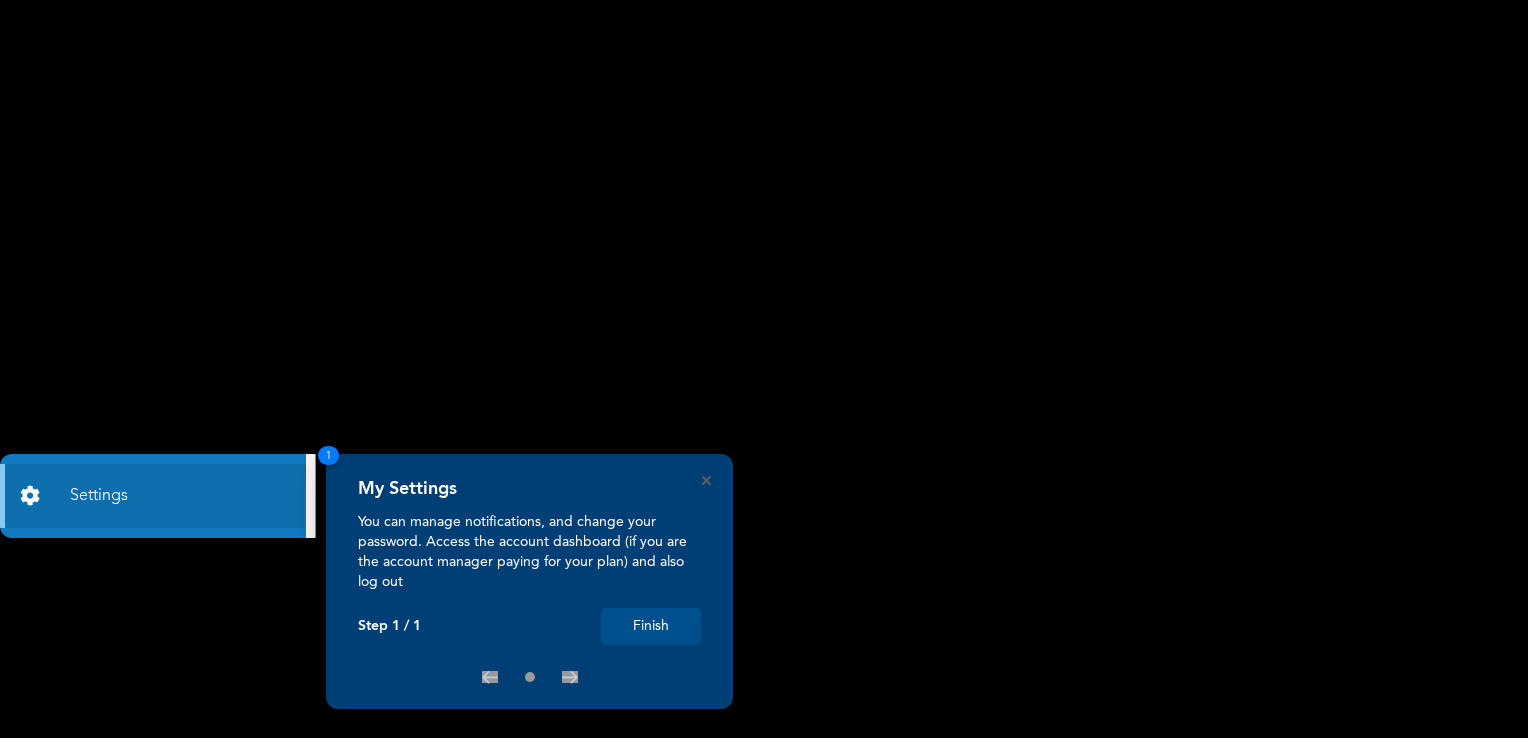 scroll, scrollTop: 0, scrollLeft: 0, axis: both 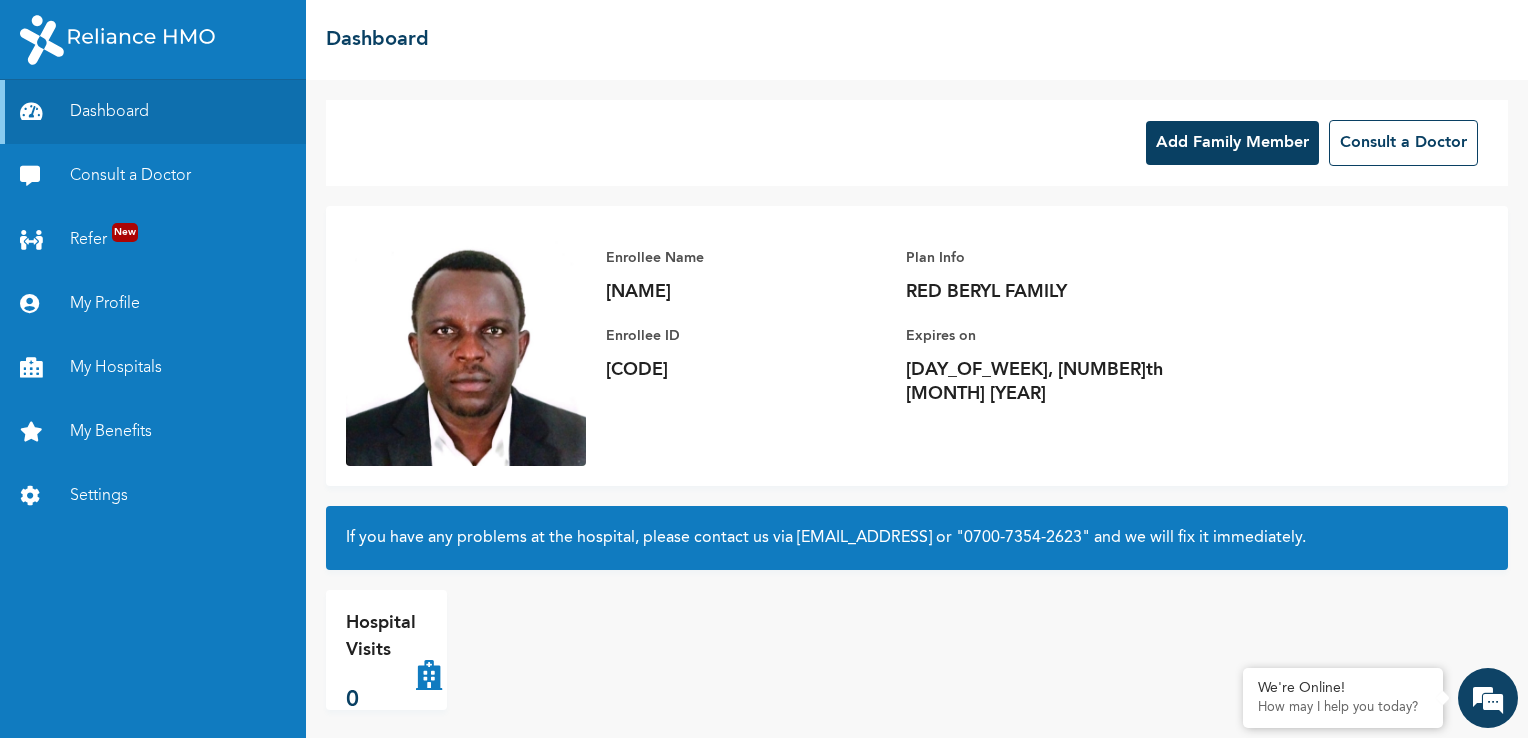 click on "Add Family Member" at bounding box center (1232, 143) 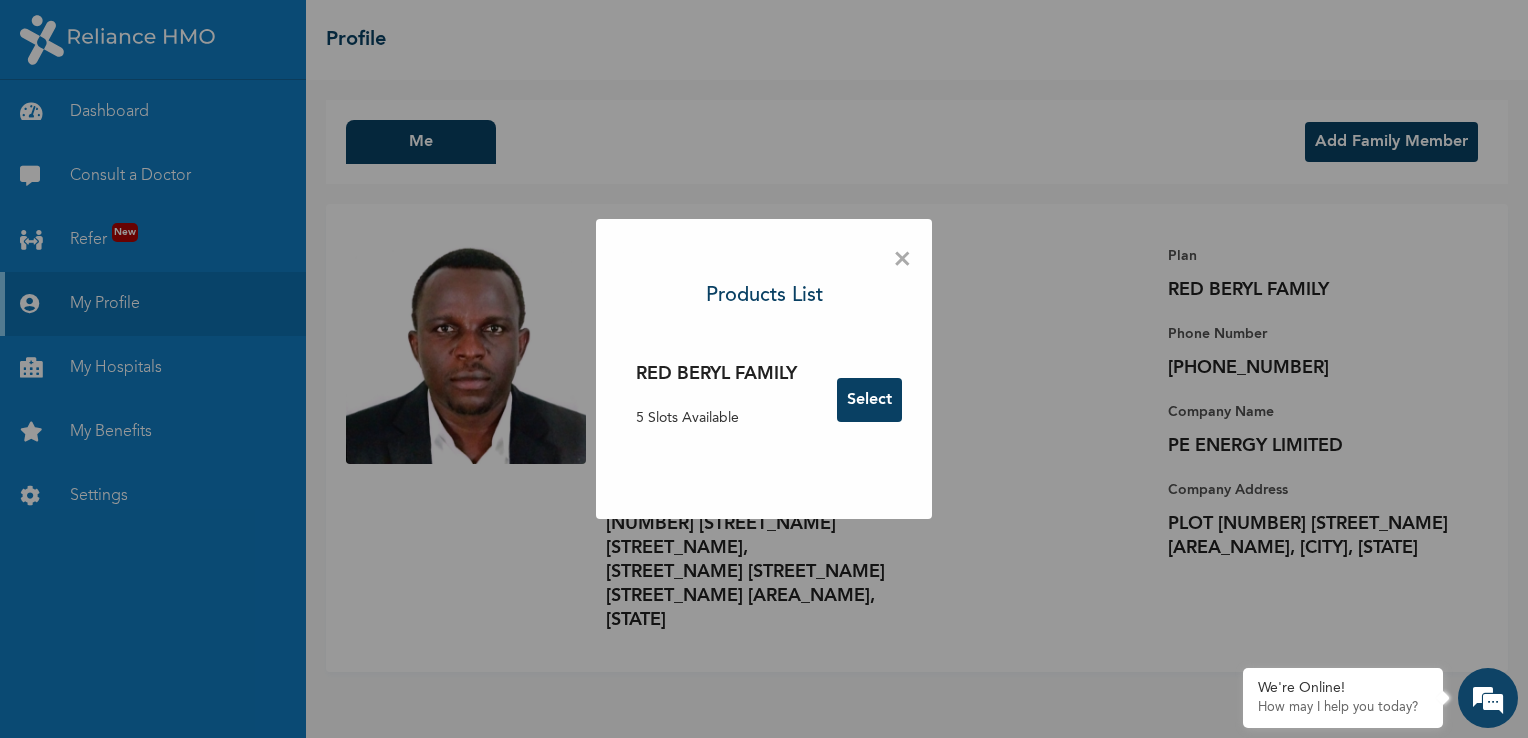 click on "Select" at bounding box center (869, 400) 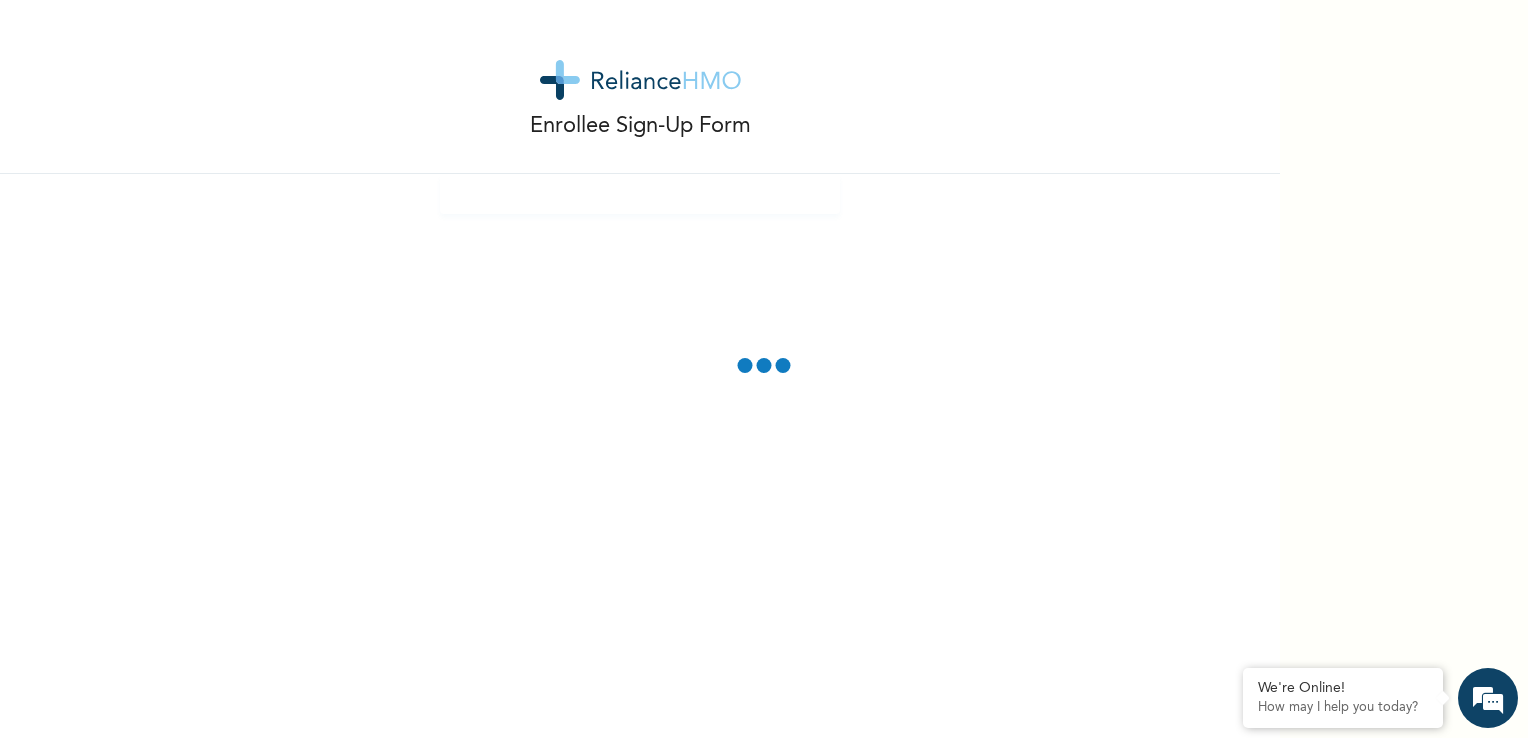 scroll, scrollTop: 0, scrollLeft: 0, axis: both 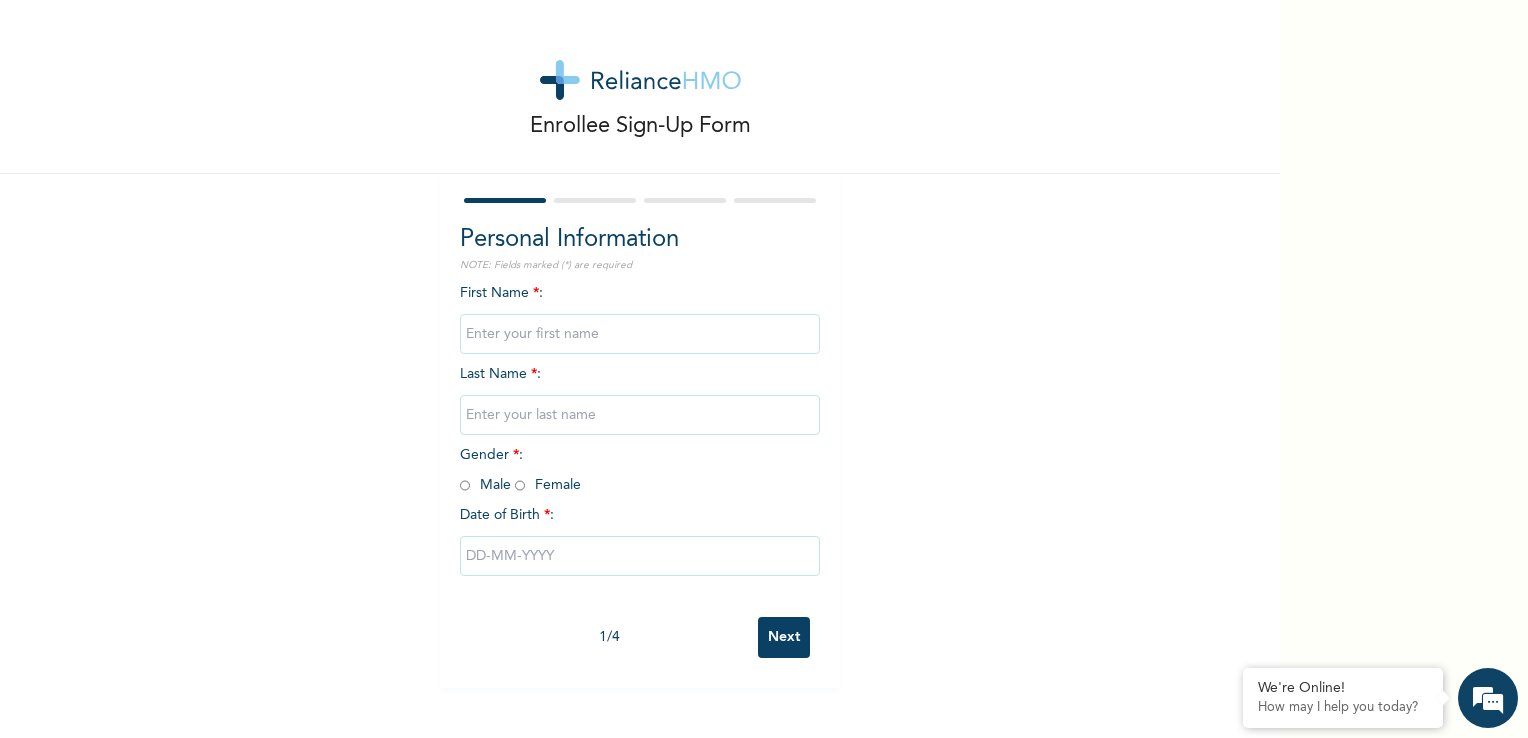 click at bounding box center (640, 334) 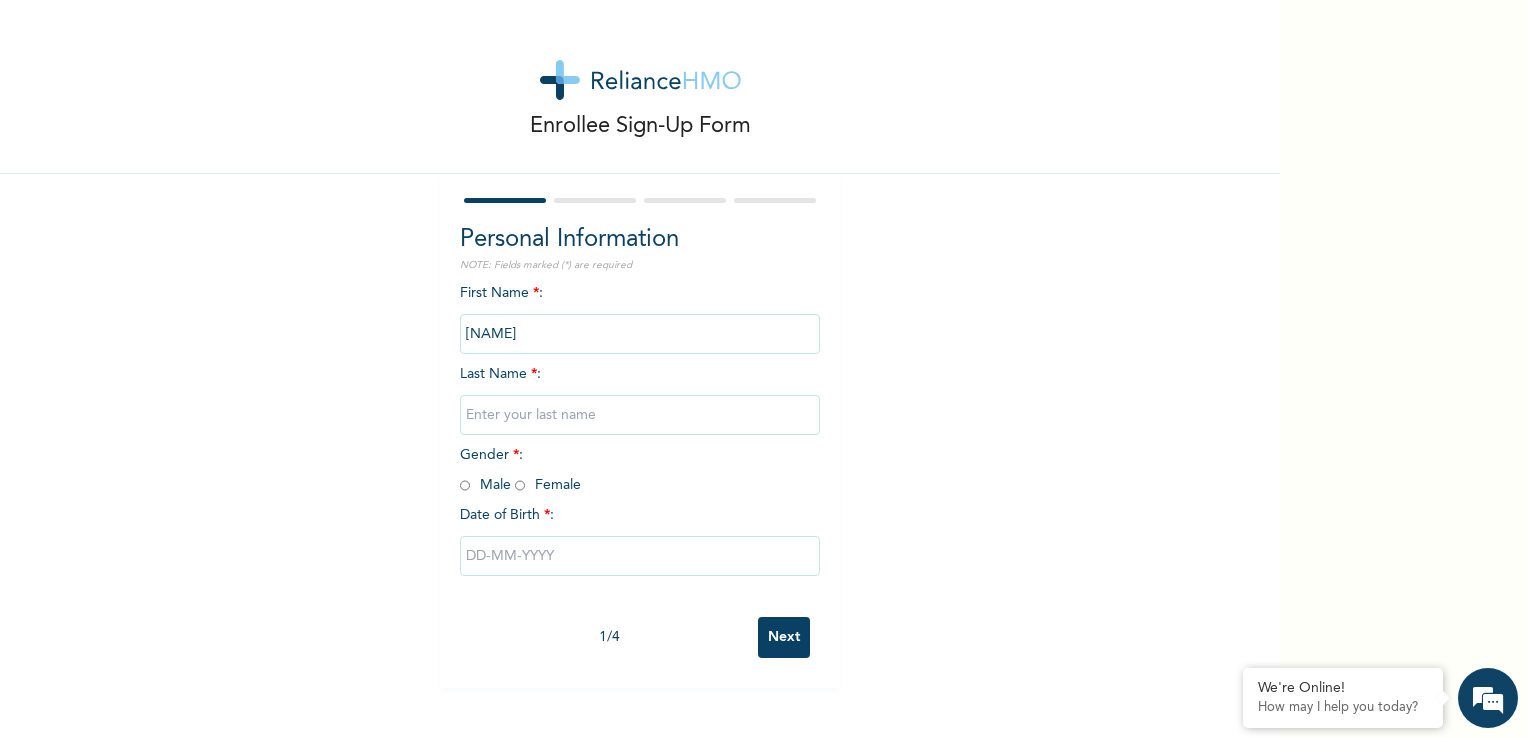 click at bounding box center (640, 415) 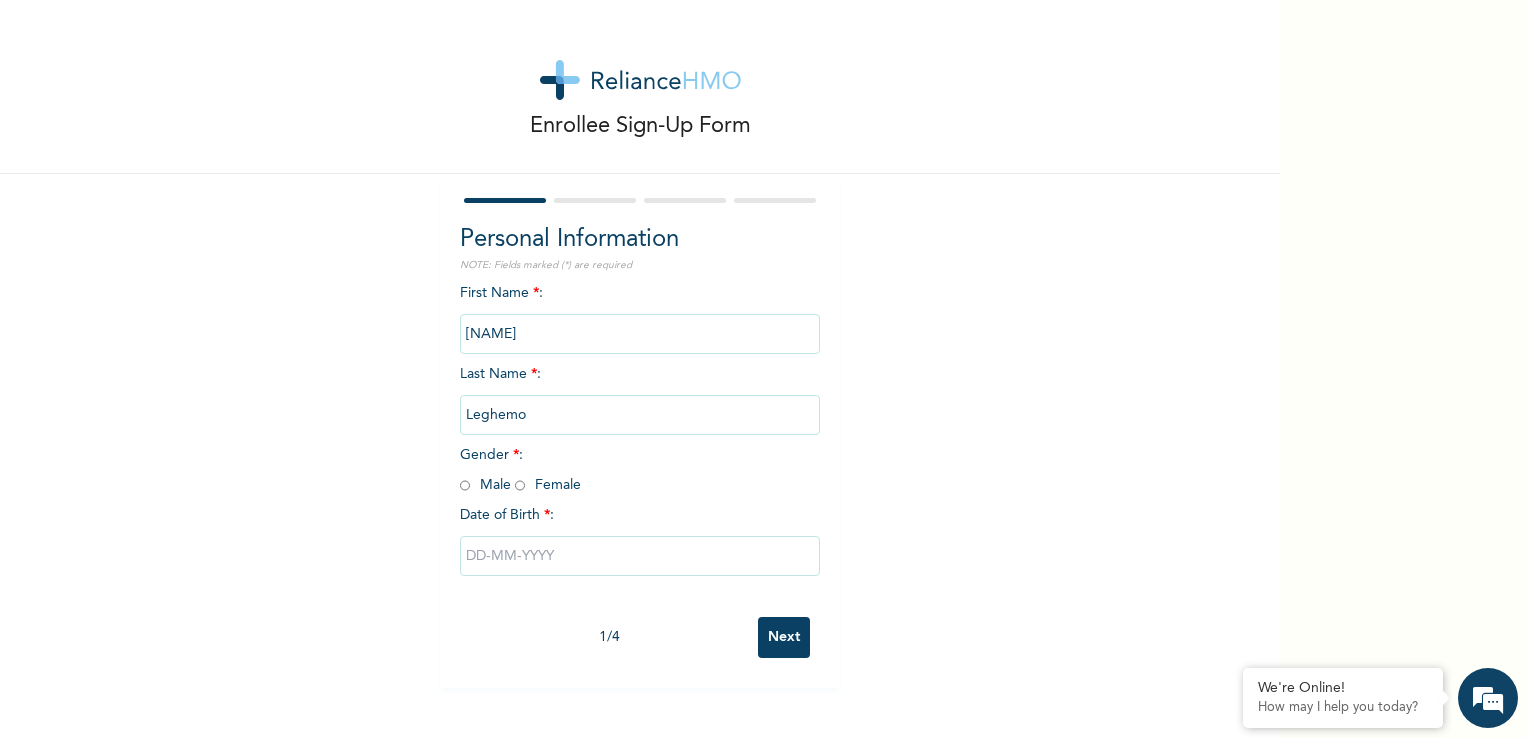 click at bounding box center [520, 485] 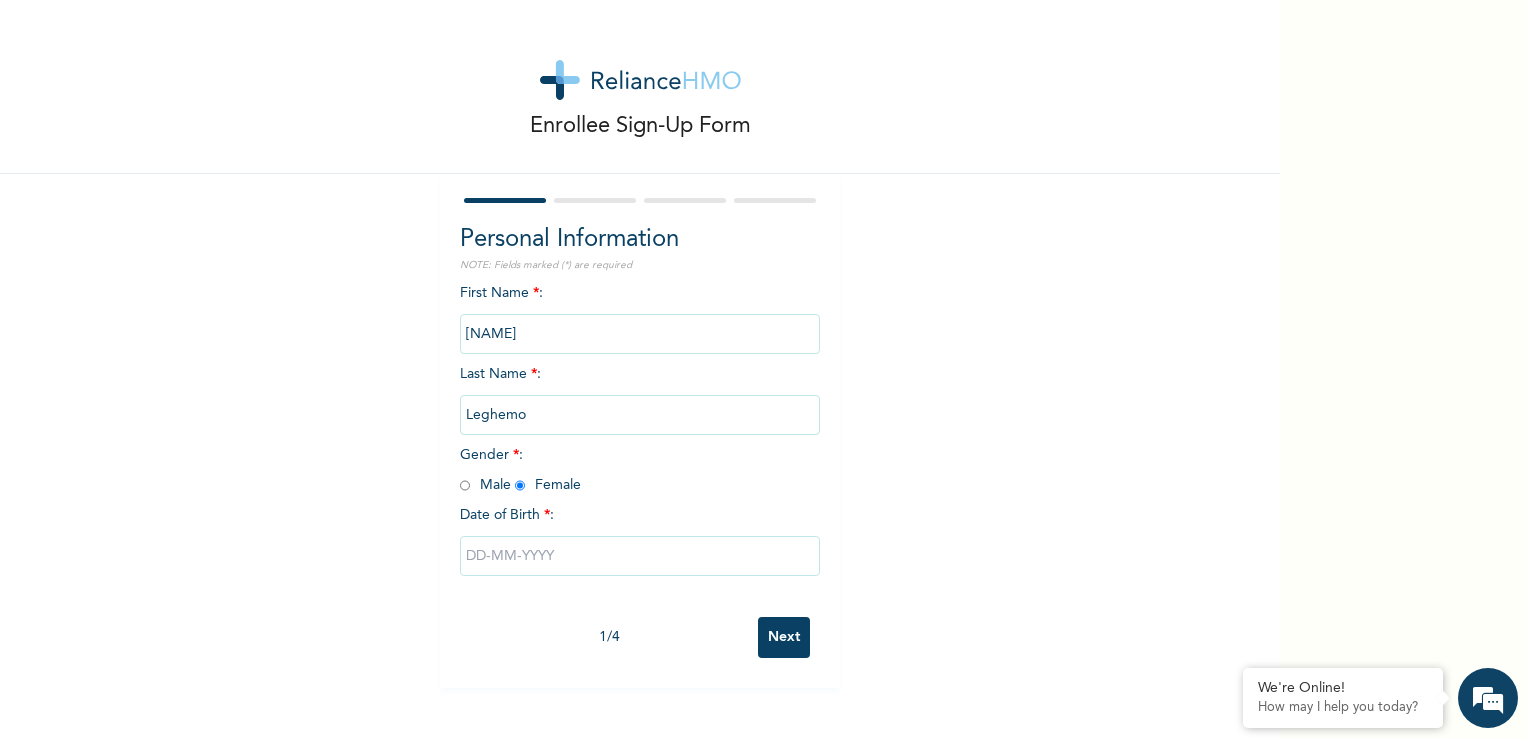 click at bounding box center [640, 556] 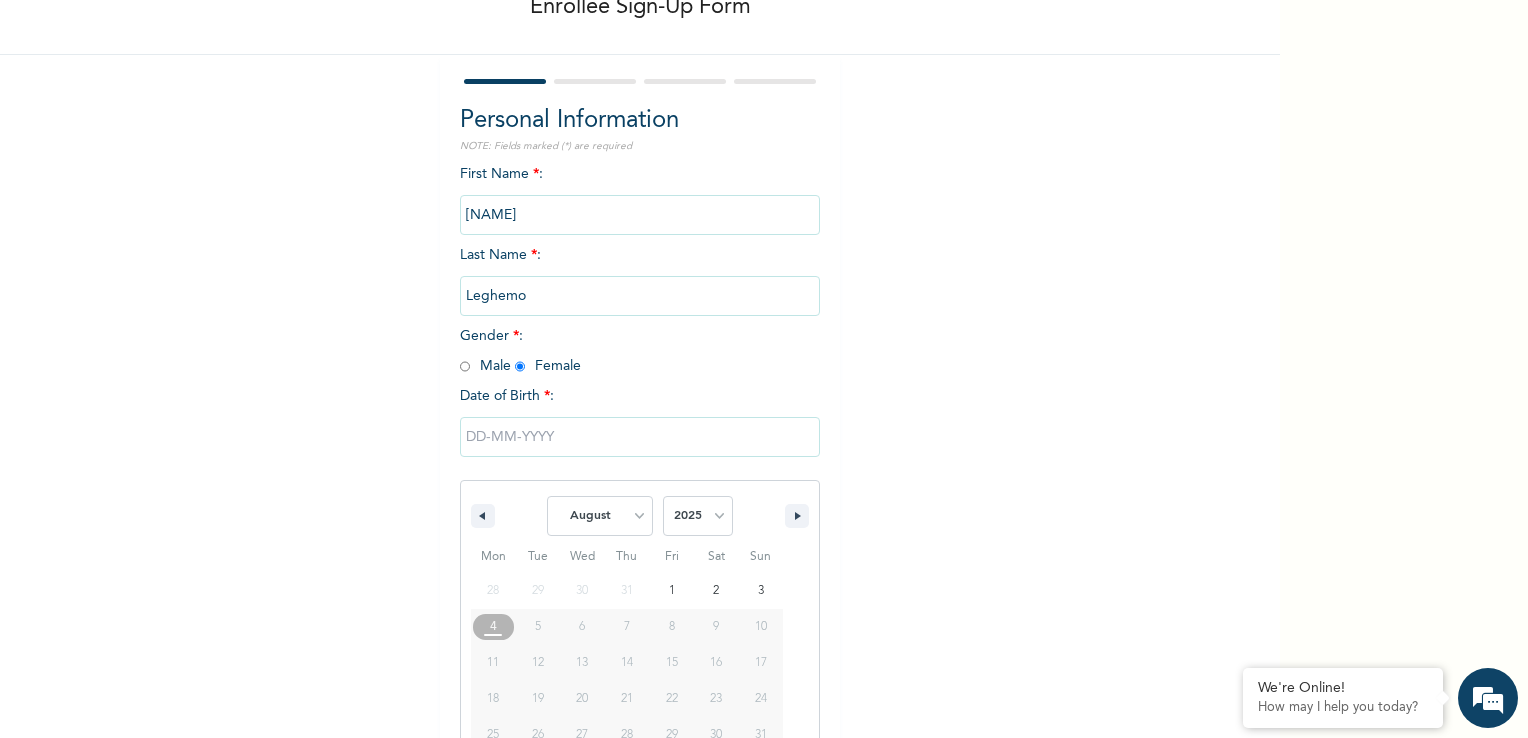 scroll, scrollTop: 170, scrollLeft: 0, axis: vertical 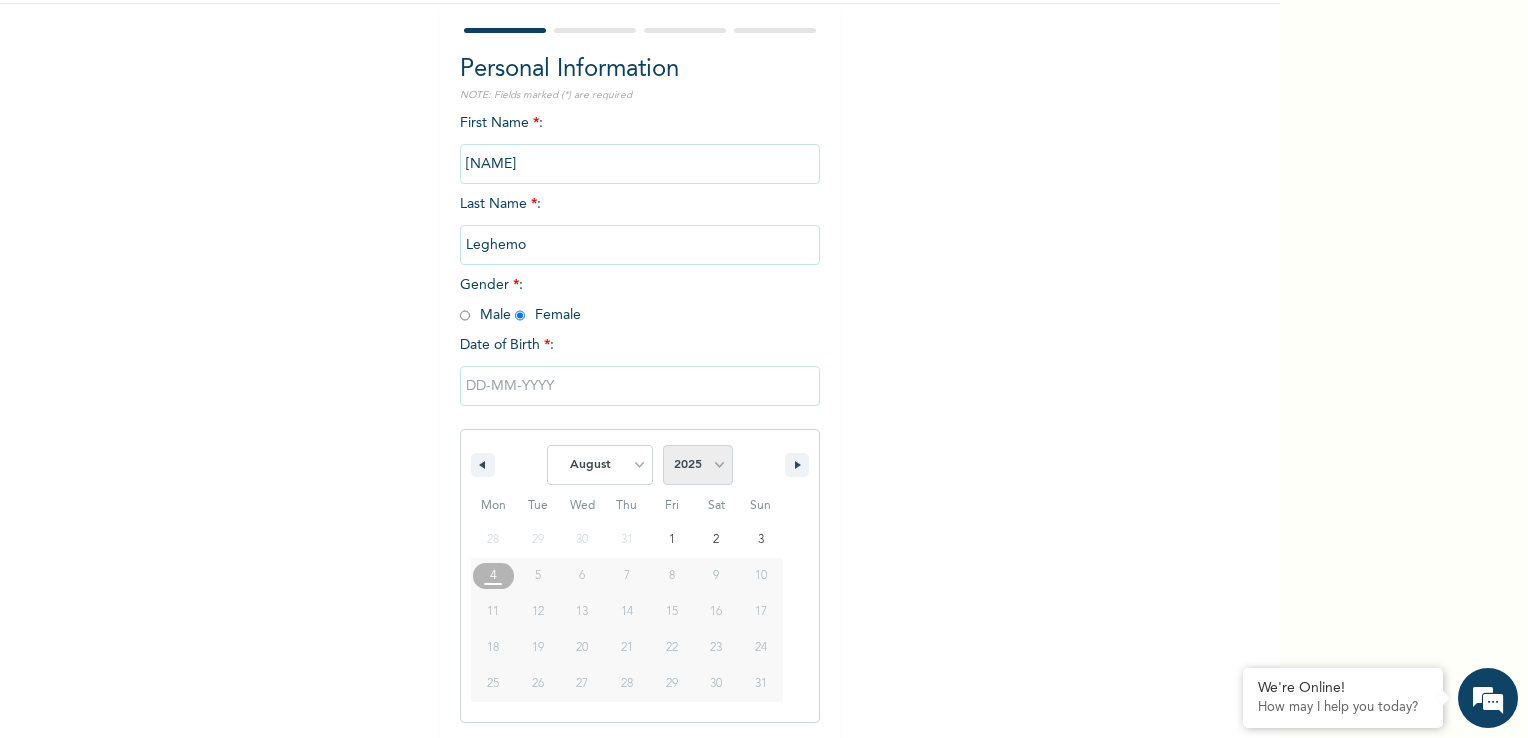 click on "2025 2024 2023 2022 2021 2020 2019 2018 2017 2016 2015 2014 2013 2012 2011 2010 2009 2008 2007 2006 2005 2004 2003 2002 2001 2000 1999 1998 1997 1996 1995 1994 1993 1992 1991 1990 1989 1988 1987 1986 1985 1984 1983 1982 1981 1980 1979 1978 1977 1976 1975 1974 1973 1972 1971 1970 1969 1968 1967 1966 1965 1964 1963 1962 1961 1960 1959 1958 1957 1956 1955 1954 1953 1952 1951 1950 1949 1948 1947 1946 1945 1944 1943 1942 1941 1940 1939 1938 1937 1936 1935 1934 1933 1932 1931 1930 1929 1928 1927 1926 1925 1924 1923 1922 1921 1920 1919 1918 1917 1916 1915 1914 1913 1912 1911 1910 1909 1908 1907 1906 1905" at bounding box center [698, 465] 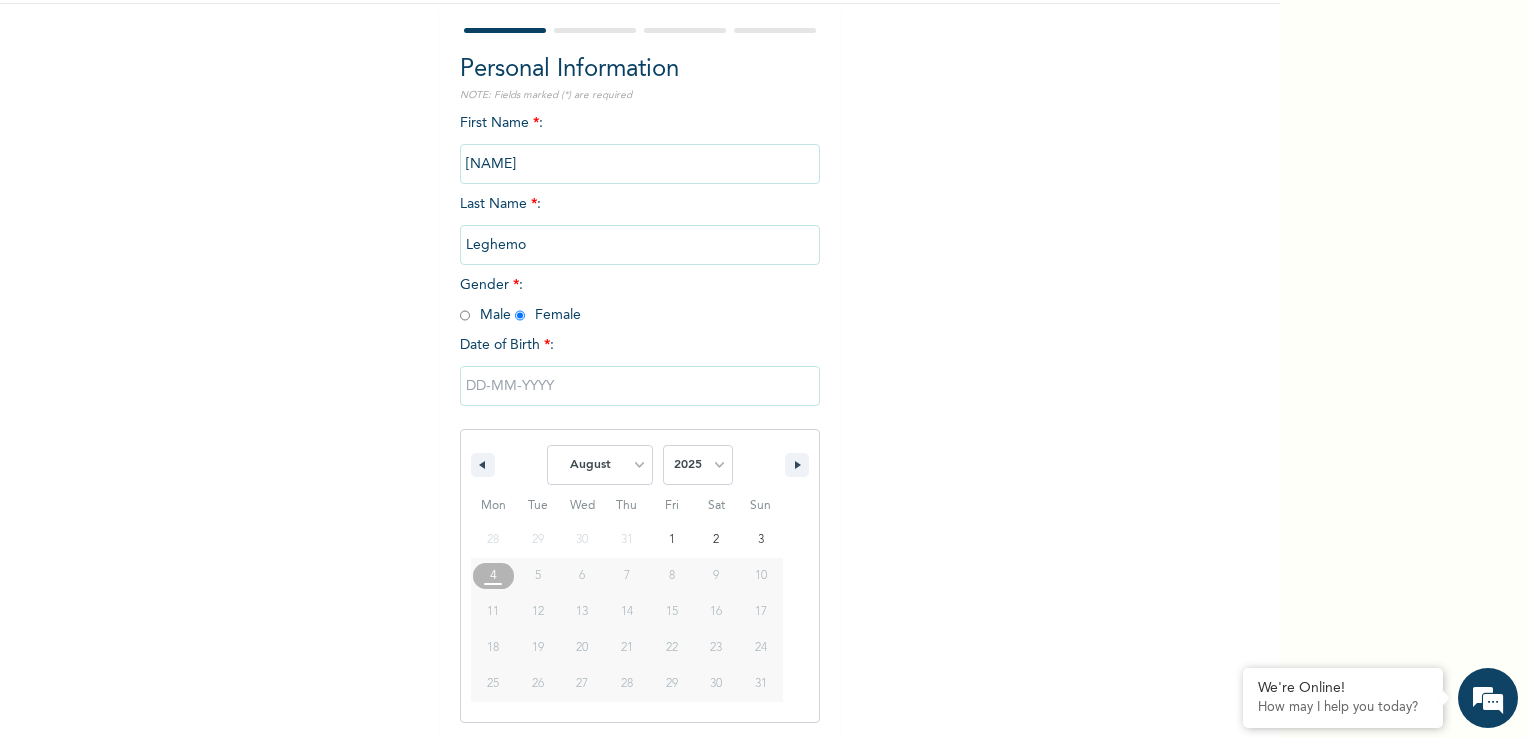 scroll, scrollTop: 0, scrollLeft: 0, axis: both 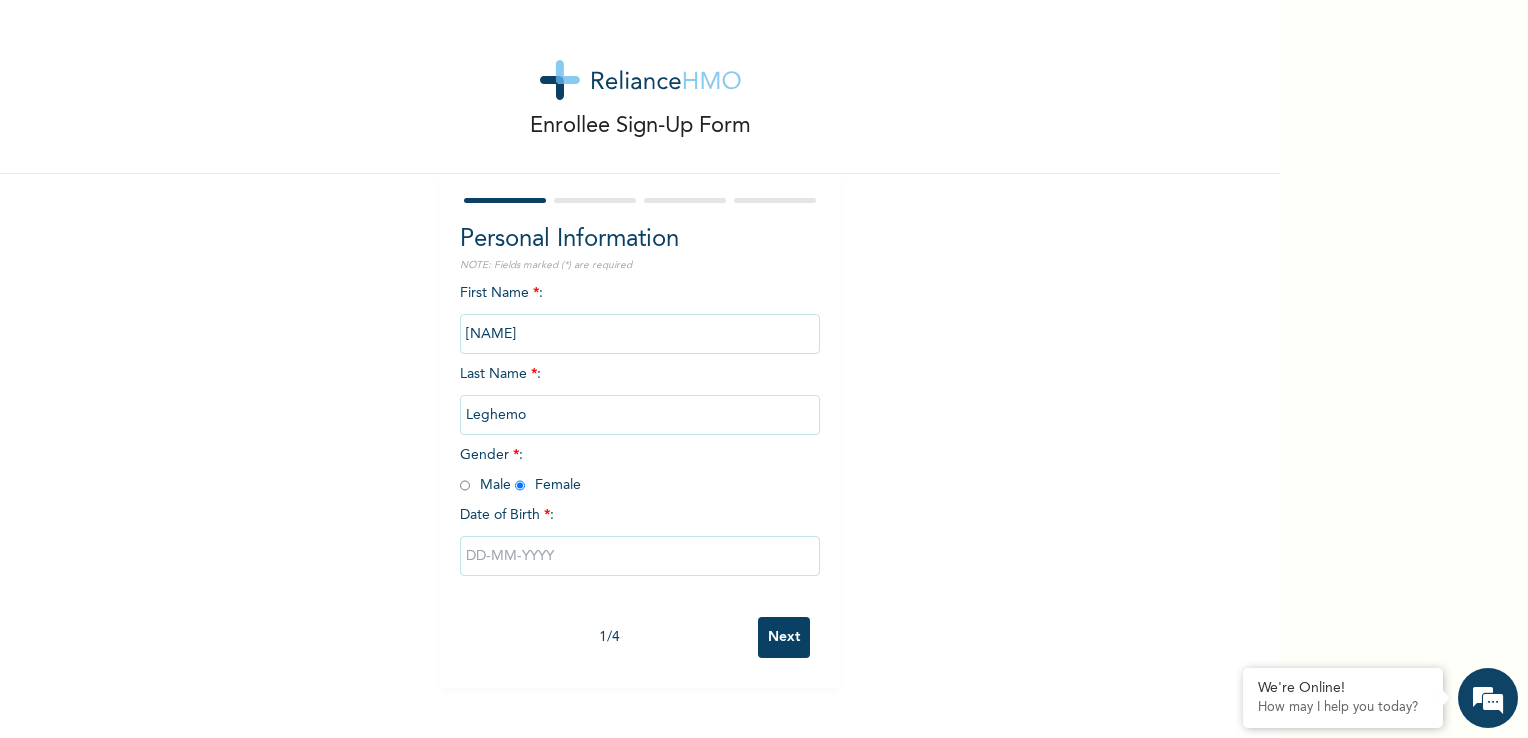 click on "Personal Information NOTE: Fields marked (*) are required First Name   * : Disere Last Name   * : Leghemo Gender   * : Male   Female Date of Birth   * :" at bounding box center [640, 414] 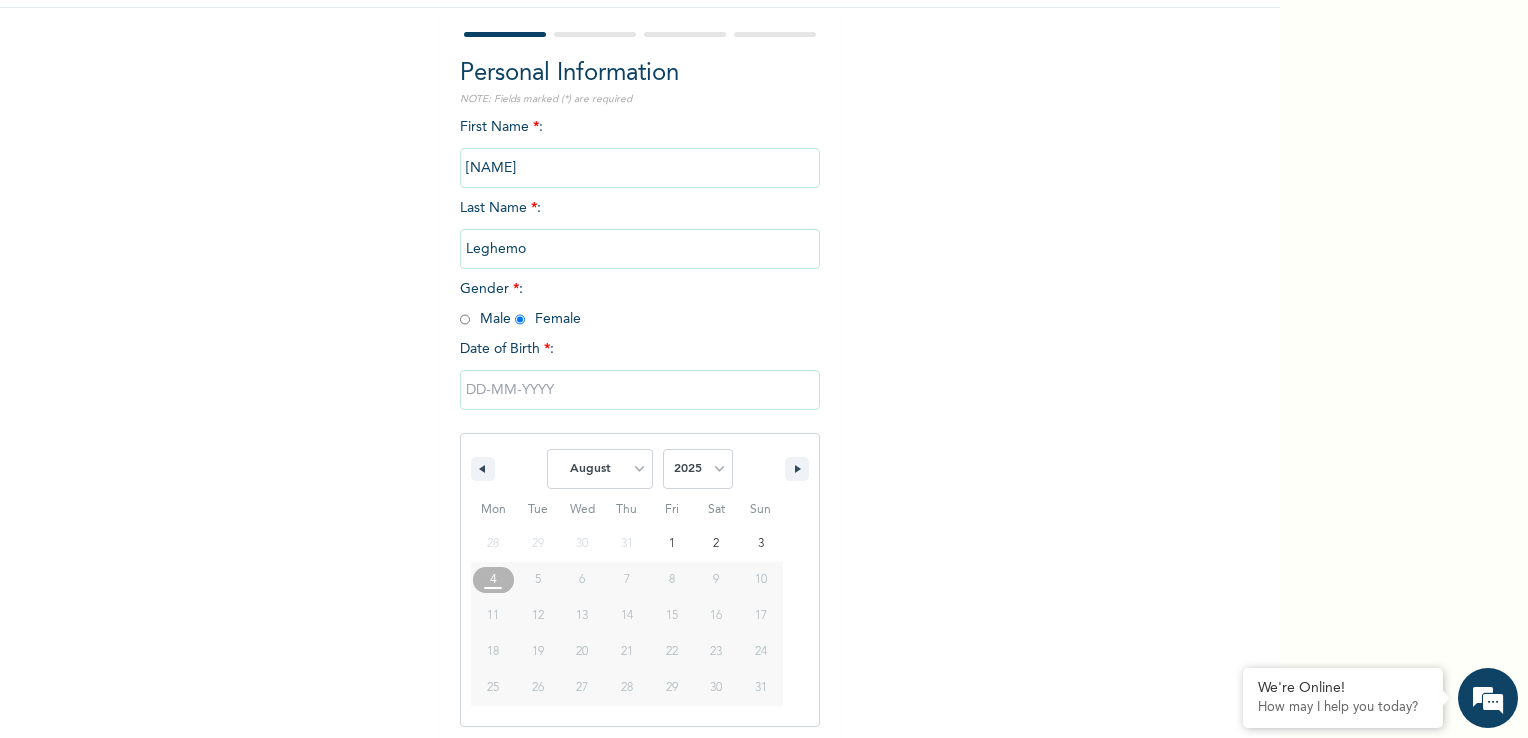 scroll, scrollTop: 170, scrollLeft: 0, axis: vertical 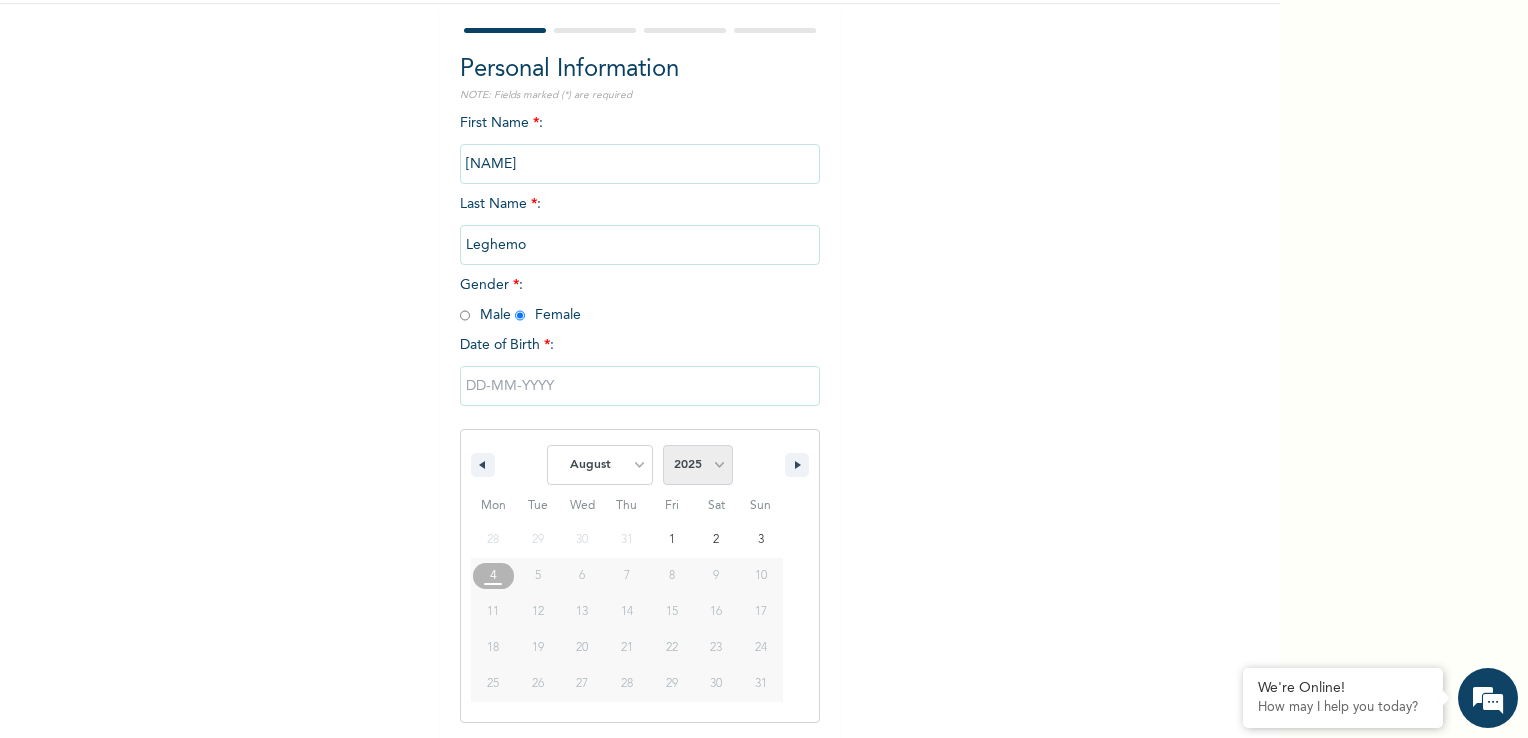 click on "2025 2024 2023 2022 2021 2020 2019 2018 2017 2016 2015 2014 2013 2012 2011 2010 2009 2008 2007 2006 2005 2004 2003 2002 2001 2000 1999 1998 1997 1996 1995 1994 1993 1992 1991 1990 1989 1988 1987 1986 1985 1984 1983 1982 1981 1980 1979 1978 1977 1976 1975 1974 1973 1972 1971 1970 1969 1968 1967 1966 1965 1964 1963 1962 1961 1960 1959 1958 1957 1956 1955 1954 1953 1952 1951 1950 1949 1948 1947 1946 1945 1944 1943 1942 1941 1940 1939 1938 1937 1936 1935 1934 1933 1932 1931 1930 1929 1928 1927 1926 1925 1924 1923 1922 1921 1920 1919 1918 1917 1916 1915 1914 1913 1912 1911 1910 1909 1908 1907 1906 1905" at bounding box center (698, 465) 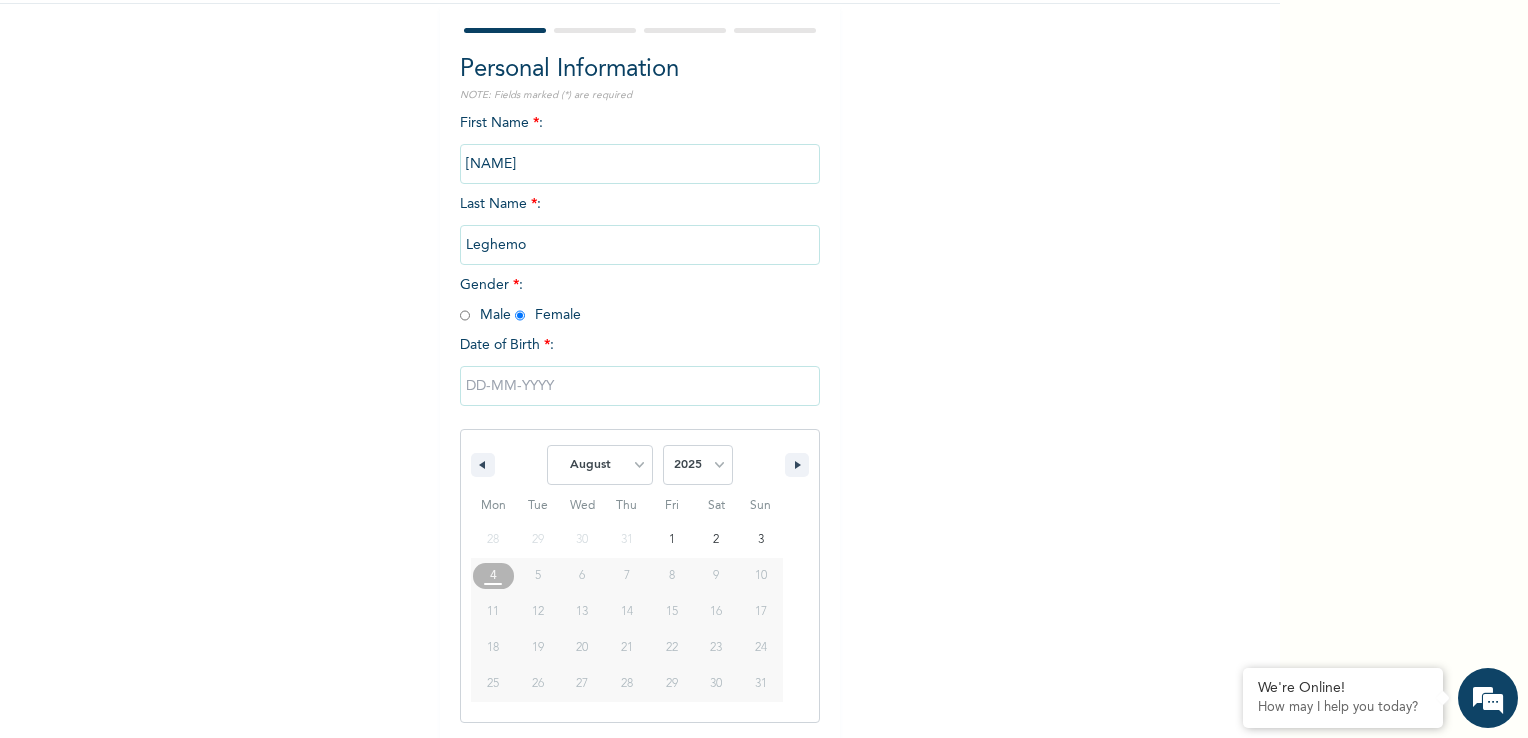 select on "1993" 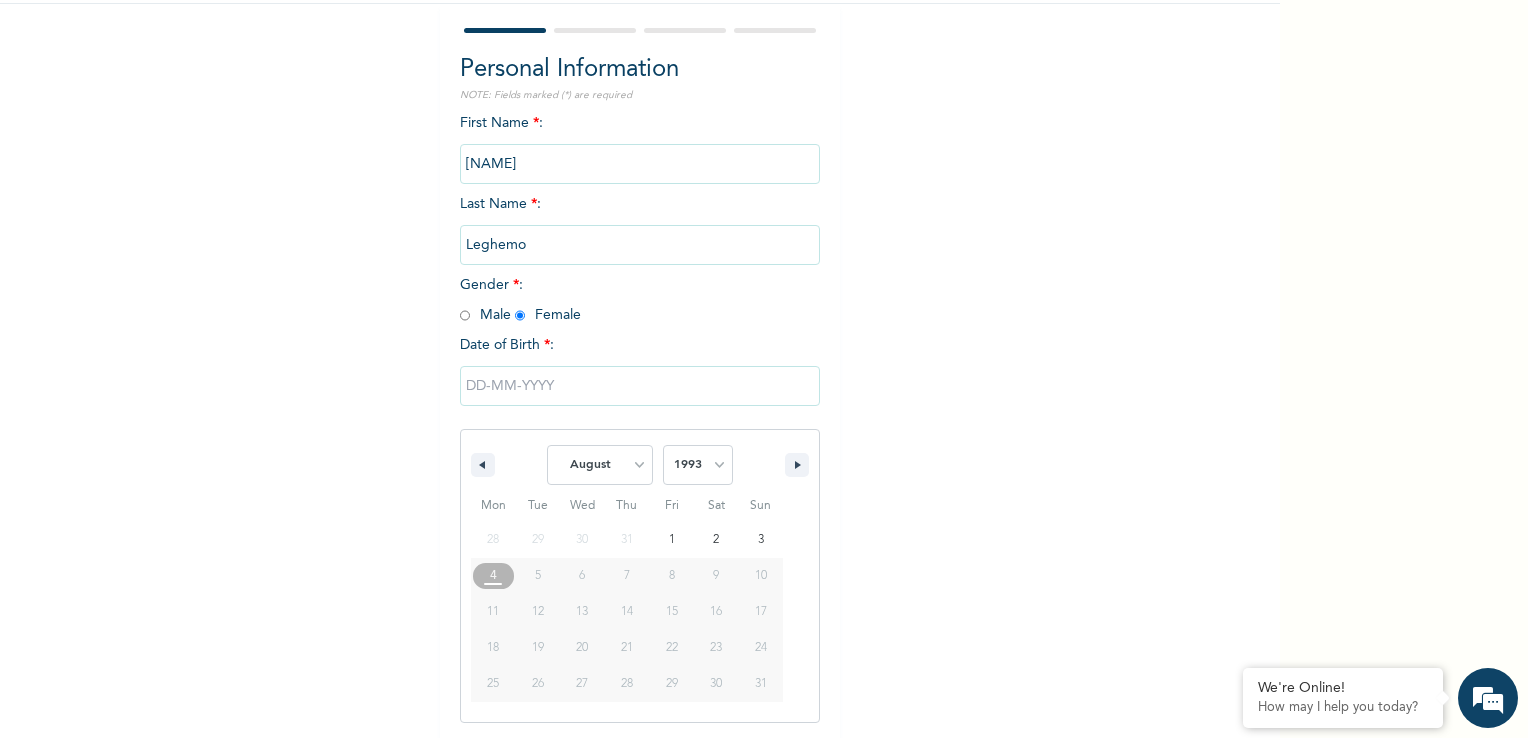 click on "2025 2024 2023 2022 2021 2020 2019 2018 2017 2016 2015 2014 2013 2012 2011 2010 2009 2008 2007 2006 2005 2004 2003 2002 2001 2000 1999 1998 1997 1996 1995 1994 1993 1992 1991 1990 1989 1988 1987 1986 1985 1984 1983 1982 1981 1980 1979 1978 1977 1976 1975 1974 1973 1972 1971 1970 1969 1968 1967 1966 1965 1964 1963 1962 1961 1960 1959 1958 1957 1956 1955 1954 1953 1952 1951 1950 1949 1948 1947 1946 1945 1944 1943 1942 1941 1940 1939 1938 1937 1936 1935 1934 1933 1932 1931 1930 1929 1928 1927 1926 1925 1924 1923 1922 1921 1920 1919 1918 1917 1916 1915 1914 1913 1912 1911 1910 1909 1908 1907 1906 1905" at bounding box center (698, 465) 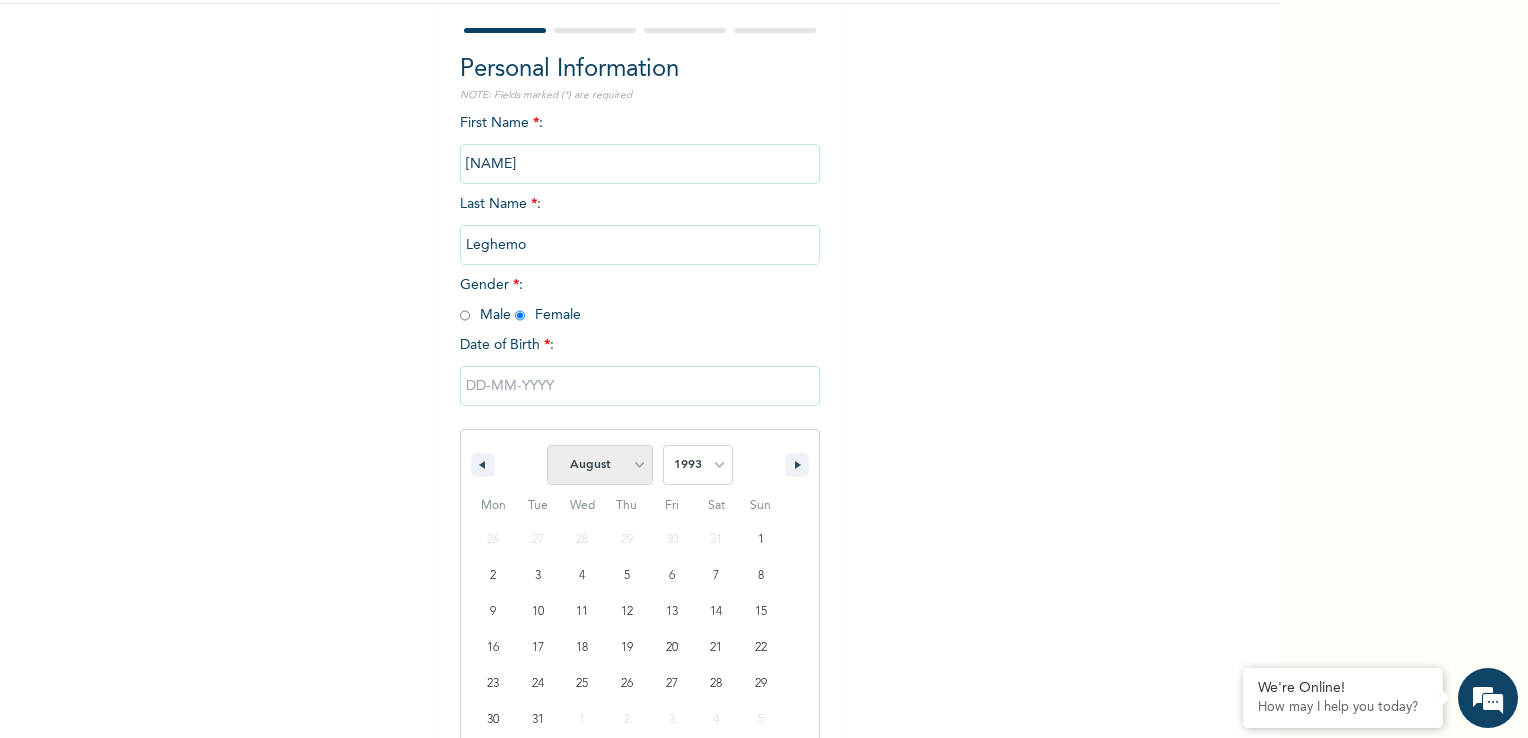 click on "January February March April May June July August September October November December" at bounding box center [600, 465] 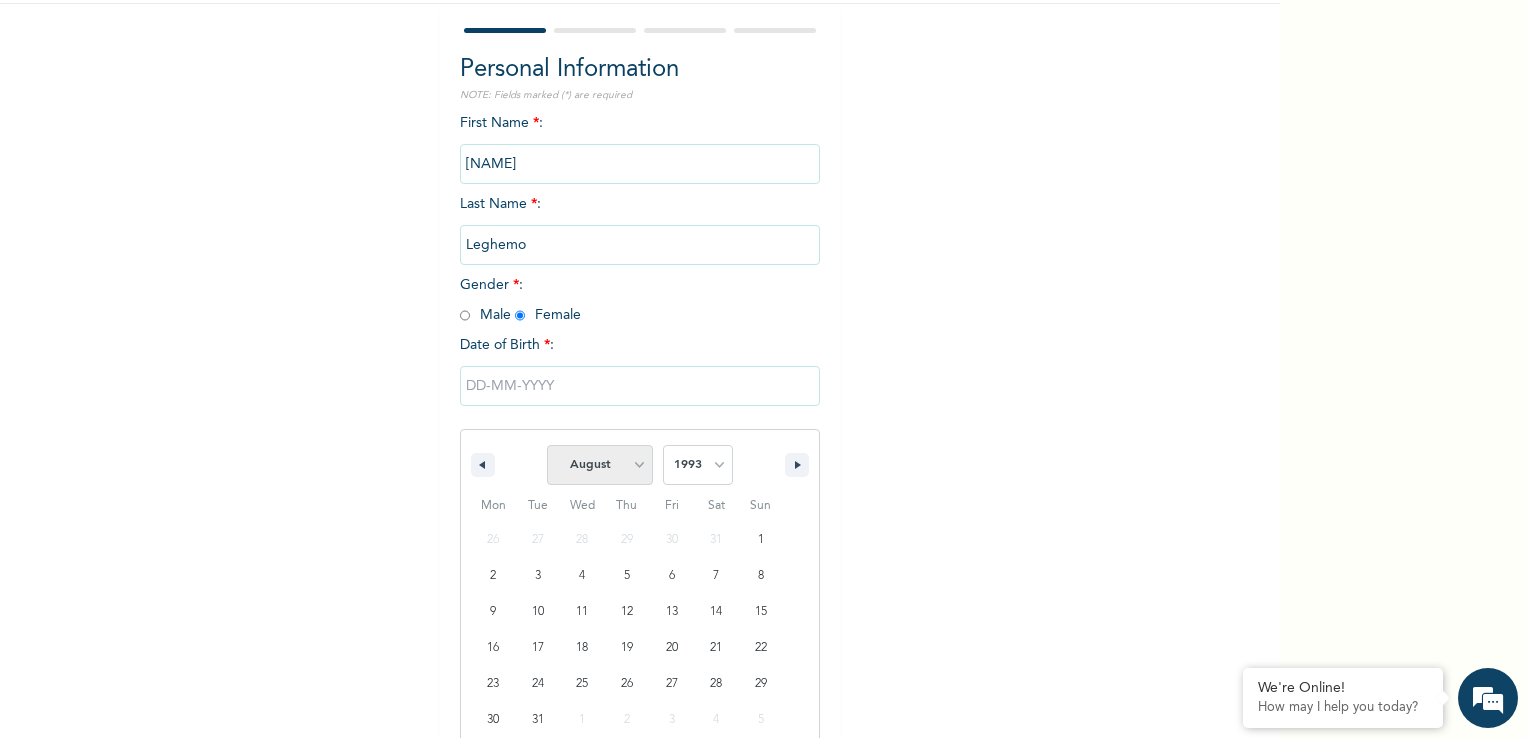 select on "0" 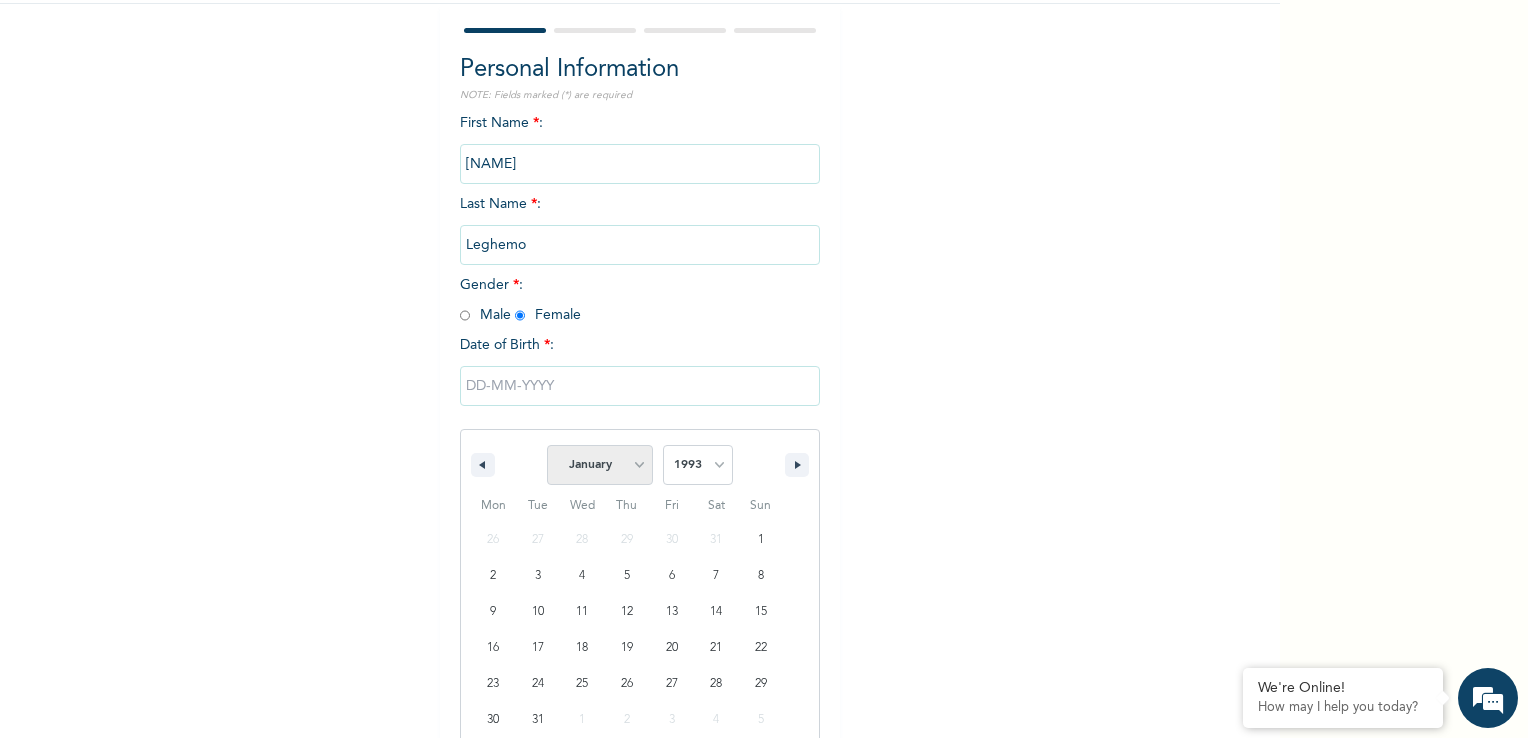 click on "January February March April May June July August September October November December" at bounding box center [600, 465] 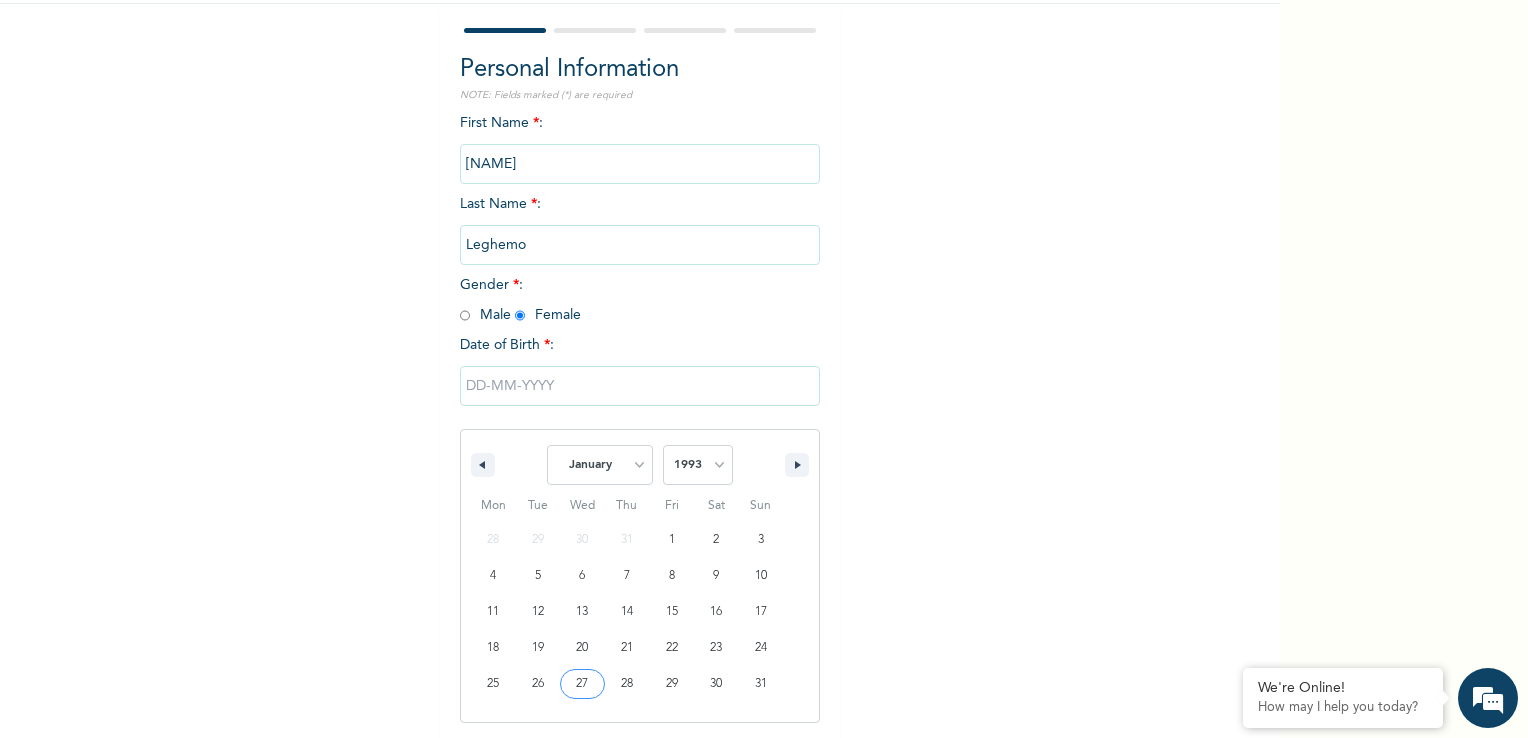 type on "01/27/1993" 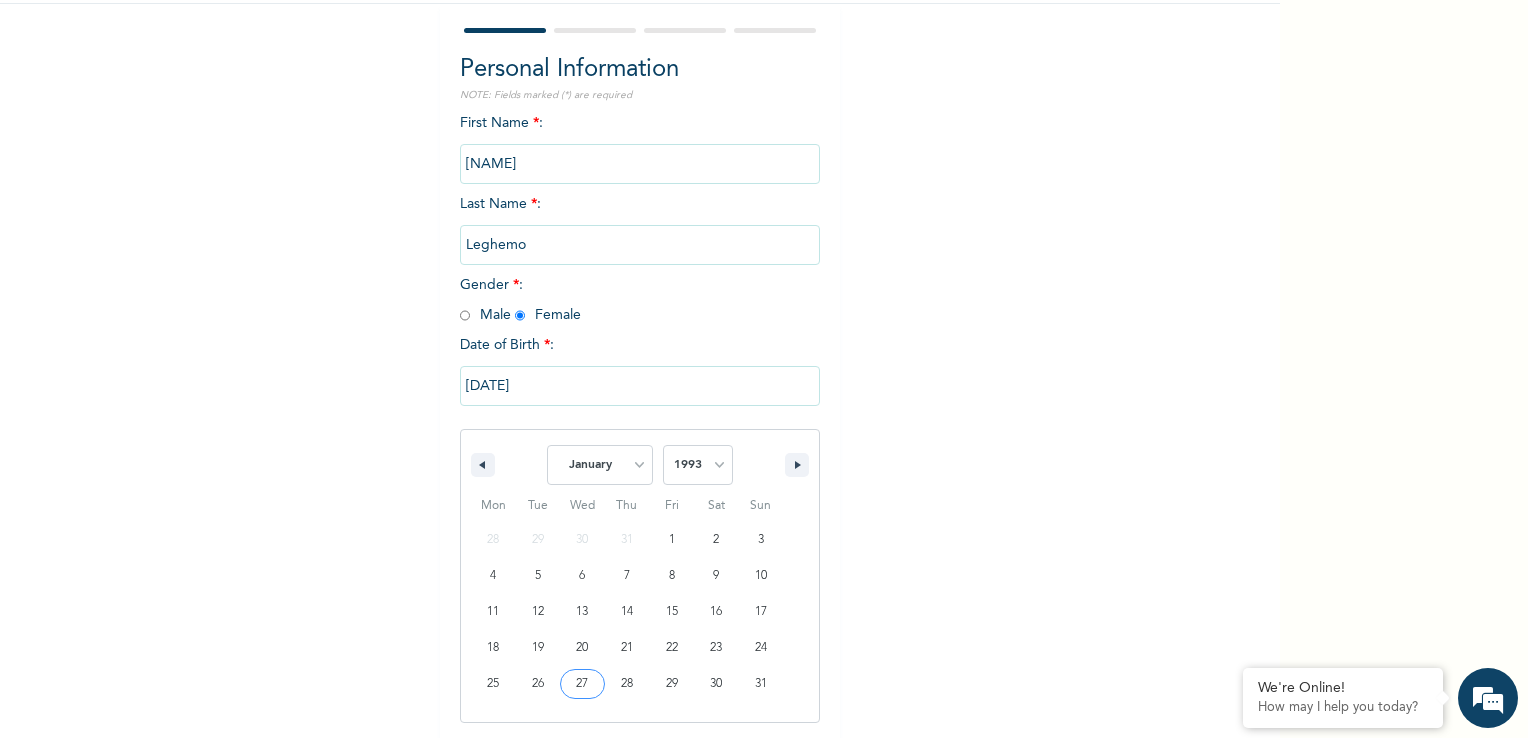 scroll, scrollTop: 0, scrollLeft: 0, axis: both 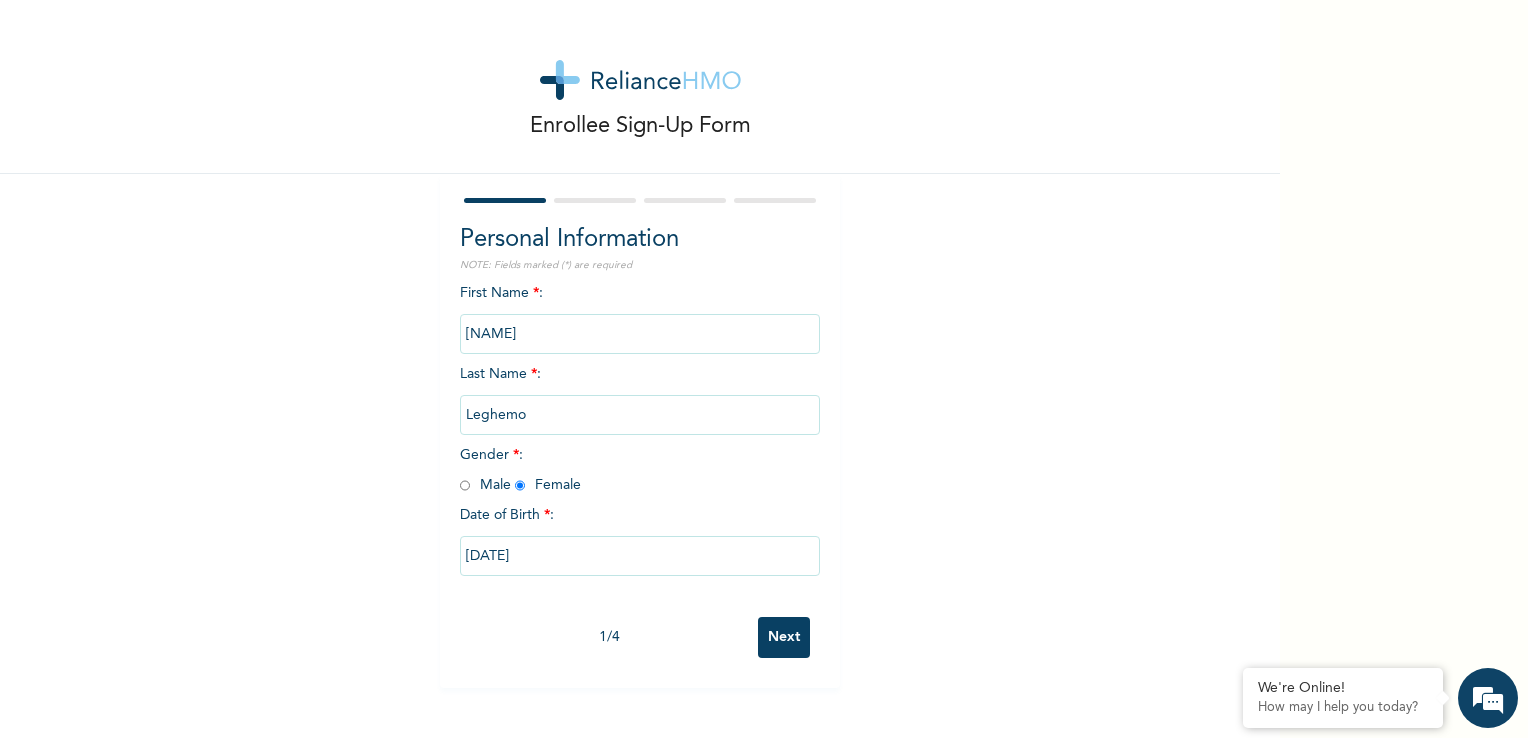 click on "Next" at bounding box center (784, 637) 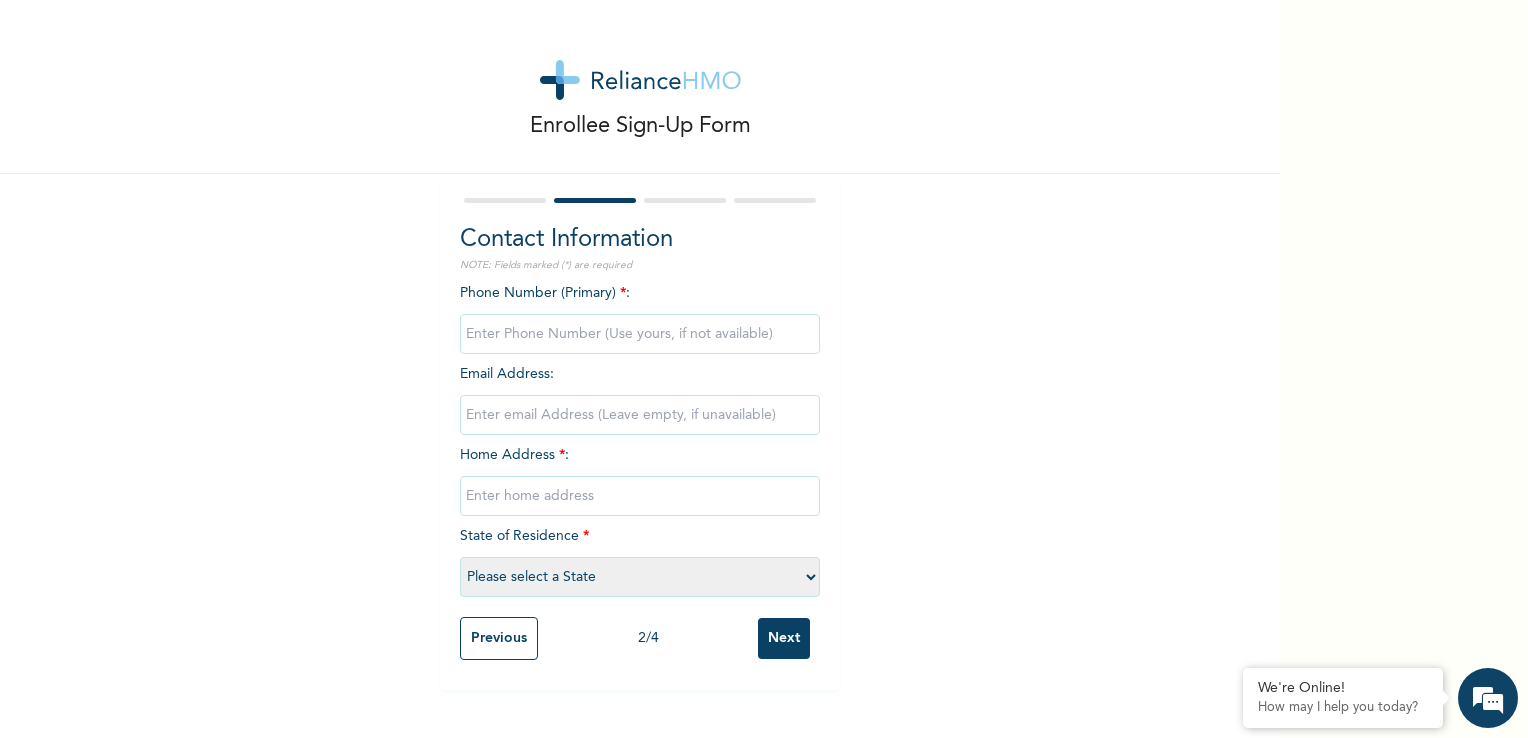click at bounding box center (640, 334) 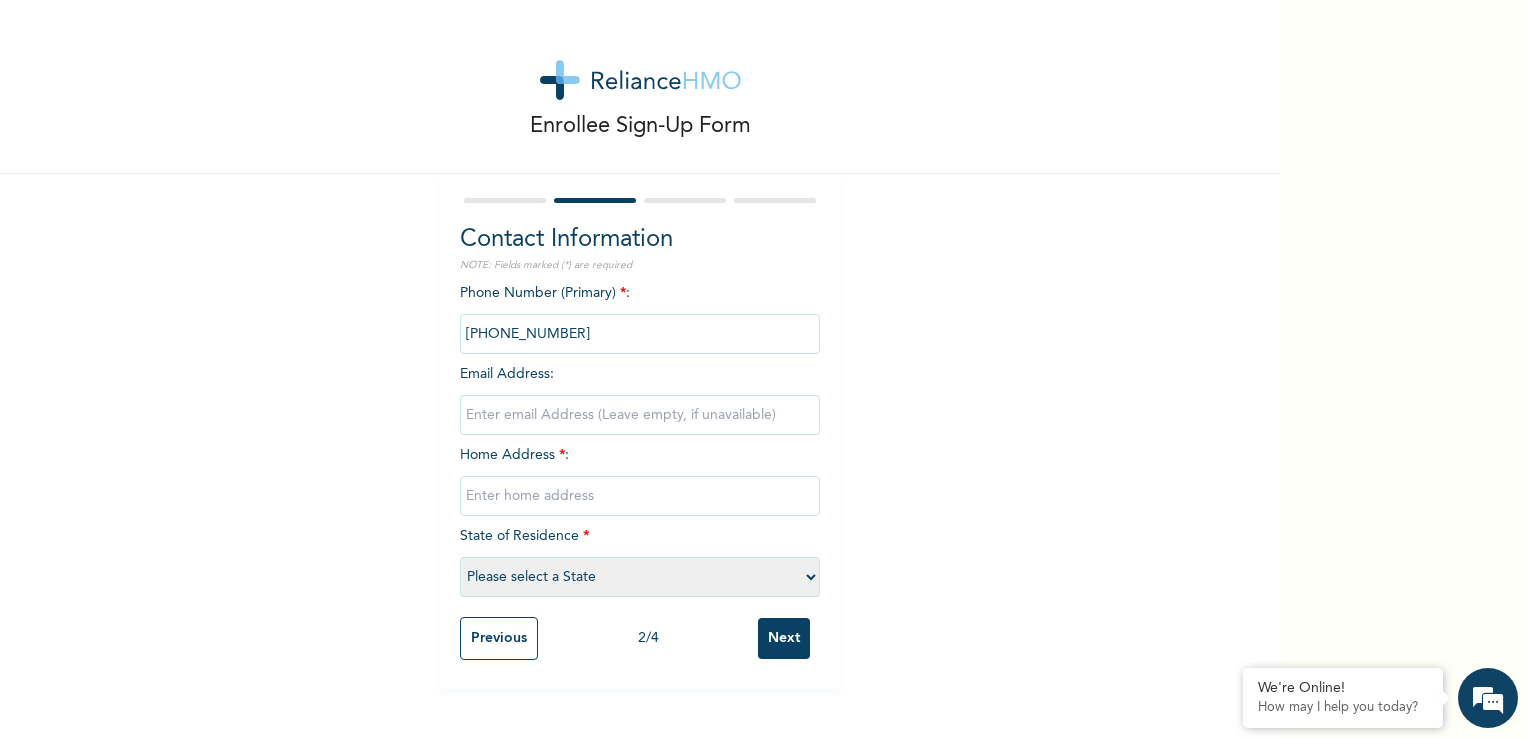 type on "08039419803" 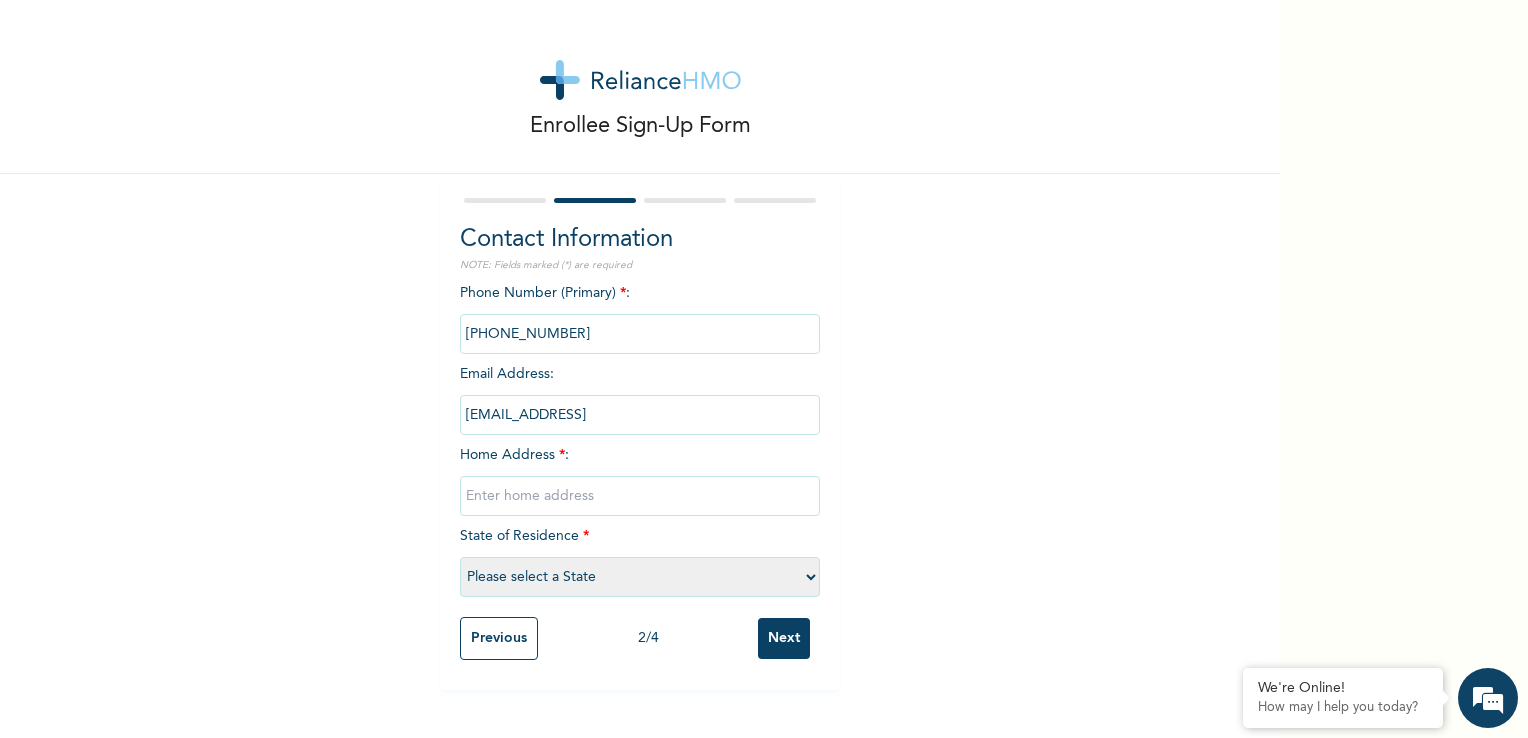 type on "dvfekorigha@yahoo.com" 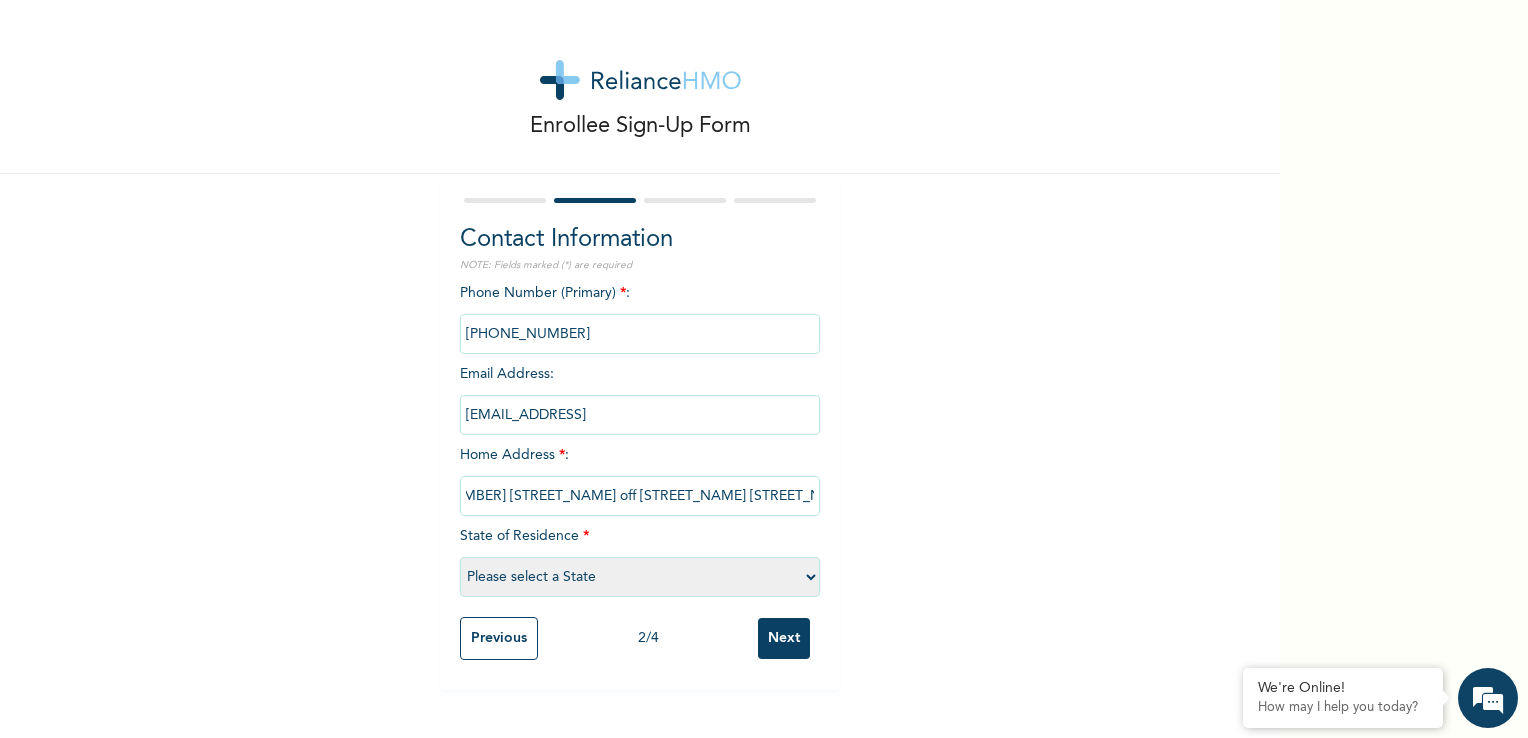scroll, scrollTop: 0, scrollLeft: 33, axis: horizontal 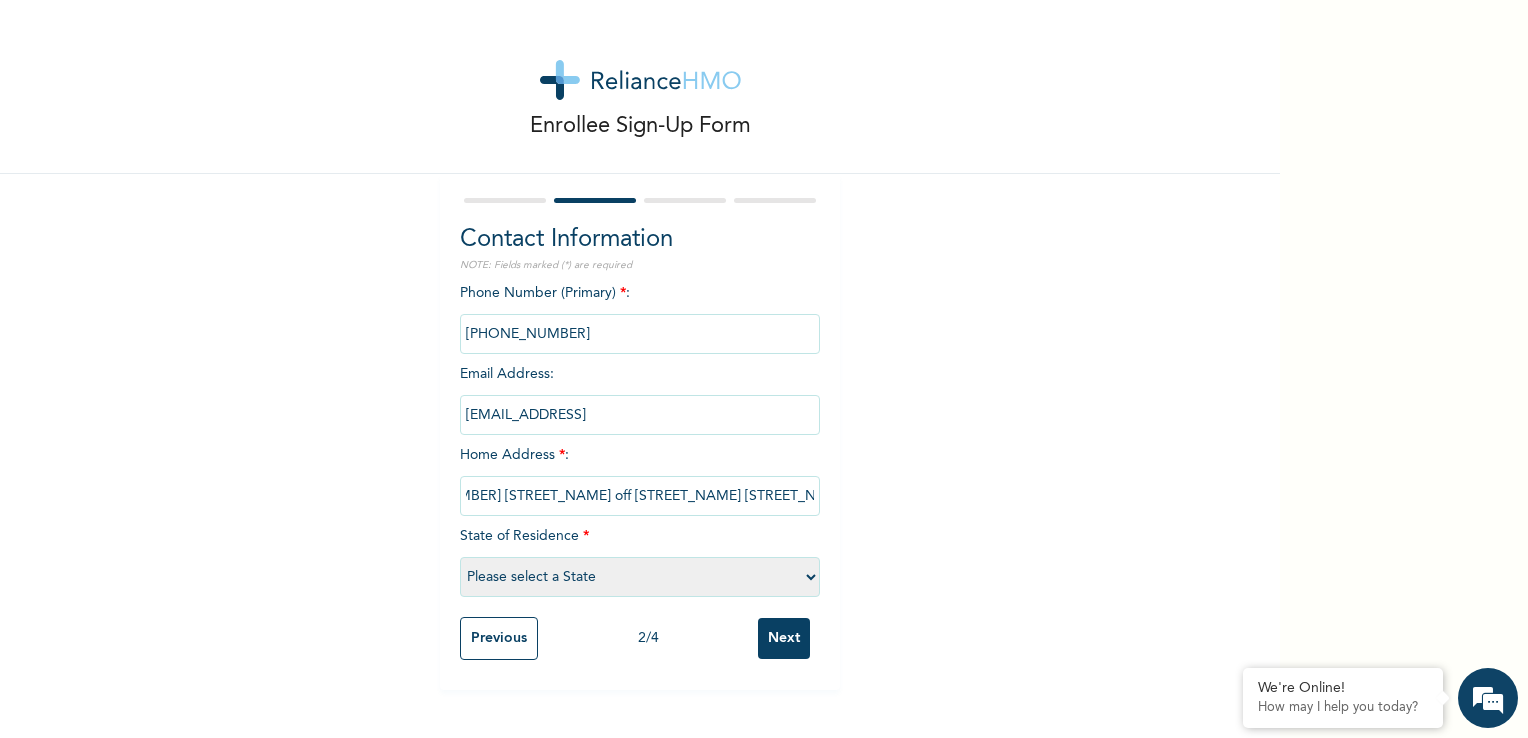 type on "12 Omitayo Close Off Doxa Road, Peter Odilli, Port Harcourt" 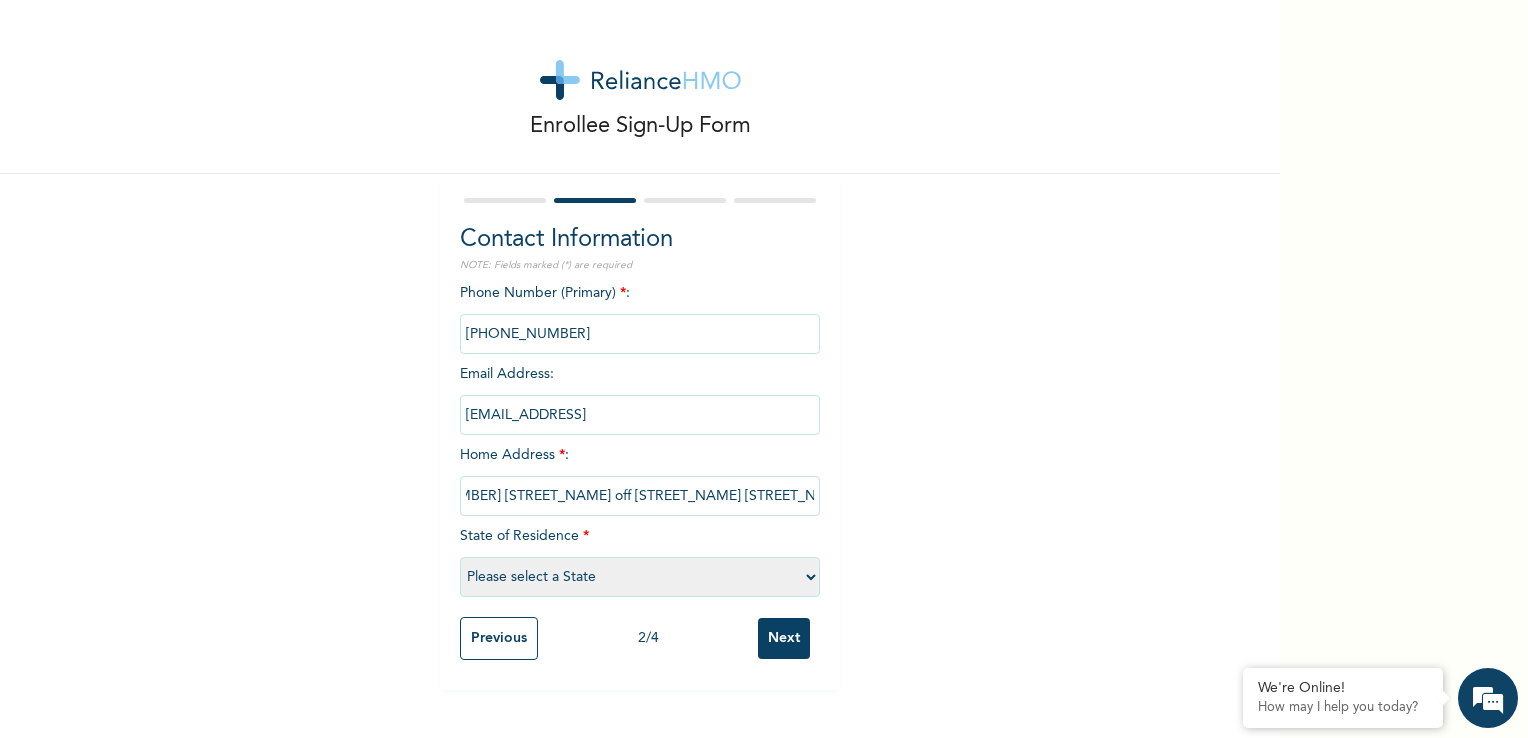 scroll, scrollTop: 0, scrollLeft: 0, axis: both 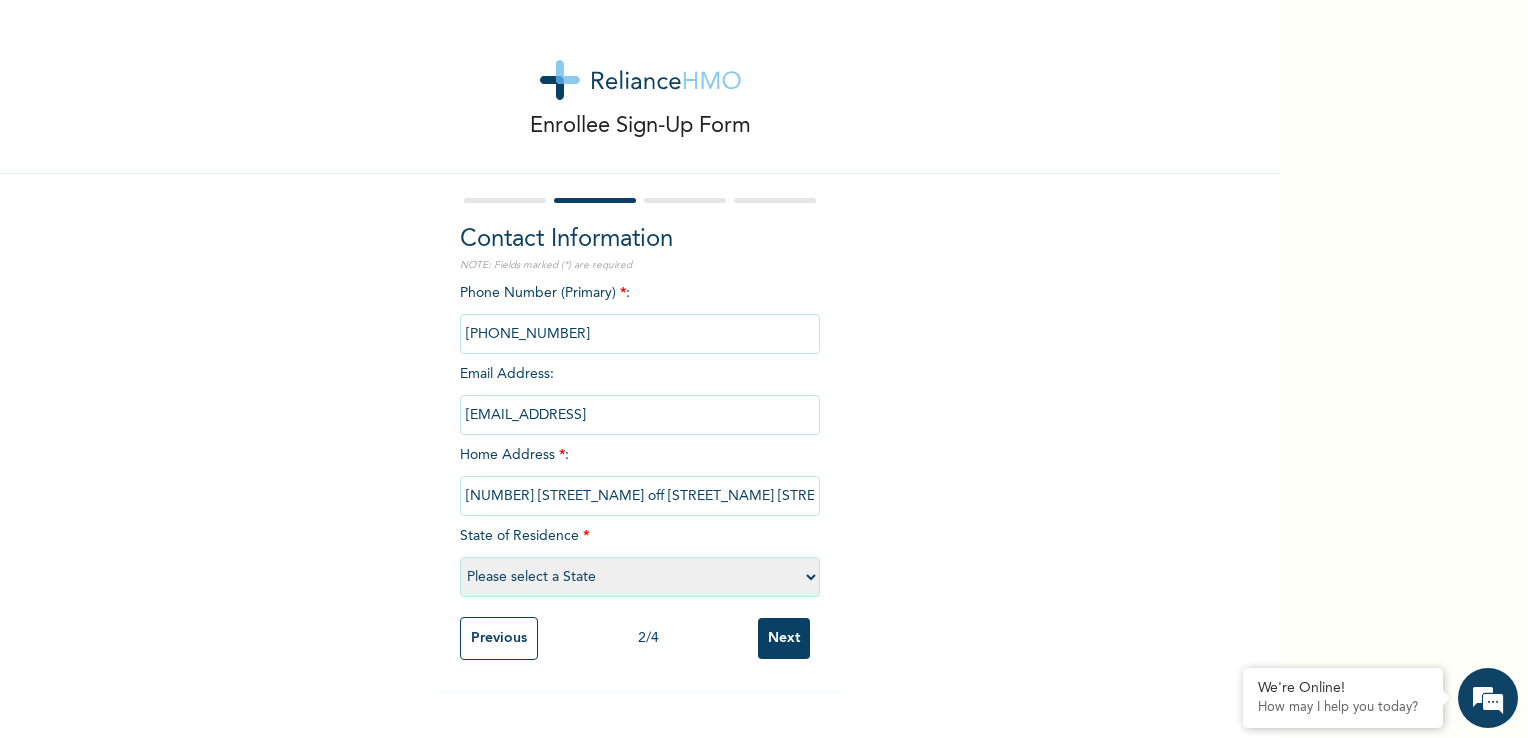 click on "Please select a State Abia Abuja (FCT) Adamawa Akwa Ibom Anambra Bauchi Bayelsa Benue Borno Cross River Delta Ebonyi Edo Ekiti Enugu Gombe Imo Jigawa Kaduna Kano Katsina Kebbi Kogi Kwara Lagos Nasarawa Niger Ogun Ondo Osun Oyo Plateau Rivers Sokoto Taraba Yobe Zamfara" at bounding box center (640, 577) 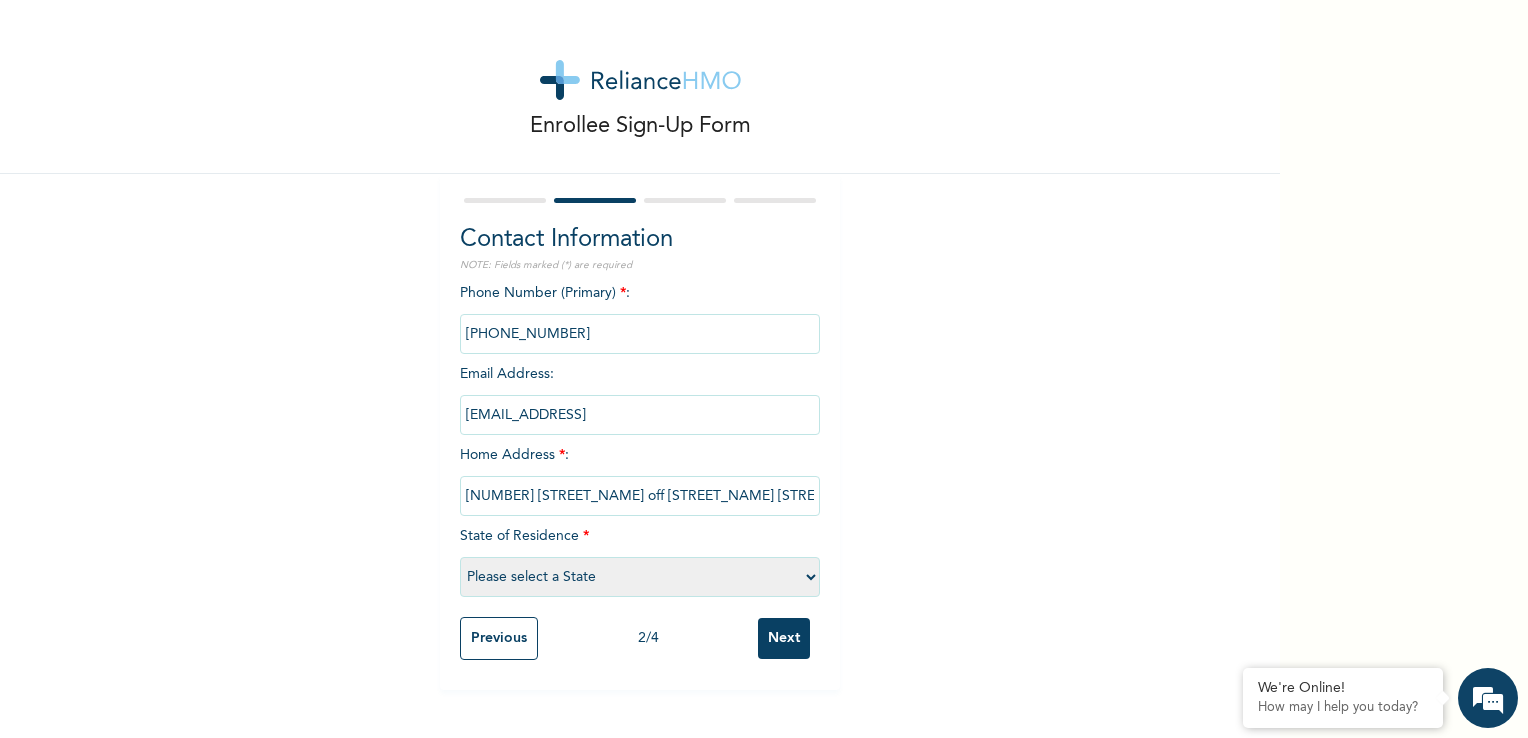 select on "33" 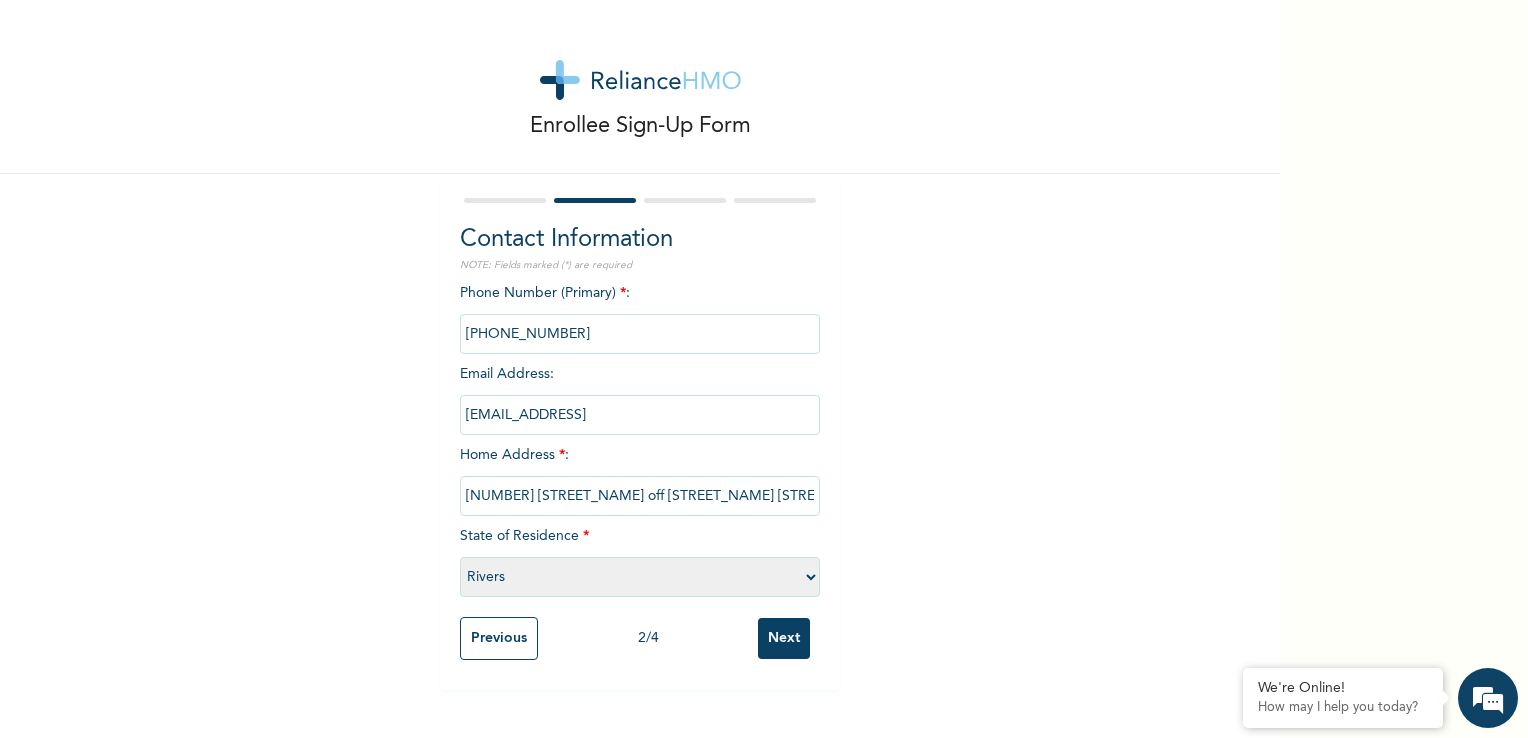 click on "Please select a State Abia Abuja (FCT) Adamawa Akwa Ibom Anambra Bauchi Bayelsa Benue Borno Cross River Delta Ebonyi Edo Ekiti Enugu Gombe Imo Jigawa Kaduna Kano Katsina Kebbi Kogi Kwara Lagos Nasarawa Niger Ogun Ondo Osun Oyo Plateau Rivers Sokoto Taraba Yobe Zamfara" at bounding box center (640, 577) 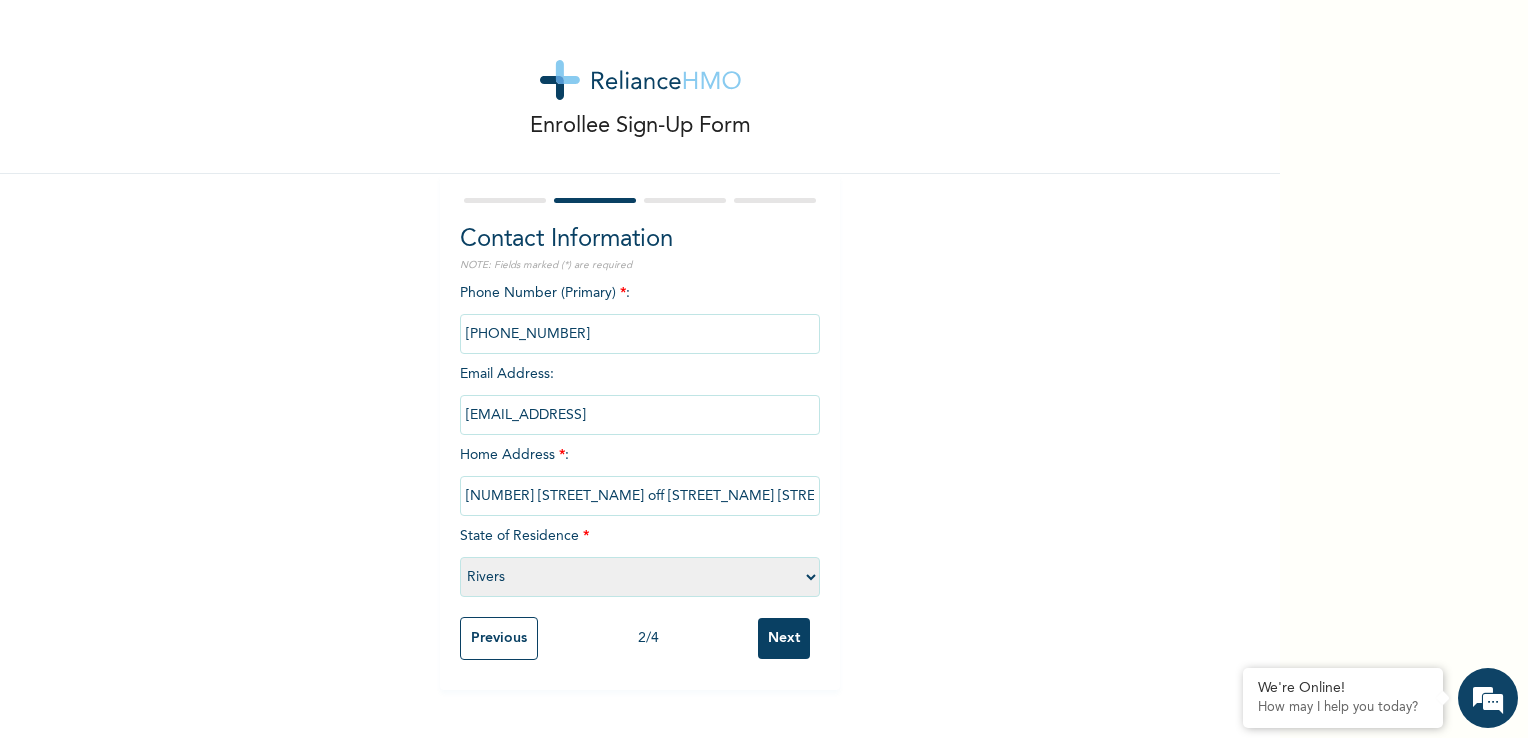 click on "Next" at bounding box center [784, 638] 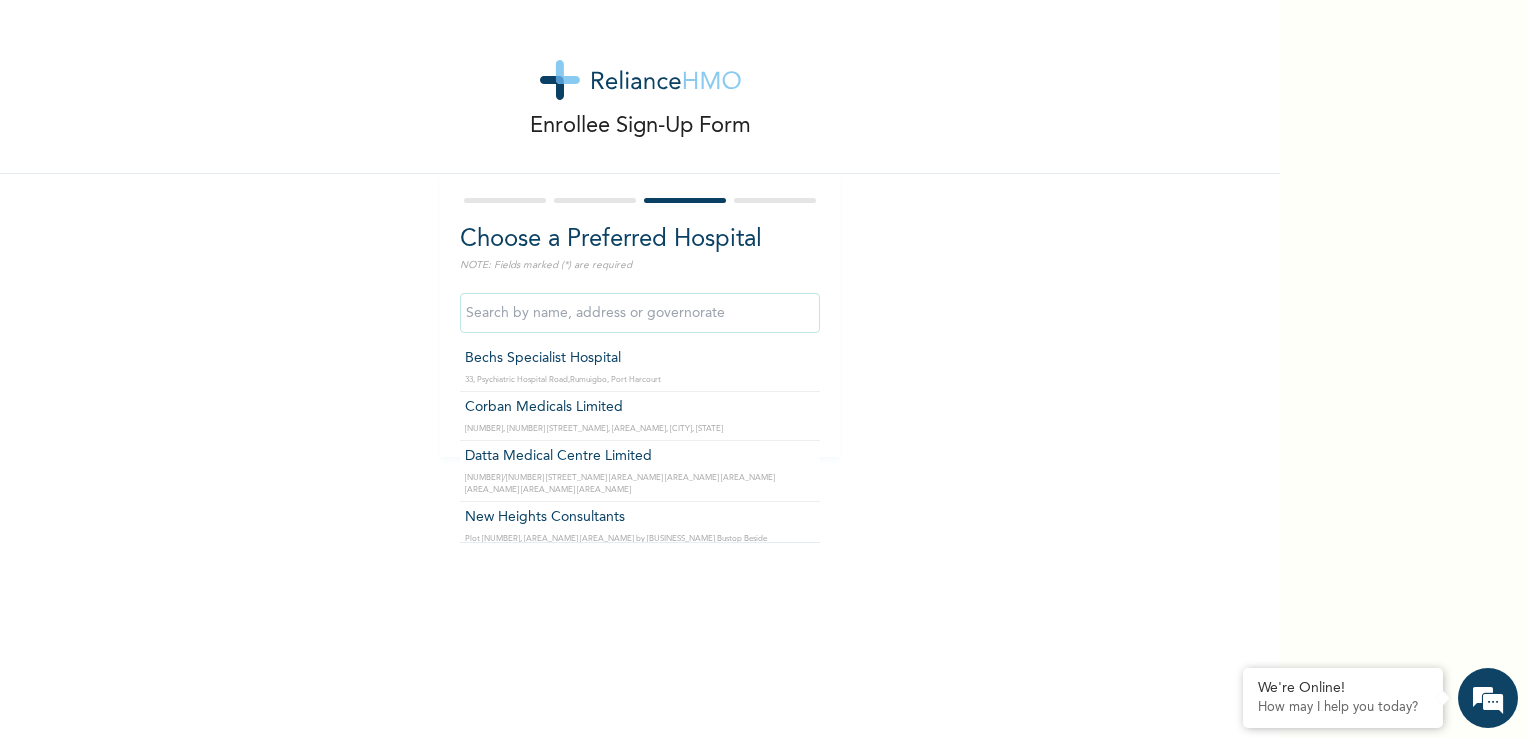 click at bounding box center (640, 313) 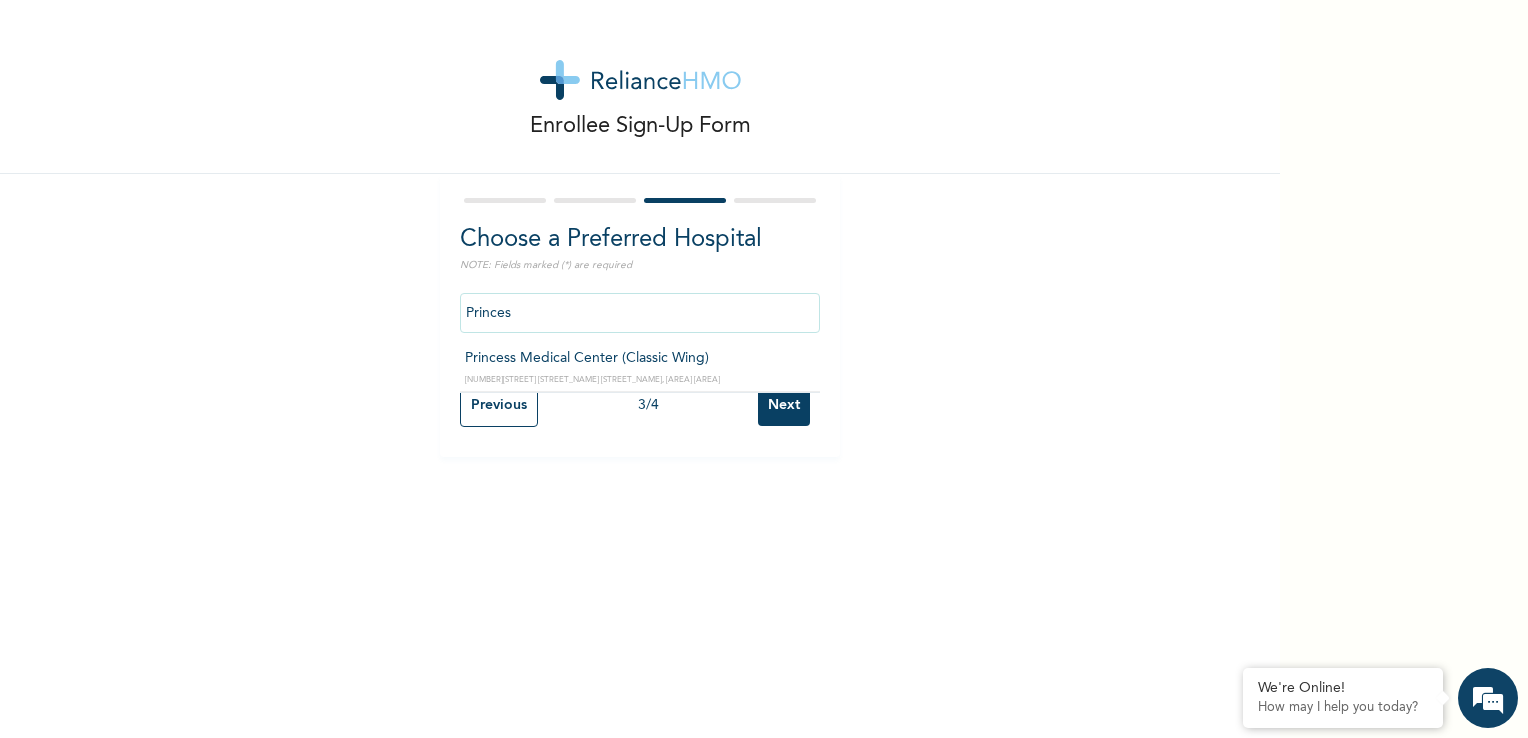 type on "Princess Medical Center (Classic Wing)" 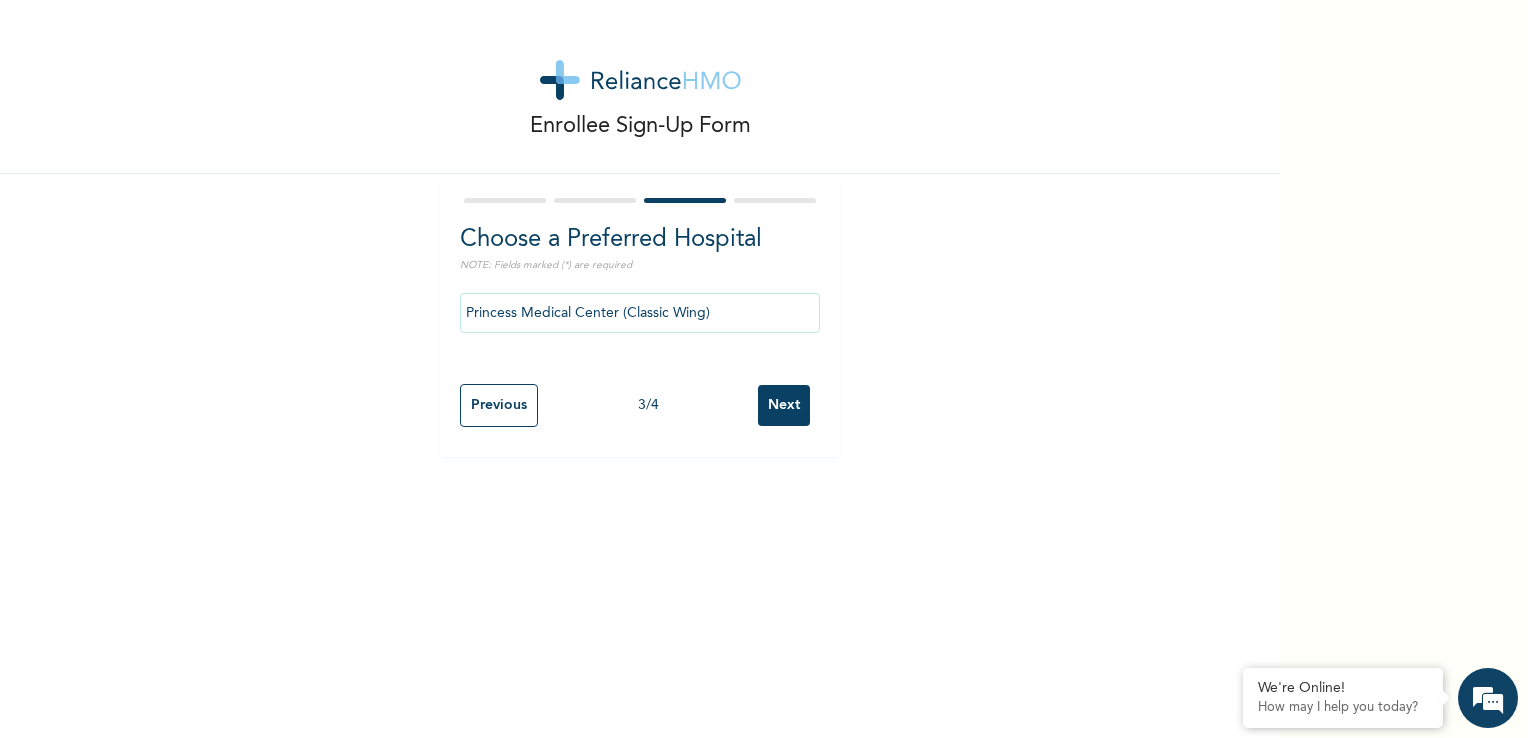 click on "Next" at bounding box center [784, 405] 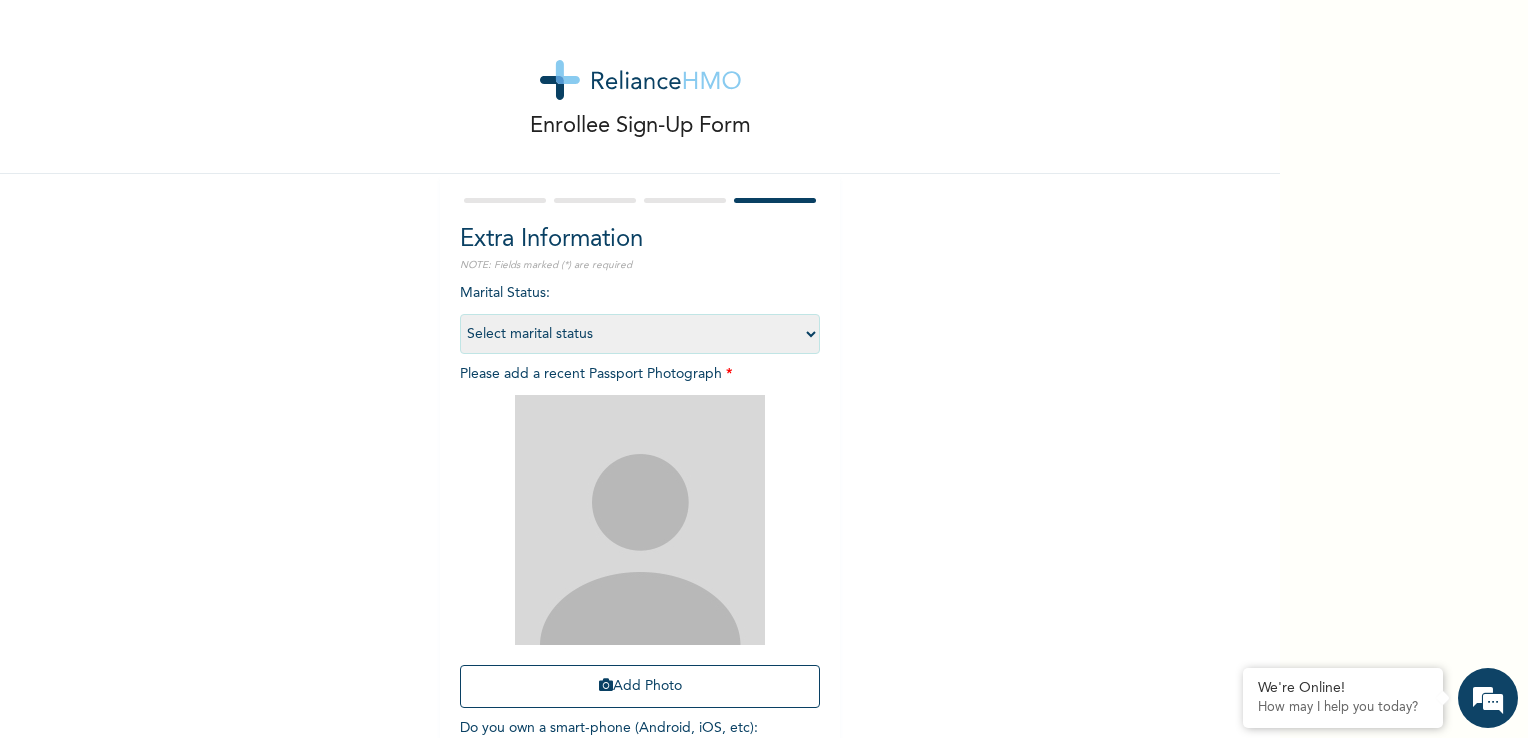 click on "Select marital status Single Married Divorced Widow/Widower" at bounding box center [640, 334] 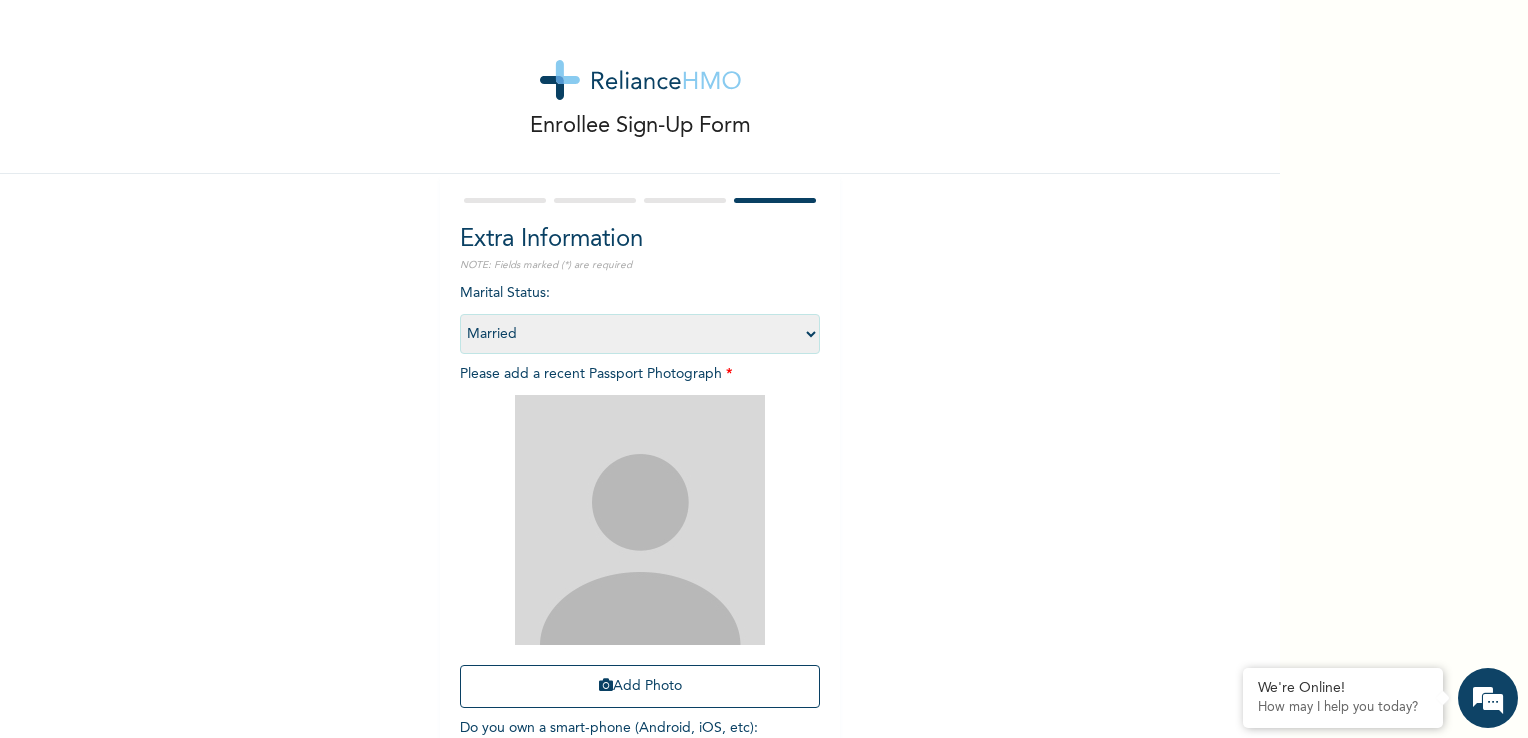 click on "Select marital status Single Married Divorced Widow/Widower" at bounding box center (640, 334) 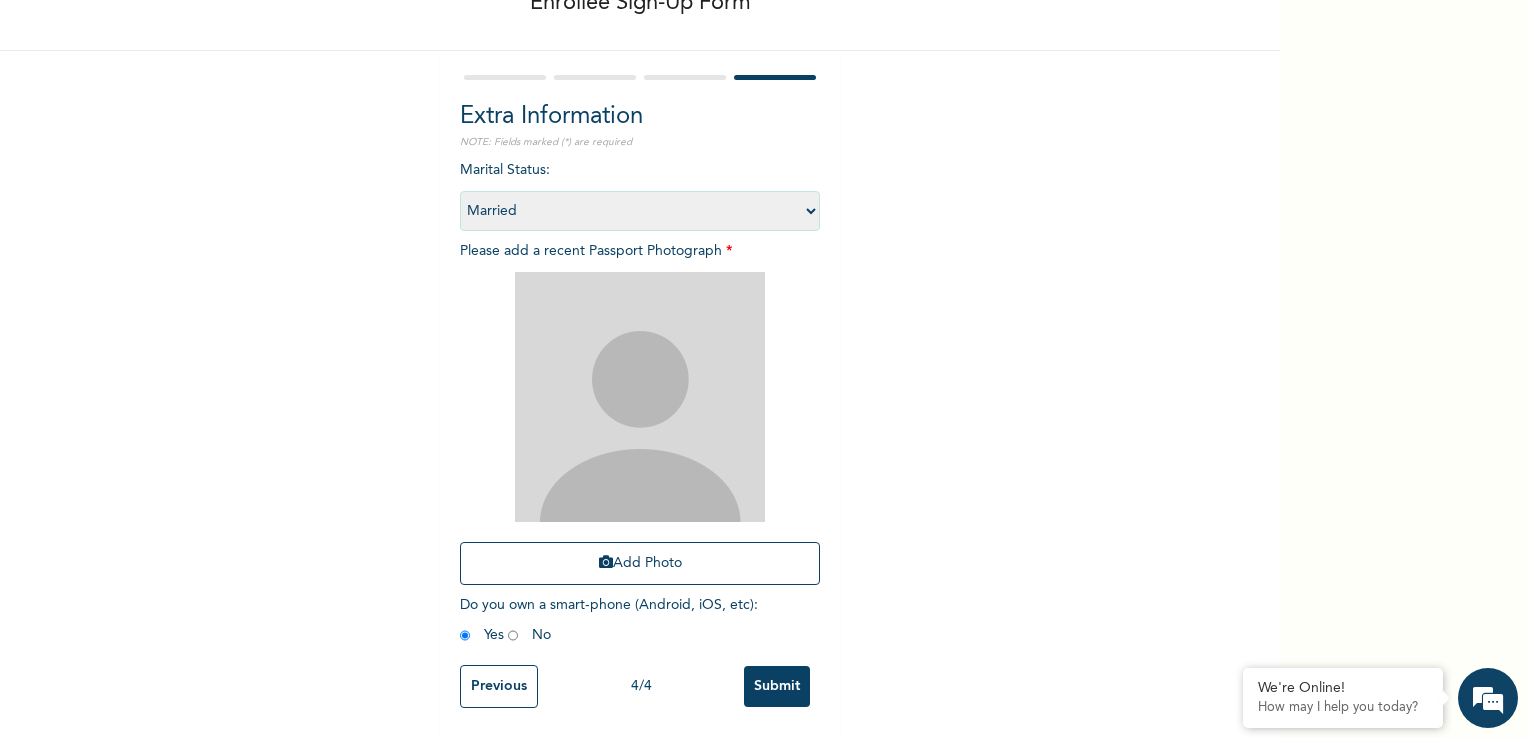 scroll, scrollTop: 136, scrollLeft: 0, axis: vertical 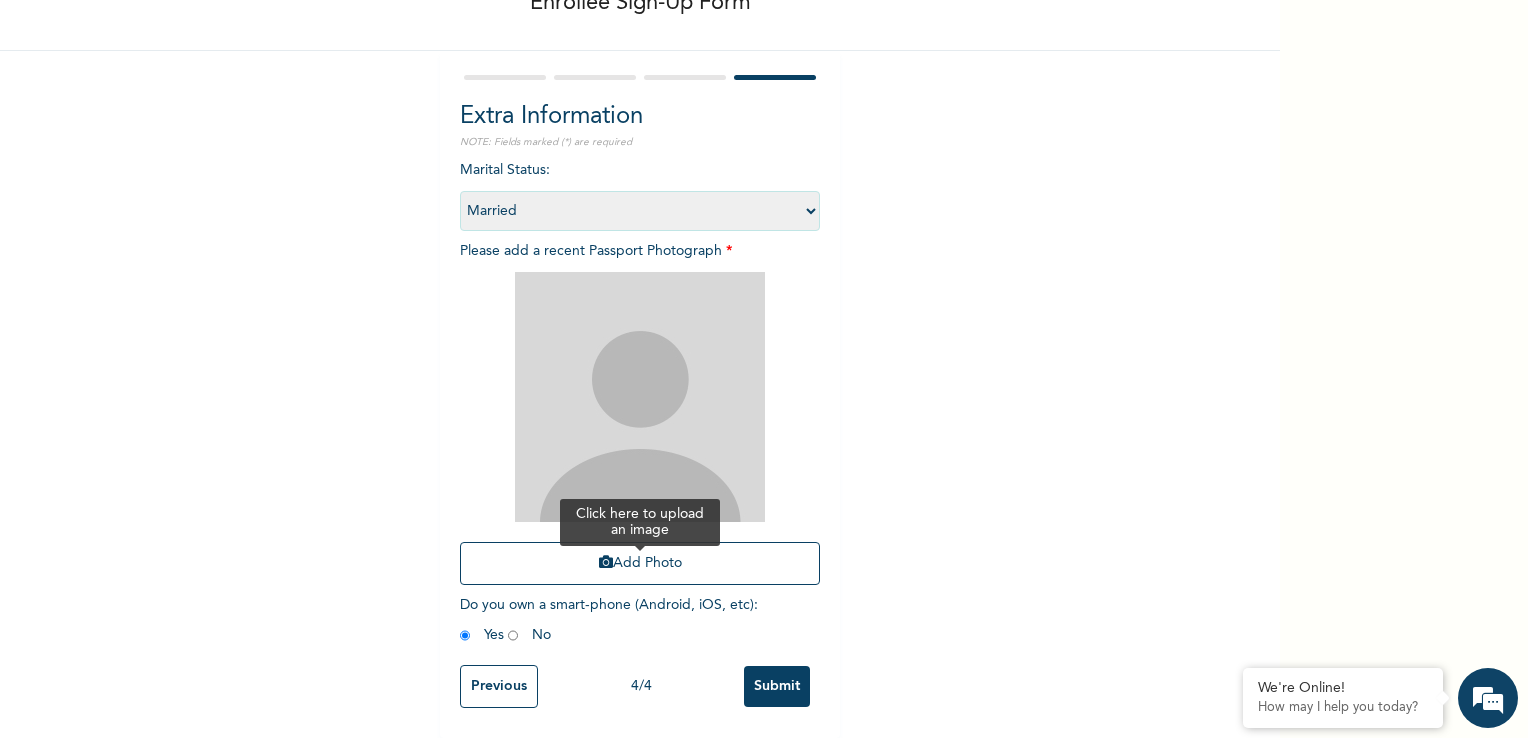 click on "Add Photo" at bounding box center [640, 563] 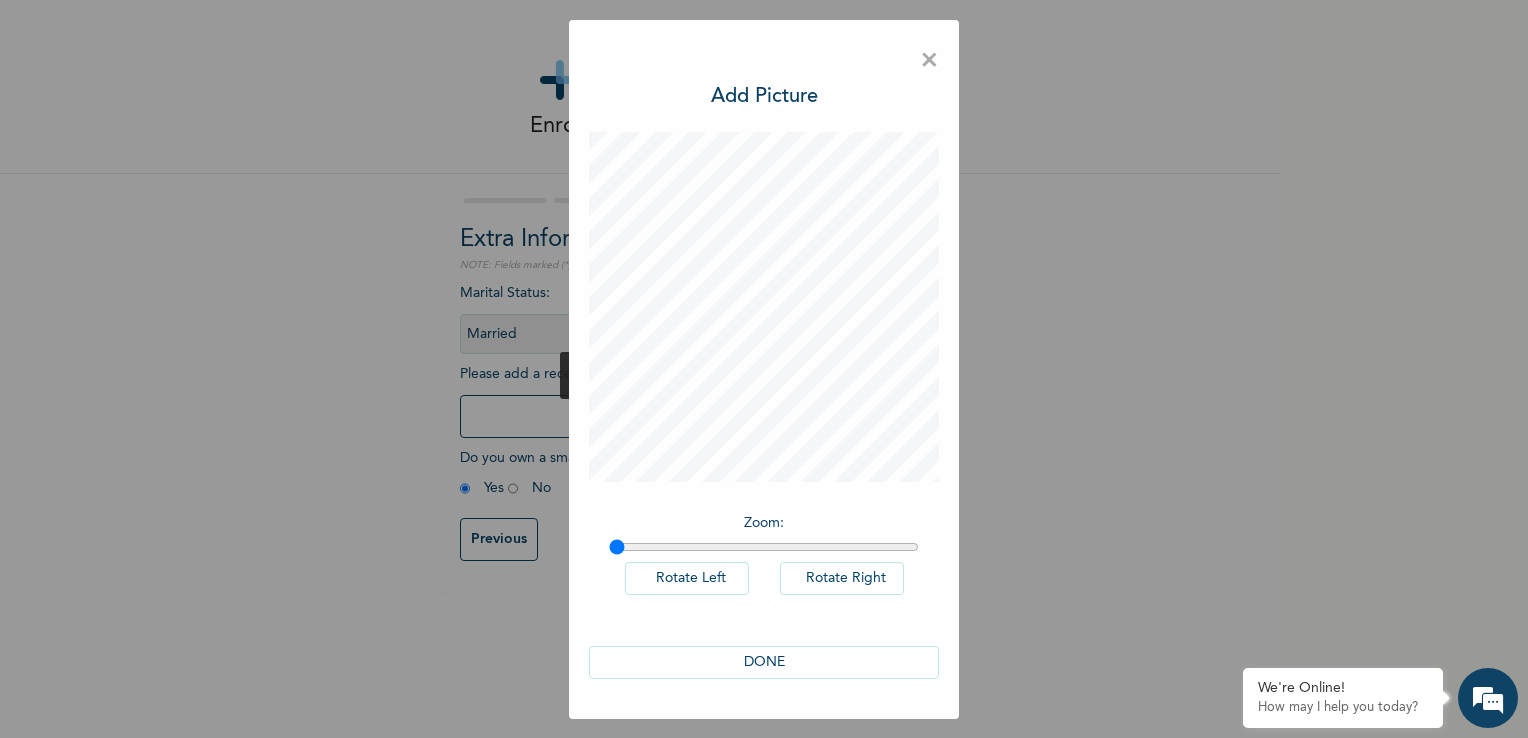 scroll, scrollTop: 0, scrollLeft: 0, axis: both 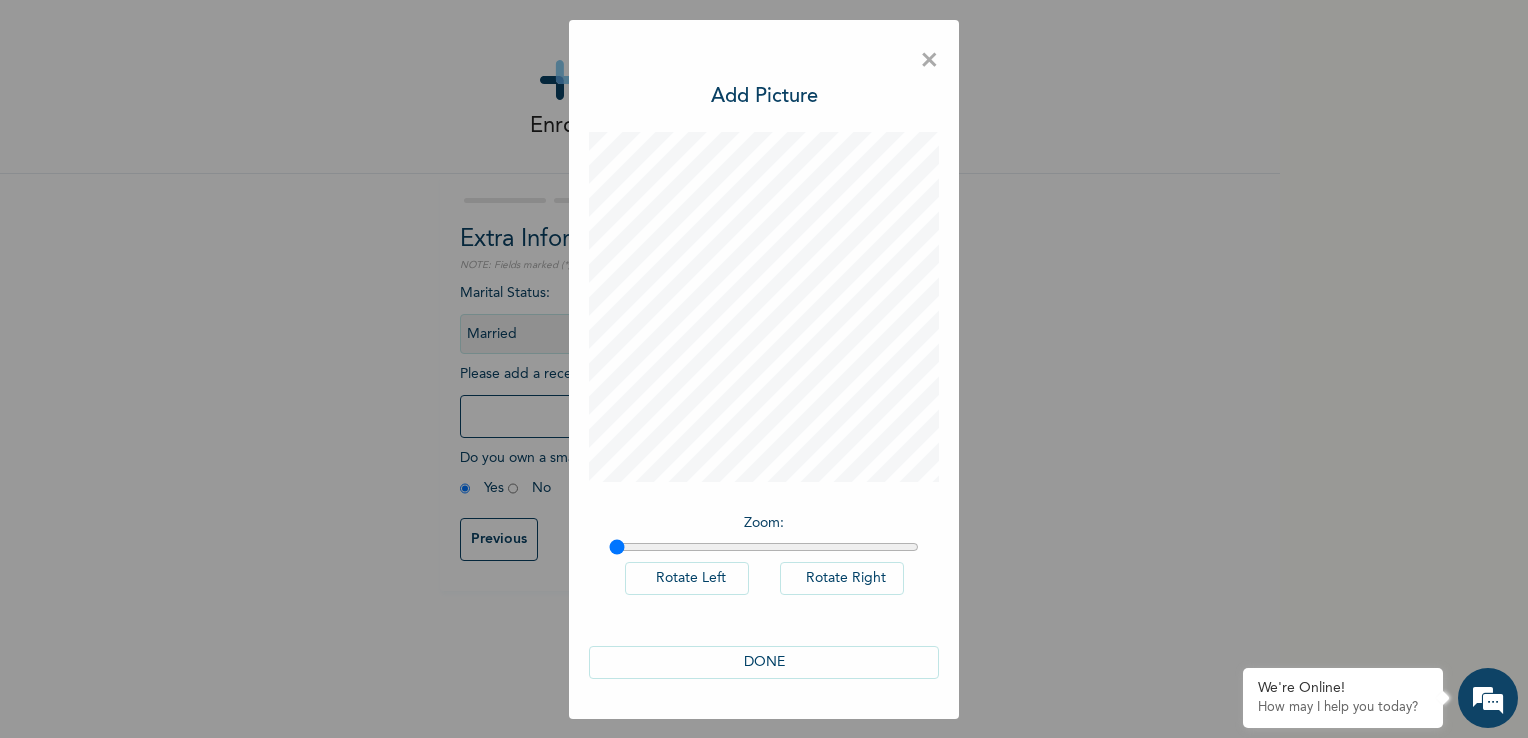 drag, startPoint x: 631, startPoint y: 541, endPoint x: 769, endPoint y: 659, distance: 181.57092 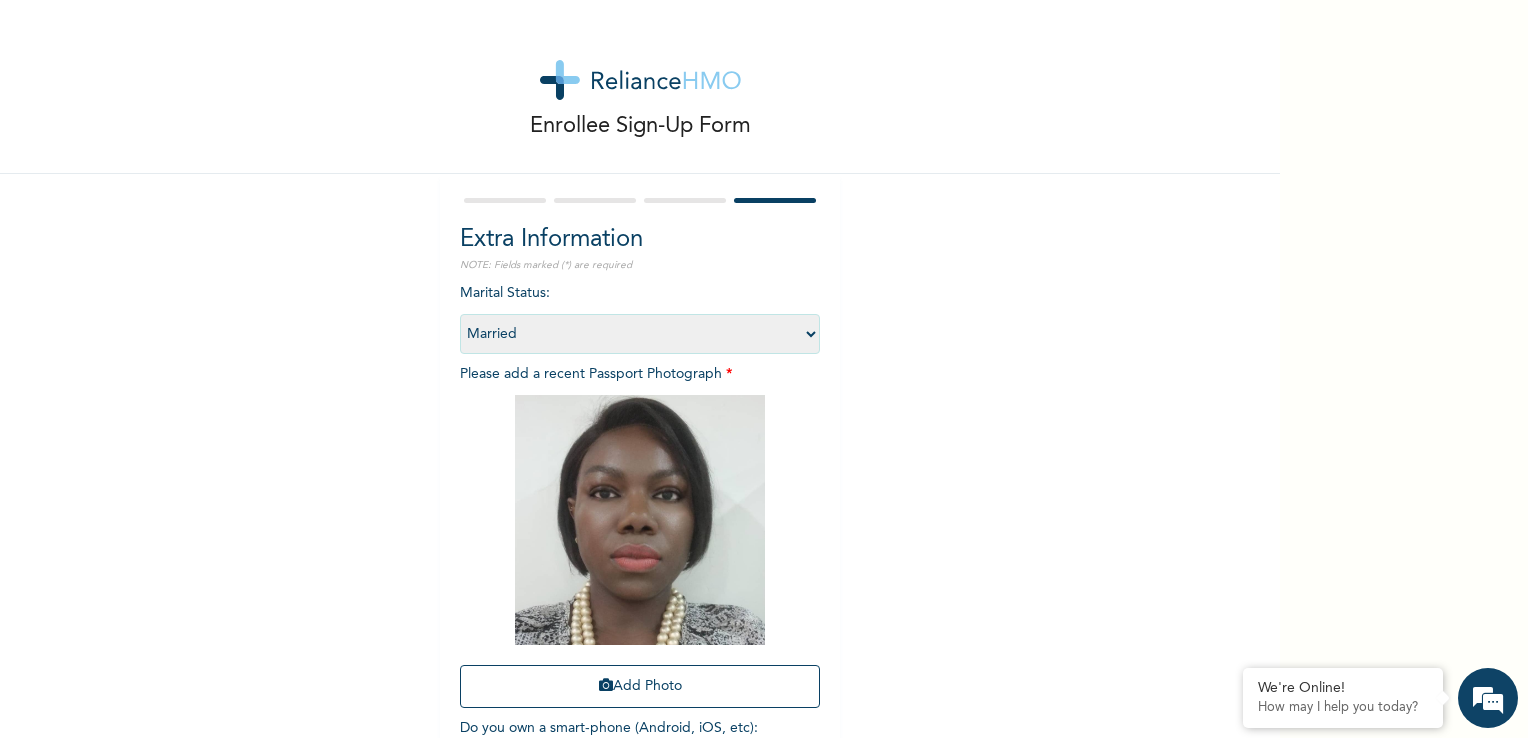 drag, startPoint x: 1366, startPoint y: 534, endPoint x: 1128, endPoint y: 538, distance: 238.03362 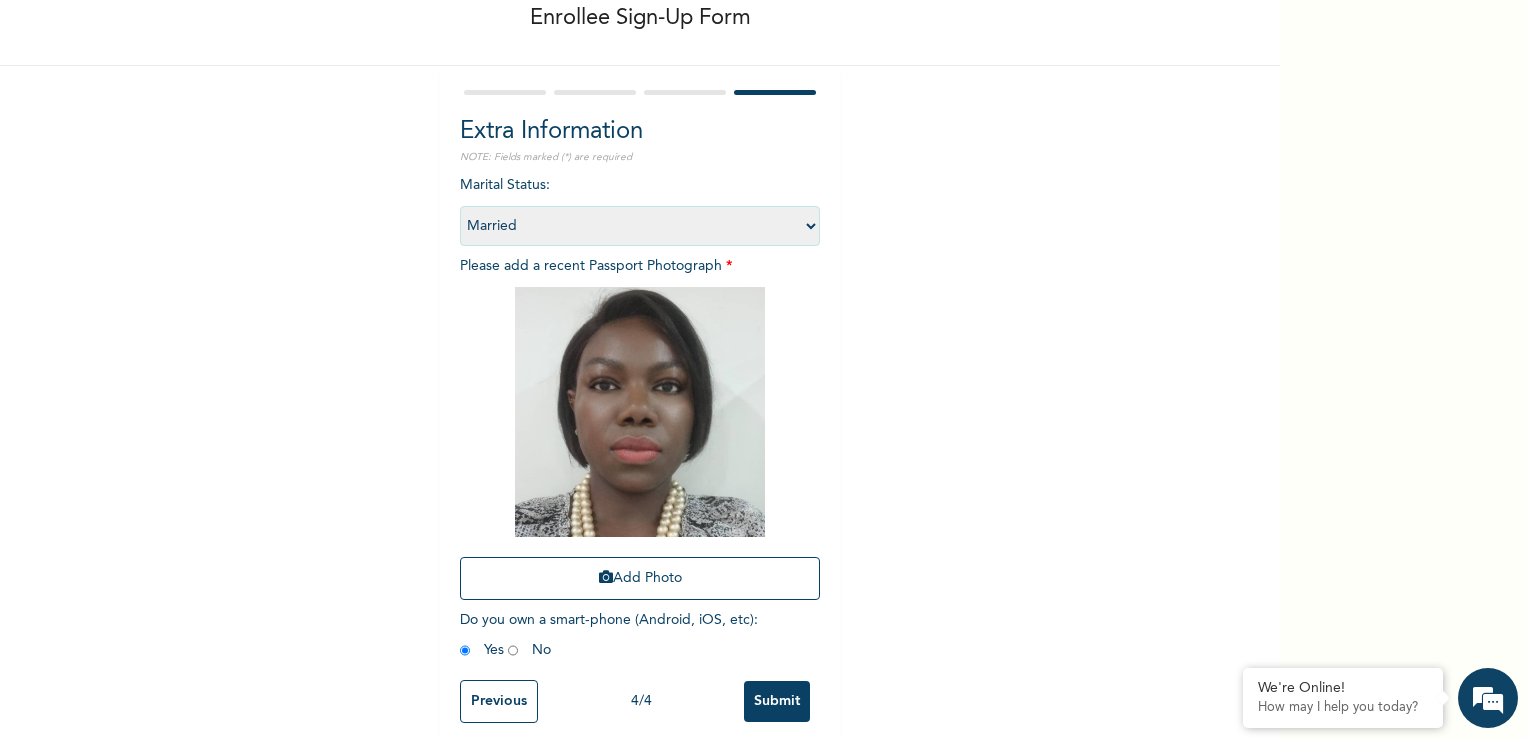 scroll, scrollTop: 136, scrollLeft: 0, axis: vertical 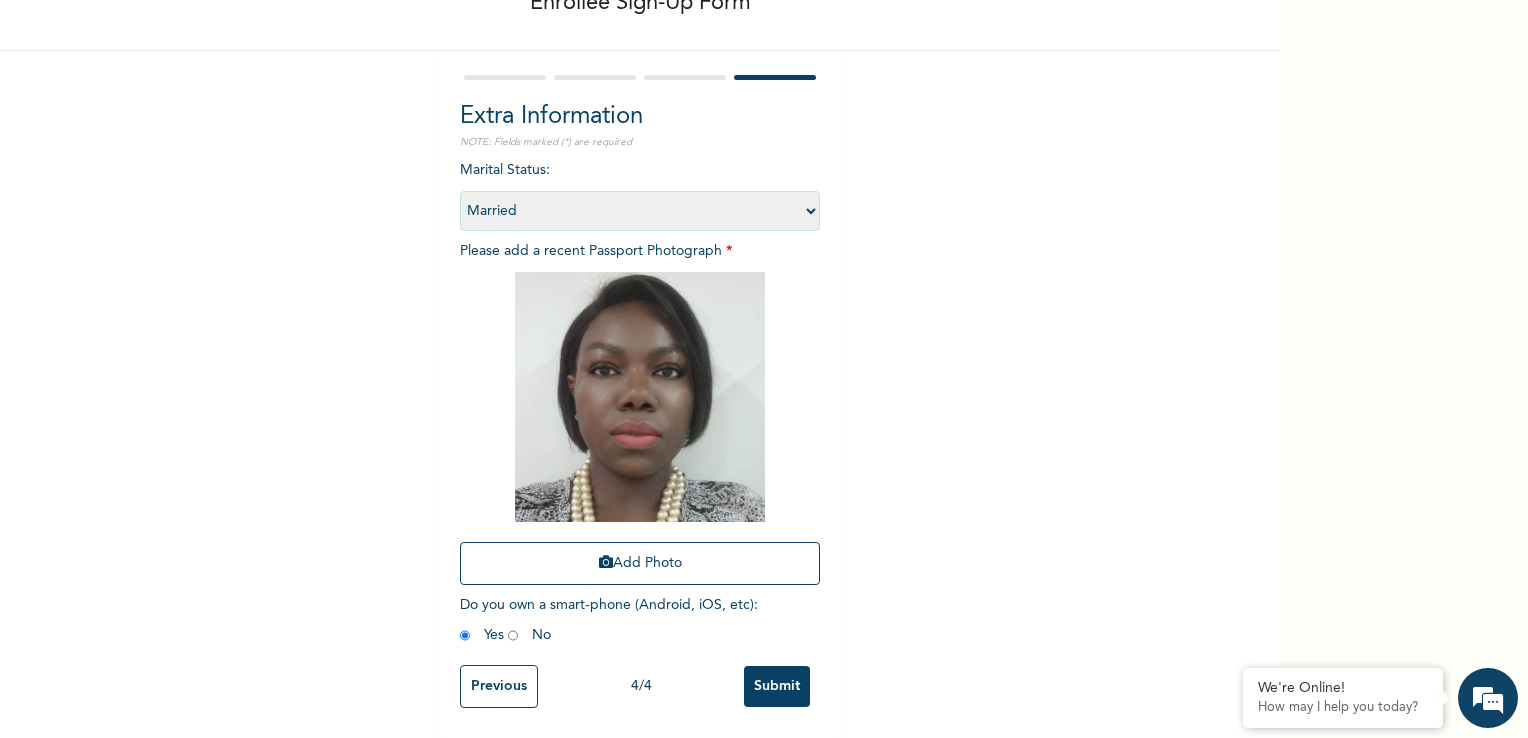 click on "Submit" at bounding box center (777, 686) 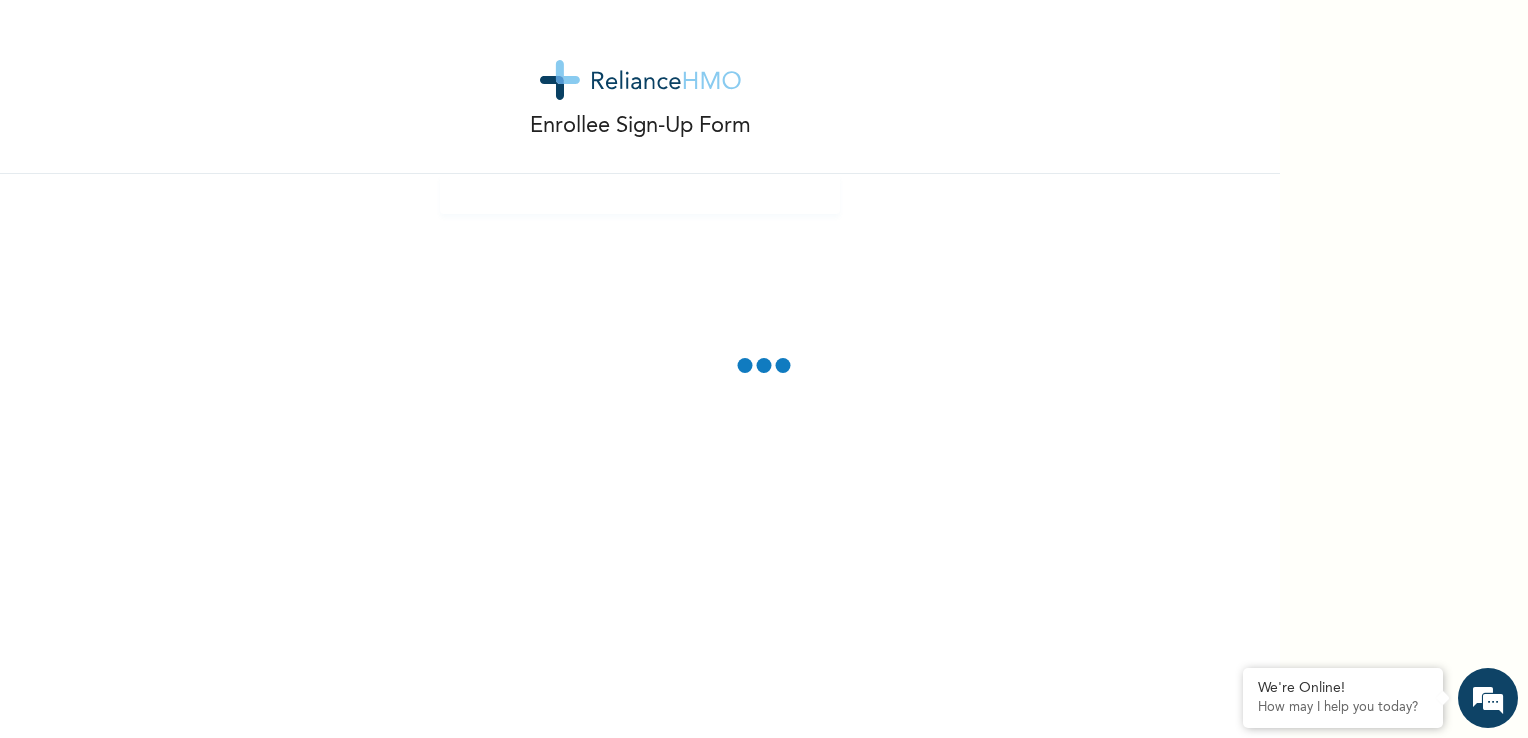 scroll, scrollTop: 0, scrollLeft: 0, axis: both 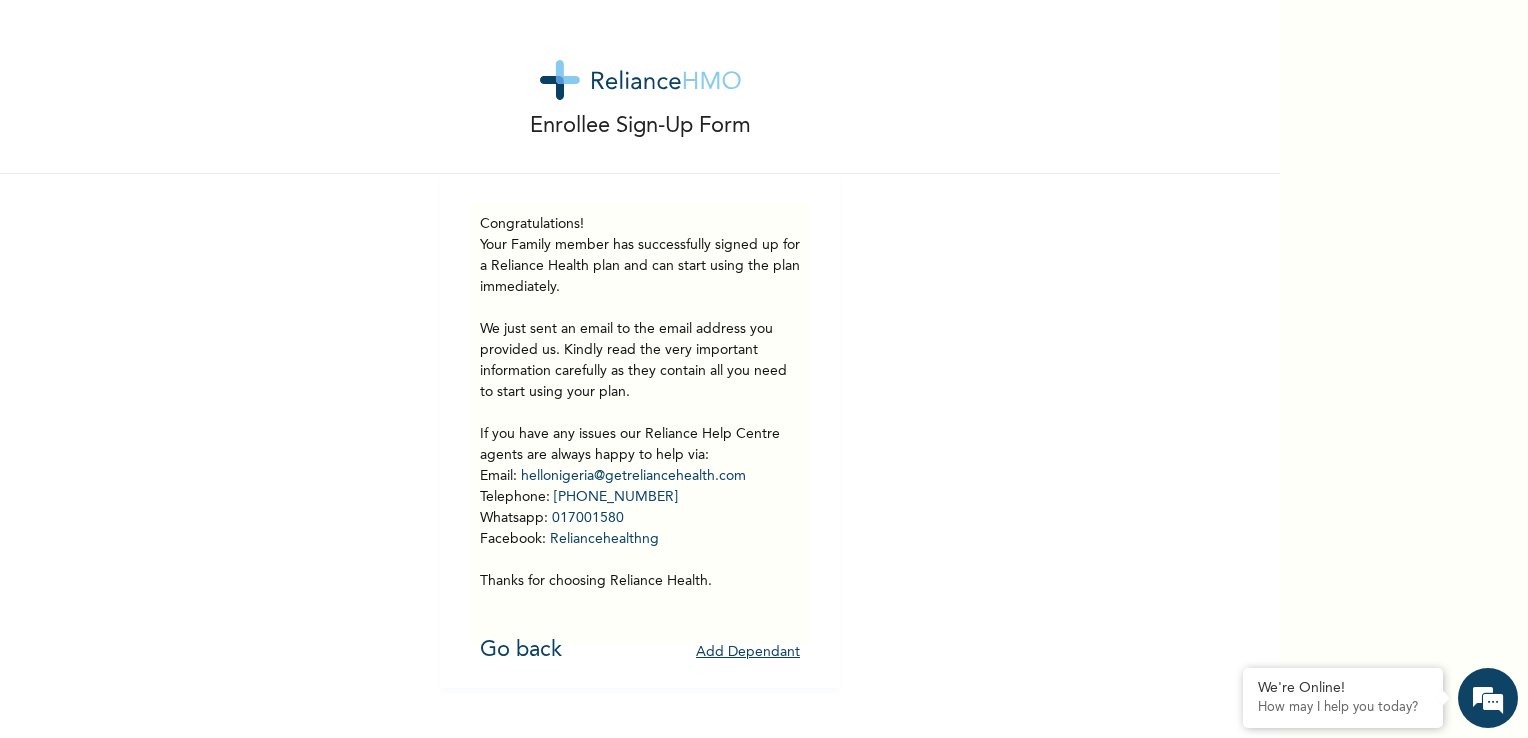 click on "Add Dependant" at bounding box center (748, 652) 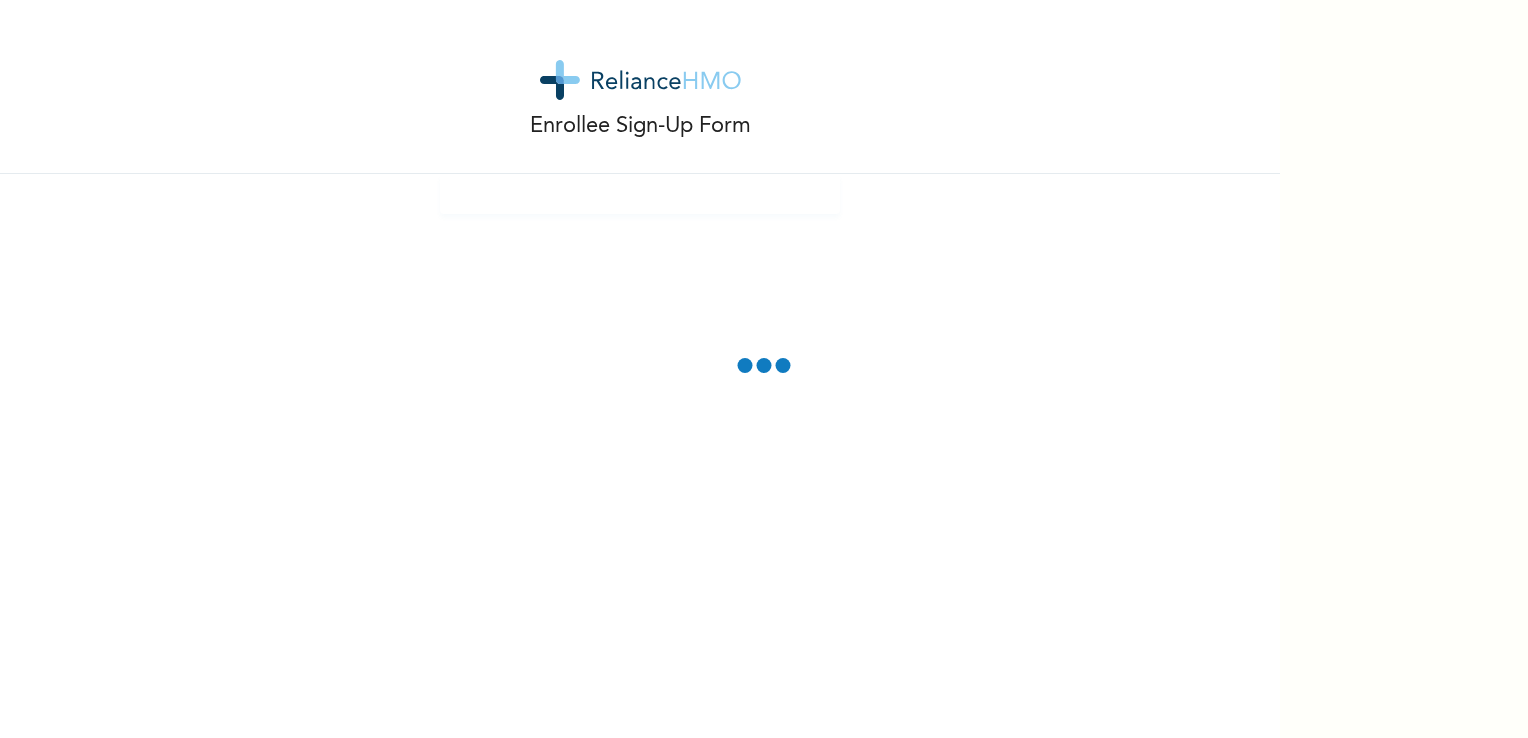 scroll, scrollTop: 0, scrollLeft: 0, axis: both 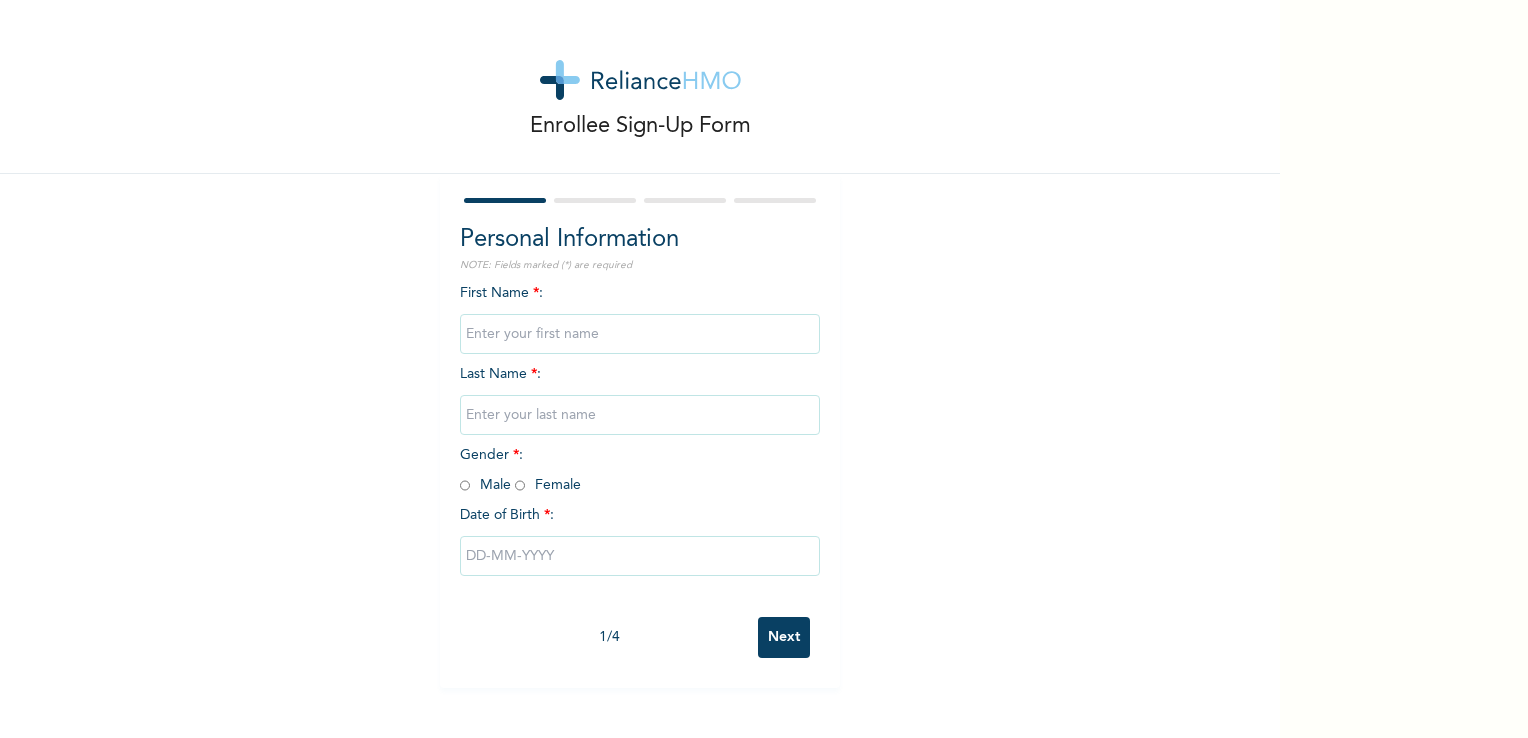 click at bounding box center [640, 334] 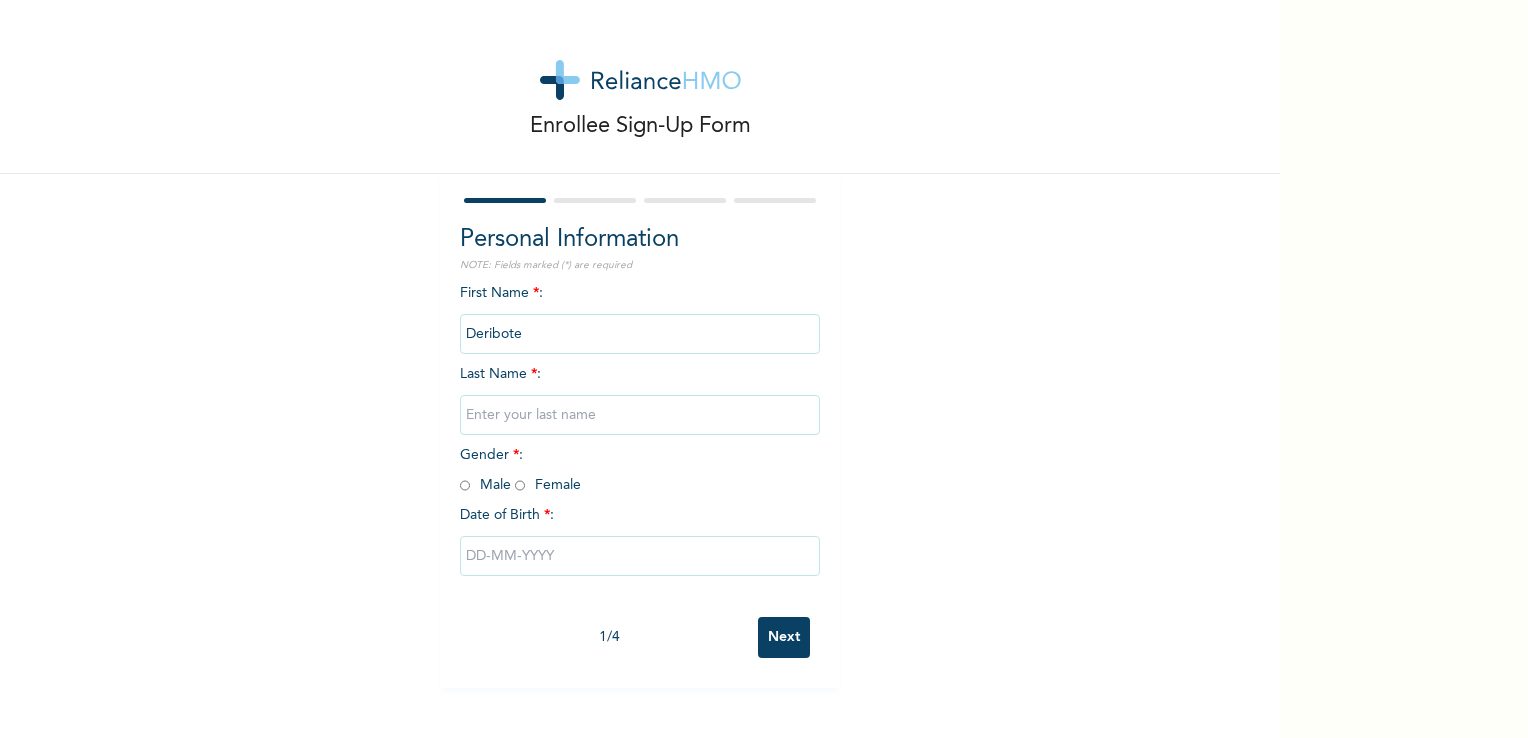 type on "Deribote" 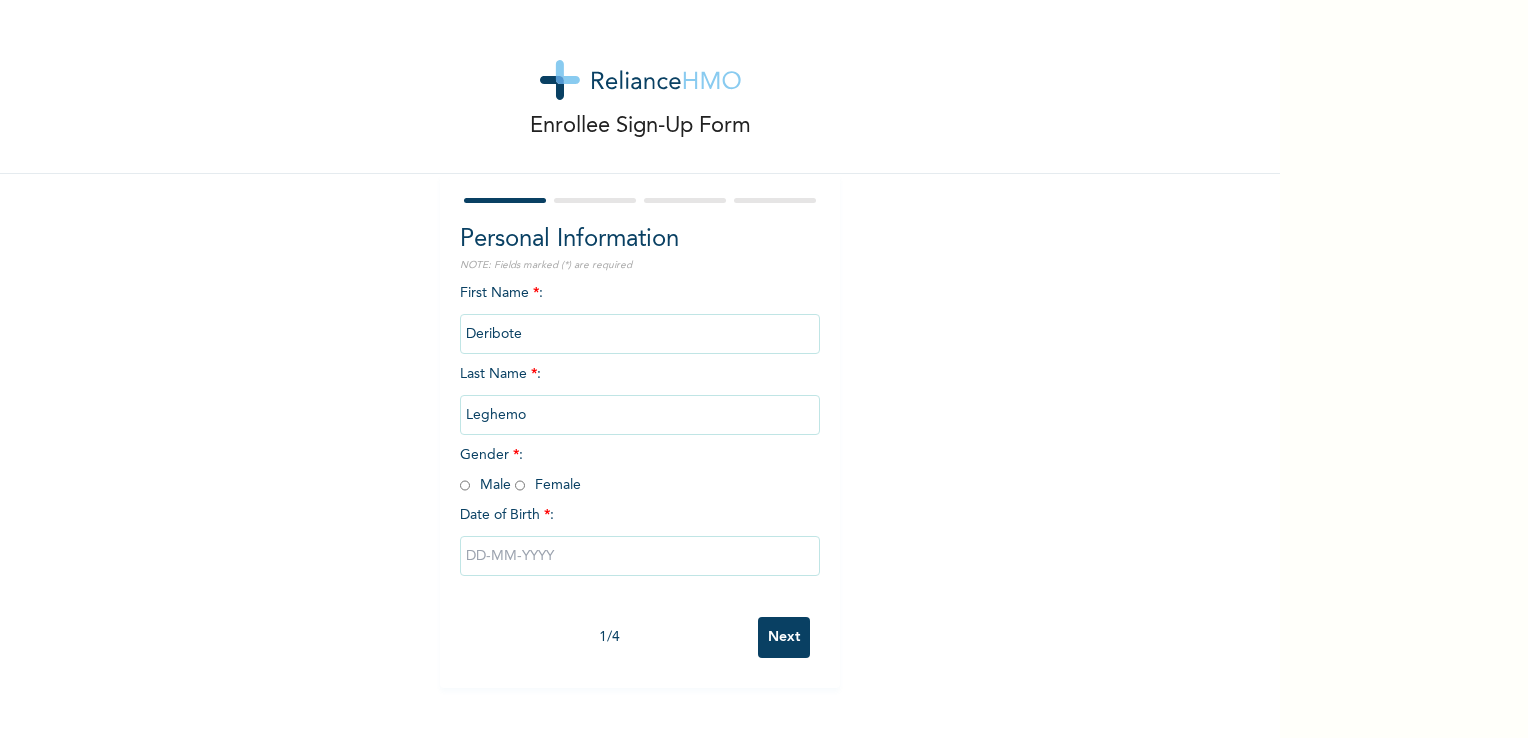 click at bounding box center [520, 485] 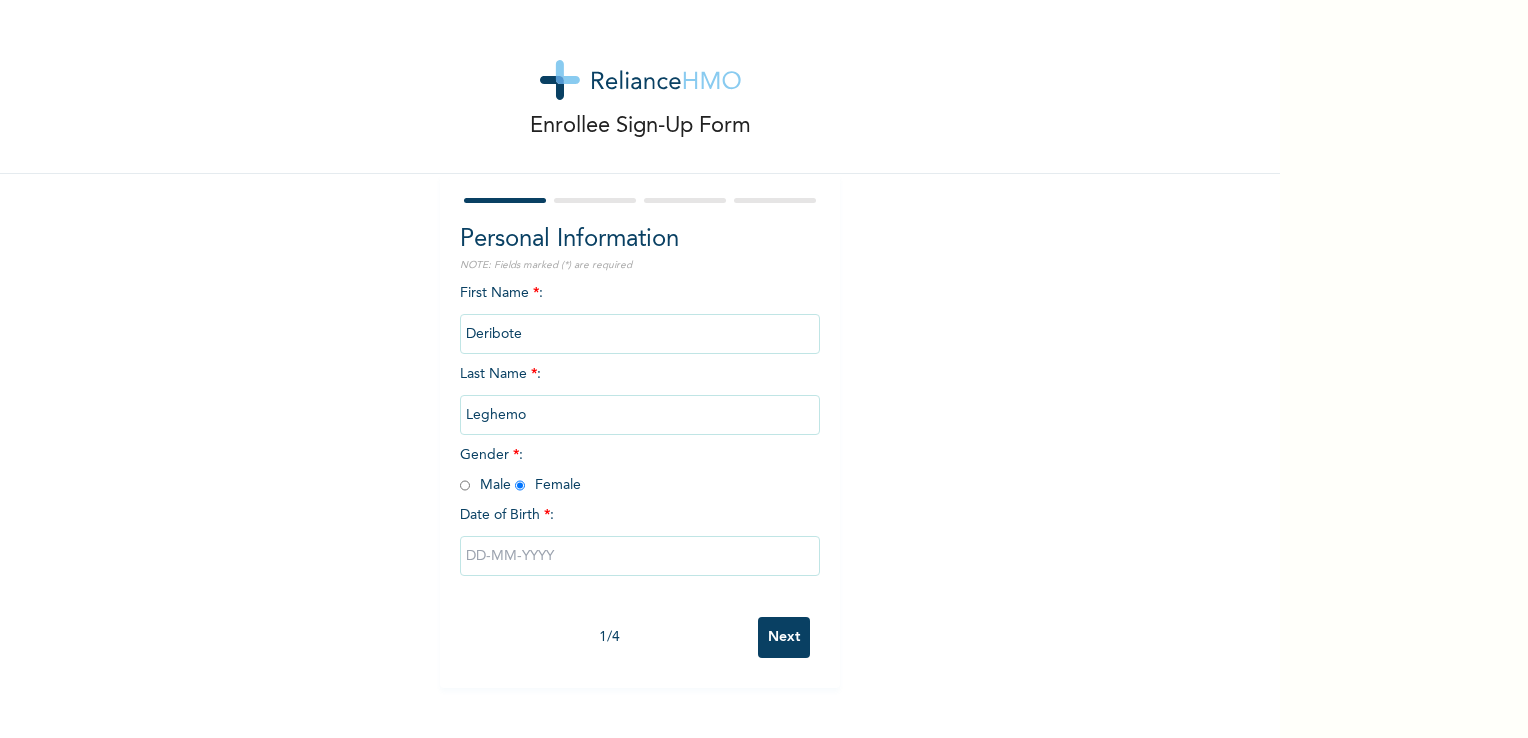 radio on "true" 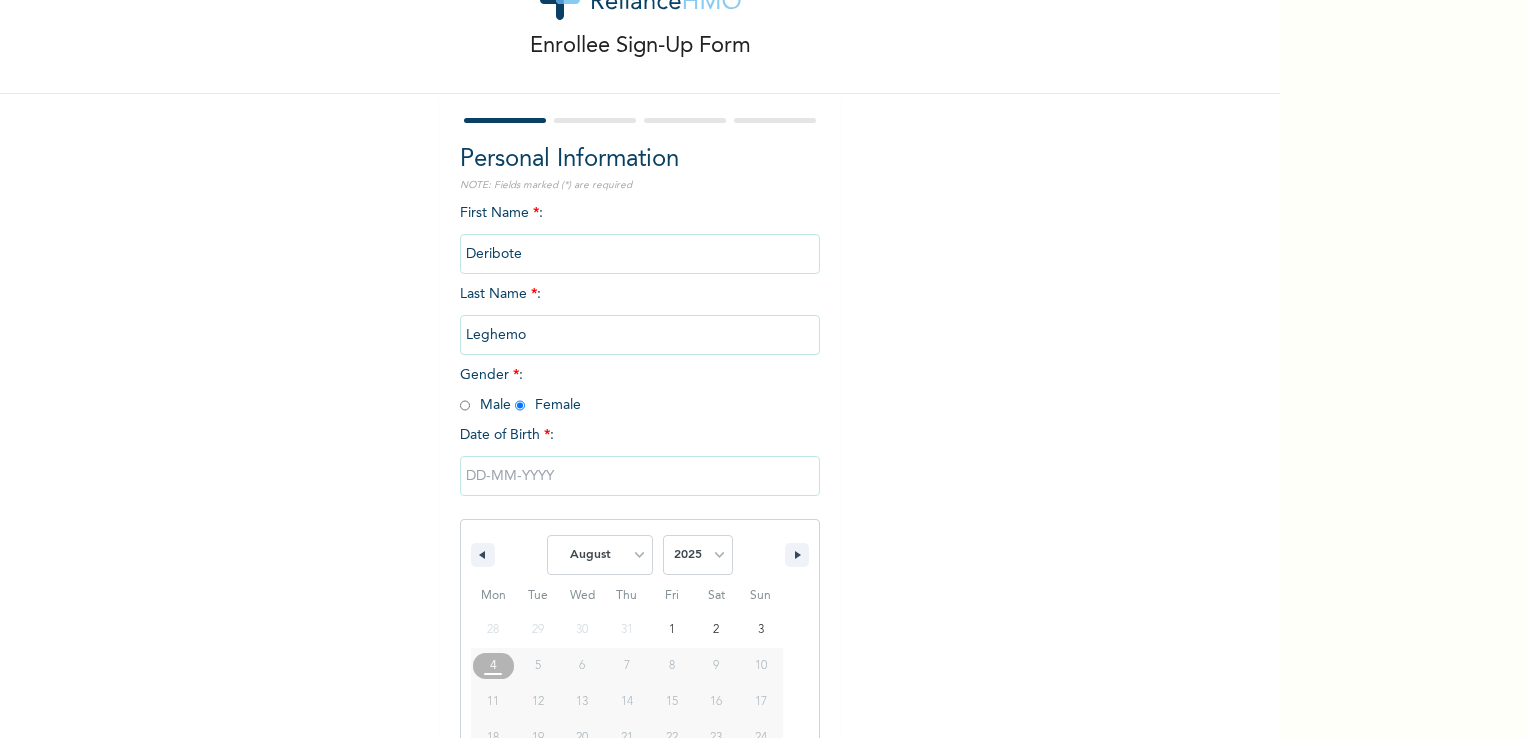 scroll, scrollTop: 170, scrollLeft: 0, axis: vertical 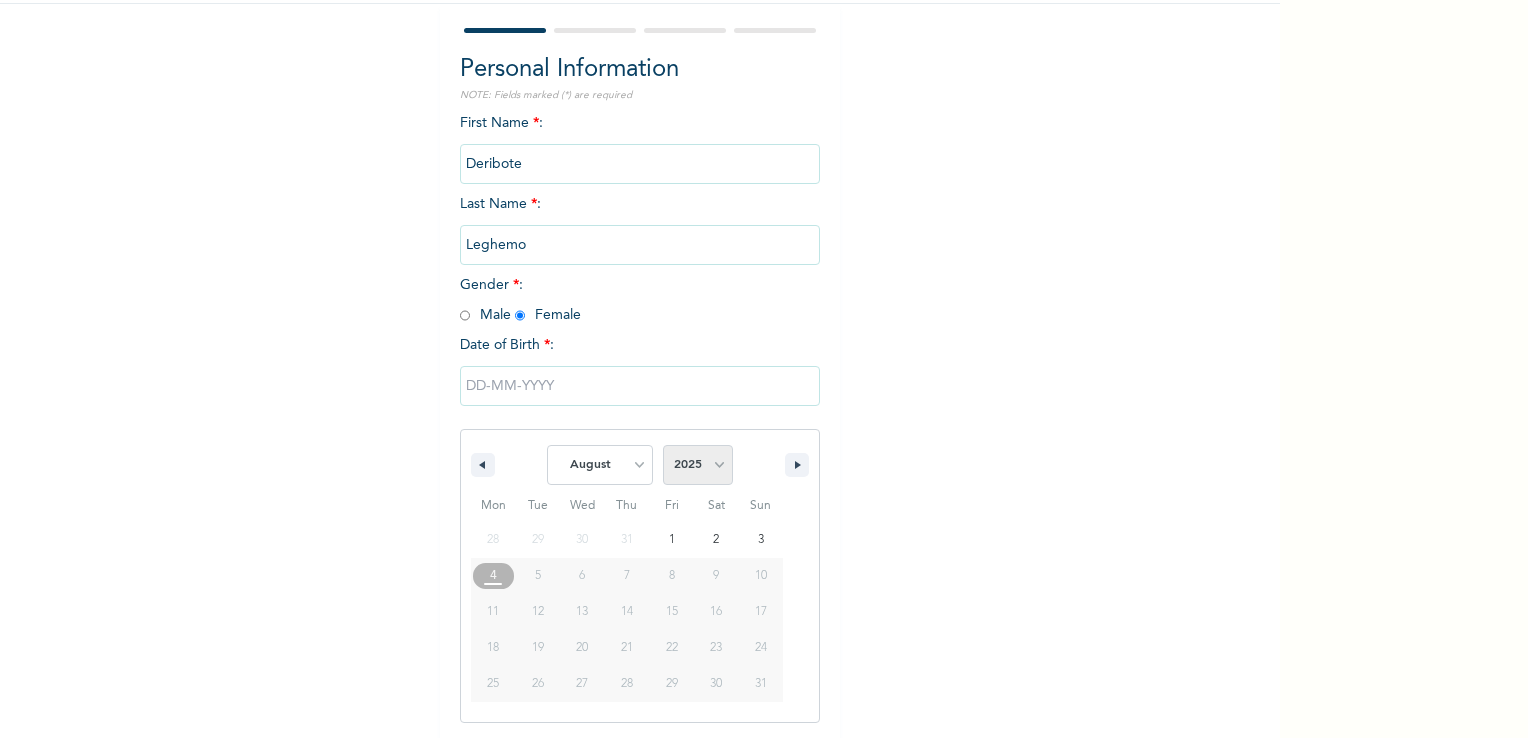 click on "2025 2024 2023 2022 2021 2020 2019 2018 2017 2016 2015 2014 2013 2012 2011 2010 2009 2008 2007 2006 2005 2004 2003 2002 2001 2000 1999 1998 1997 1996 1995 1994 1993 1992 1991 1990 1989 1988 1987 1986 1985 1984 1983 1982 1981 1980 1979 1978 1977 1976 1975 1974 1973 1972 1971 1970 1969 1968 1967 1966 1965 1964 1963 1962 1961 1960 1959 1958 1957 1956 1955 1954 1953 1952 1951 1950 1949 1948 1947 1946 1945 1944 1943 1942 1941 1940 1939 1938 1937 1936 1935 1934 1933 1932 1931 1930 1929 1928 1927 1926 1925 1924 1923 1922 1921 1920 1919 1918 1917 1916 1915 1914 1913 1912 1911 1910 1909 1908 1907 1906 1905" at bounding box center [698, 465] 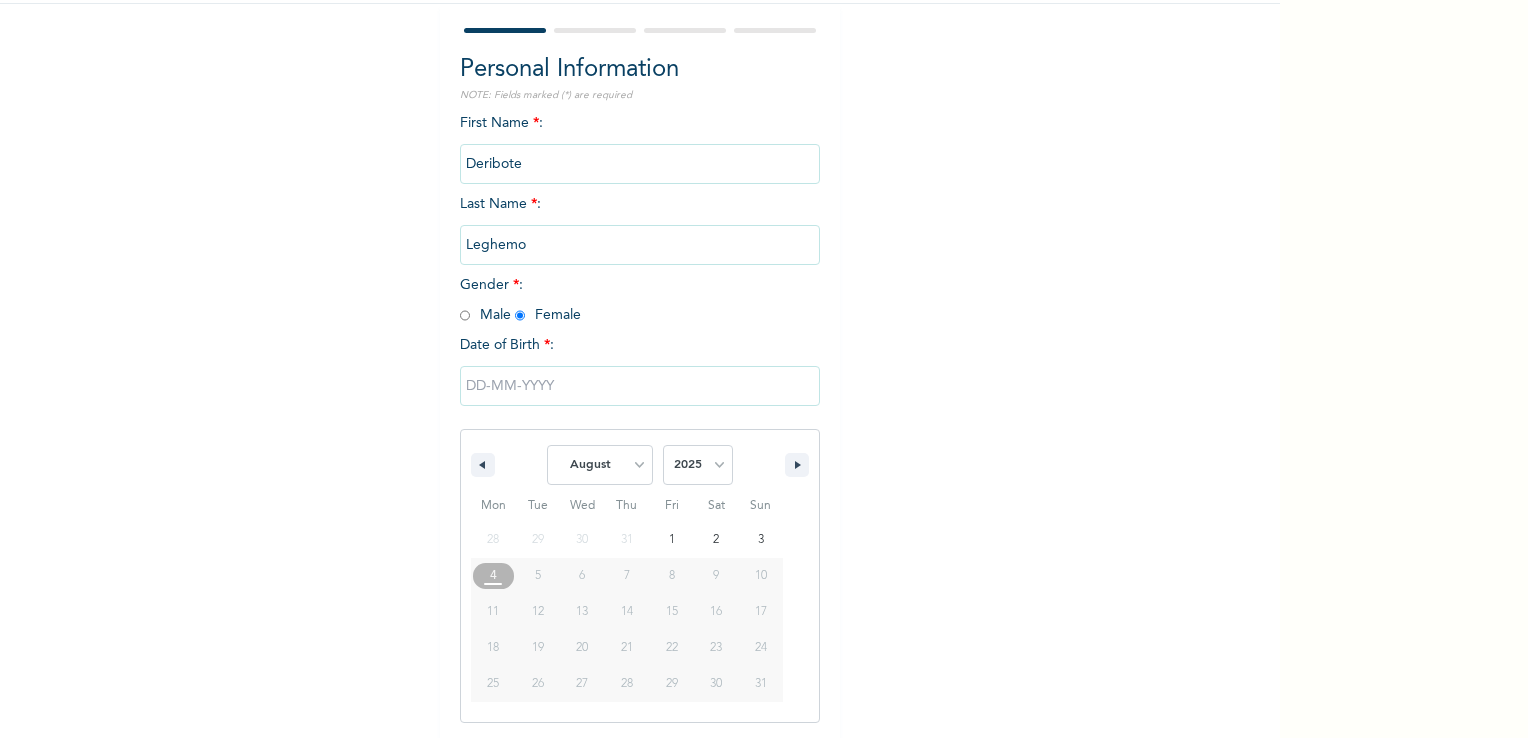 select on "2018" 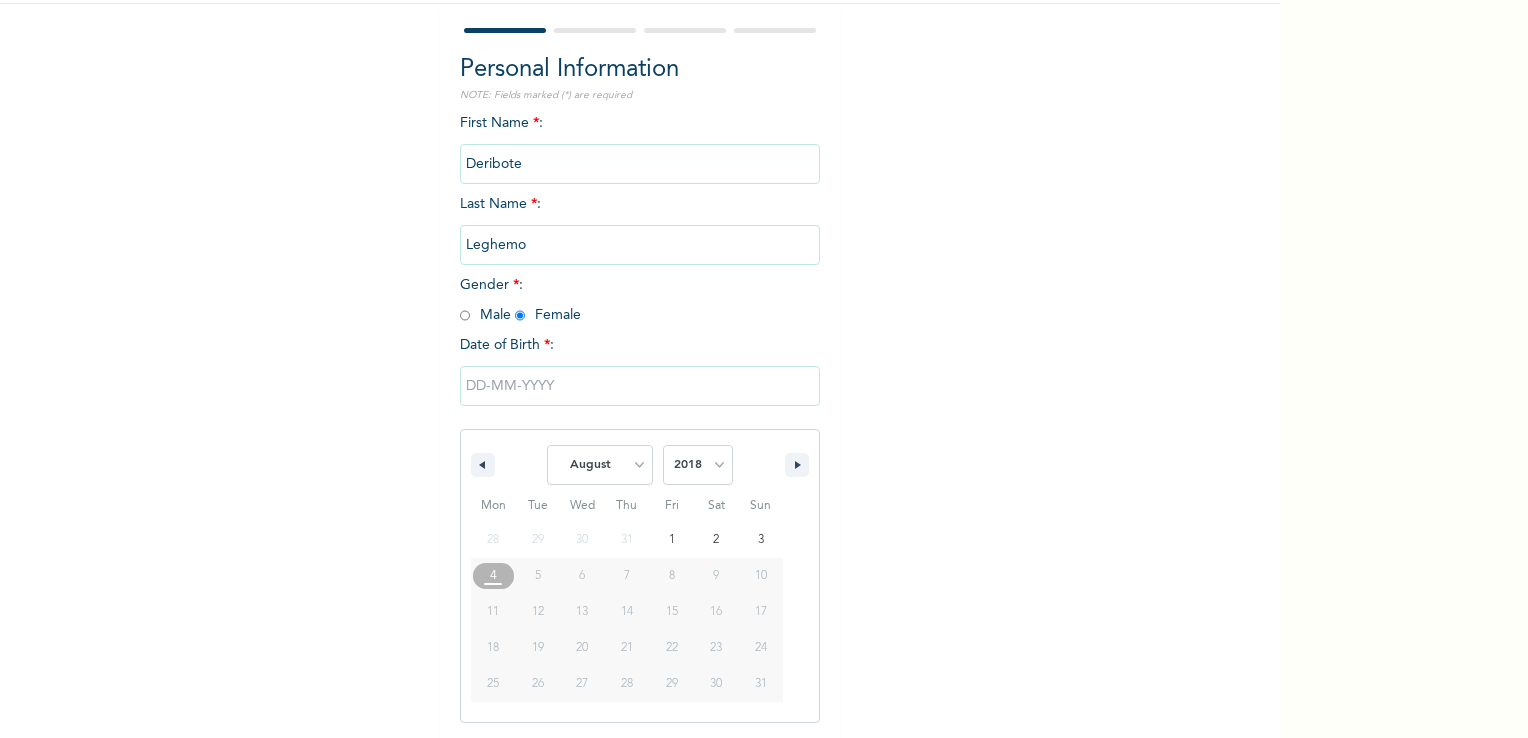 click on "2025 2024 2023 2022 2021 2020 2019 2018 2017 2016 2015 2014 2013 2012 2011 2010 2009 2008 2007 2006 2005 2004 2003 2002 2001 2000 1999 1998 1997 1996 1995 1994 1993 1992 1991 1990 1989 1988 1987 1986 1985 1984 1983 1982 1981 1980 1979 1978 1977 1976 1975 1974 1973 1972 1971 1970 1969 1968 1967 1966 1965 1964 1963 1962 1961 1960 1959 1958 1957 1956 1955 1954 1953 1952 1951 1950 1949 1948 1947 1946 1945 1944 1943 1942 1941 1940 1939 1938 1937 1936 1935 1934 1933 1932 1931 1930 1929 1928 1927 1926 1925 1924 1923 1922 1921 1920 1919 1918 1917 1916 1915 1914 1913 1912 1911 1910 1909 1908 1907 1906 1905" at bounding box center [698, 465] 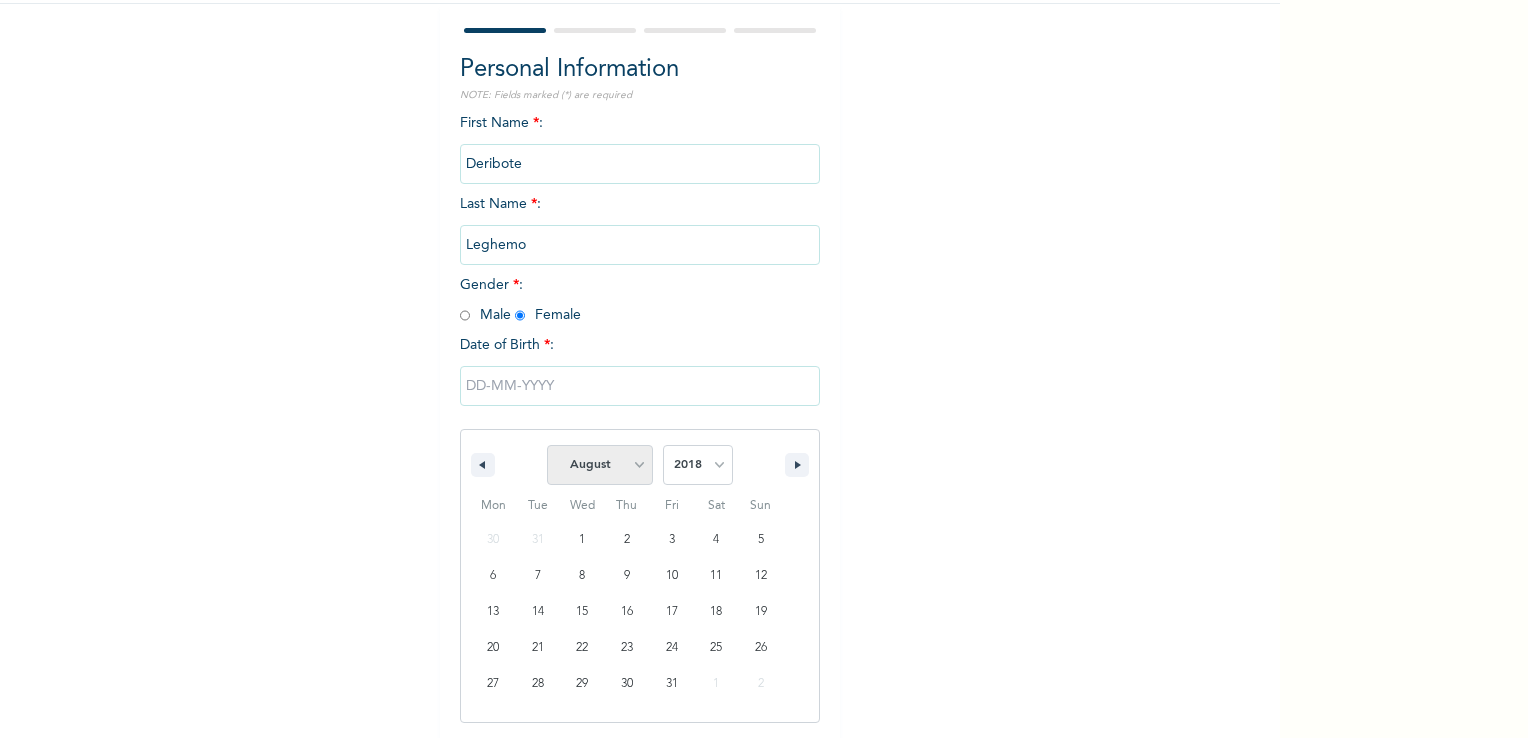 click on "January February March April May June July August September October November December" at bounding box center [600, 465] 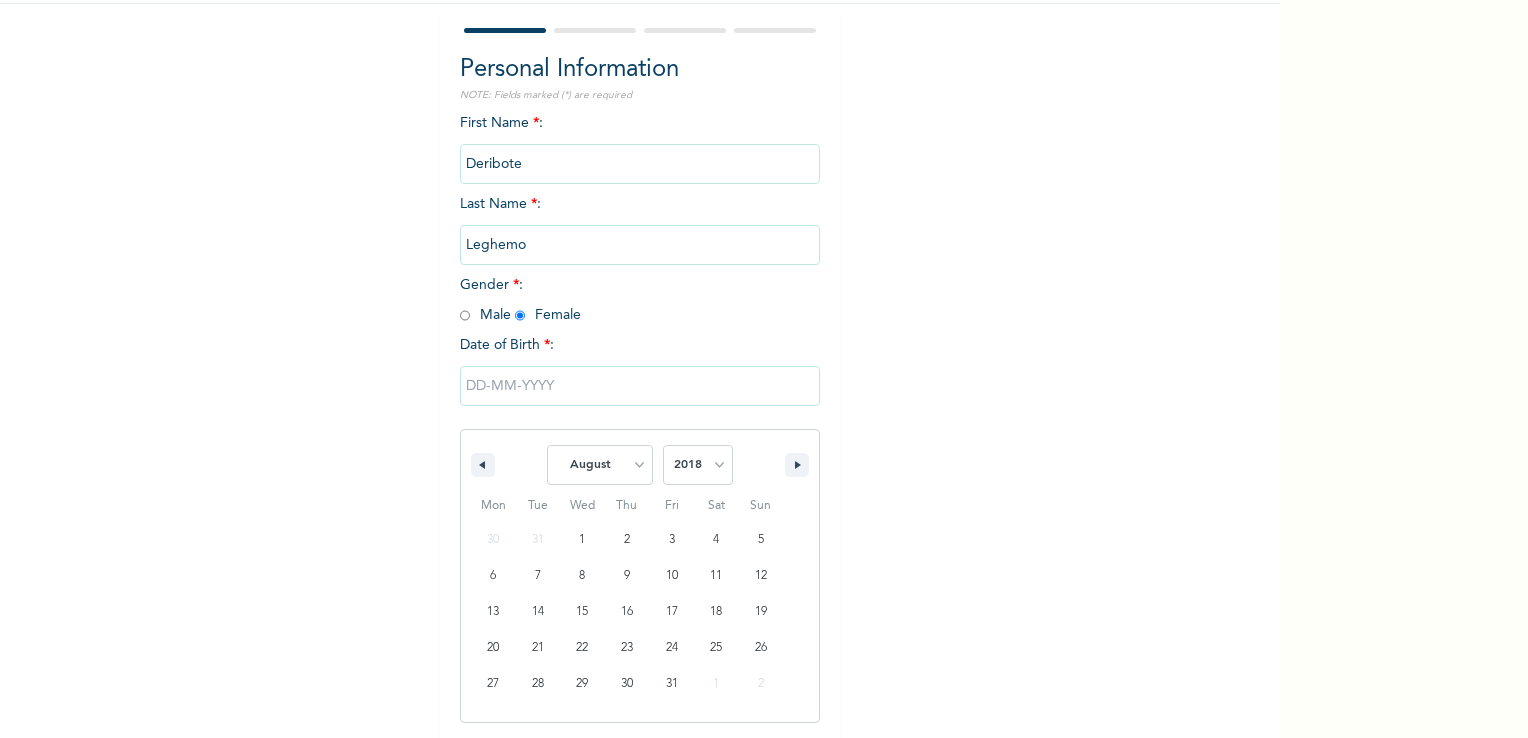 select on "8" 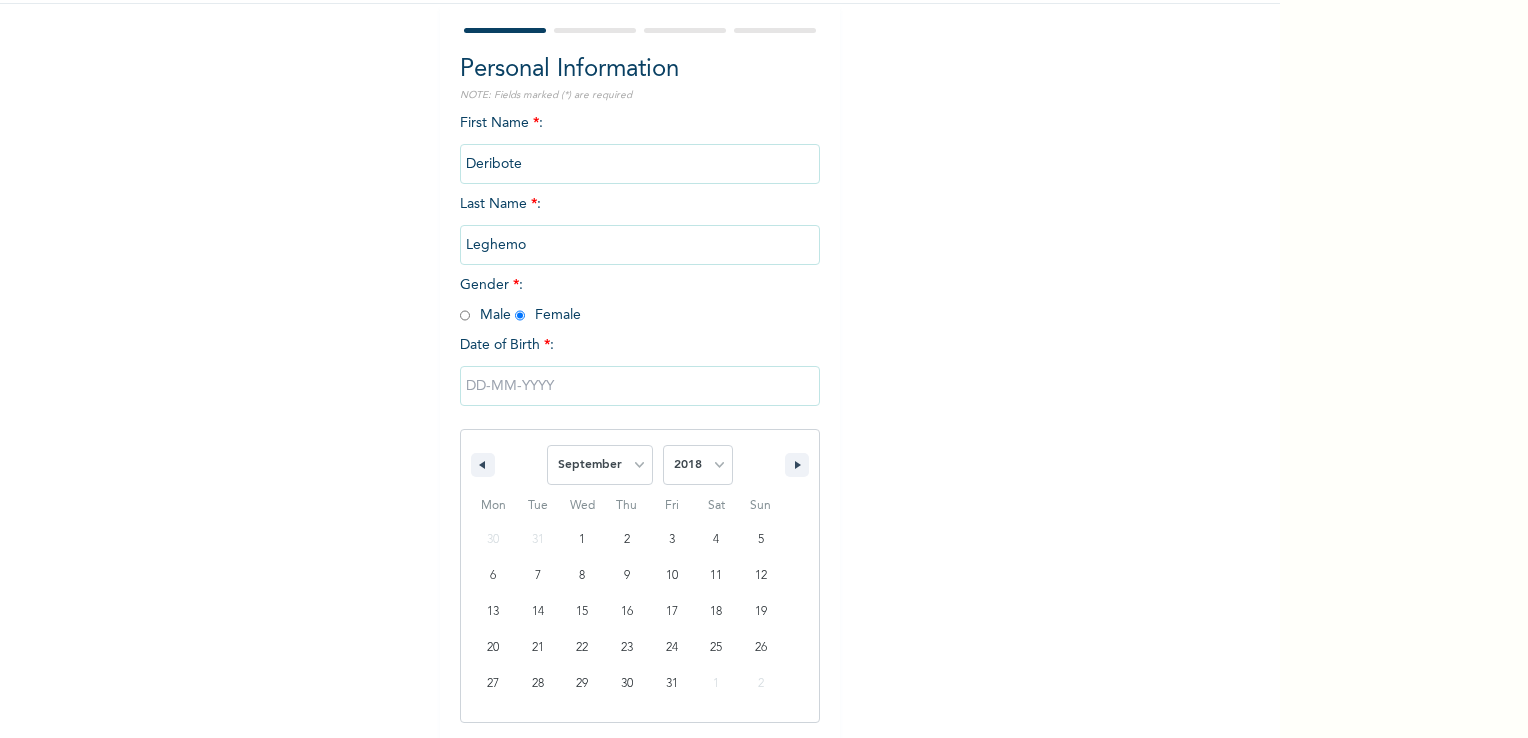 click on "January February March April May June July August September October November December" at bounding box center (600, 465) 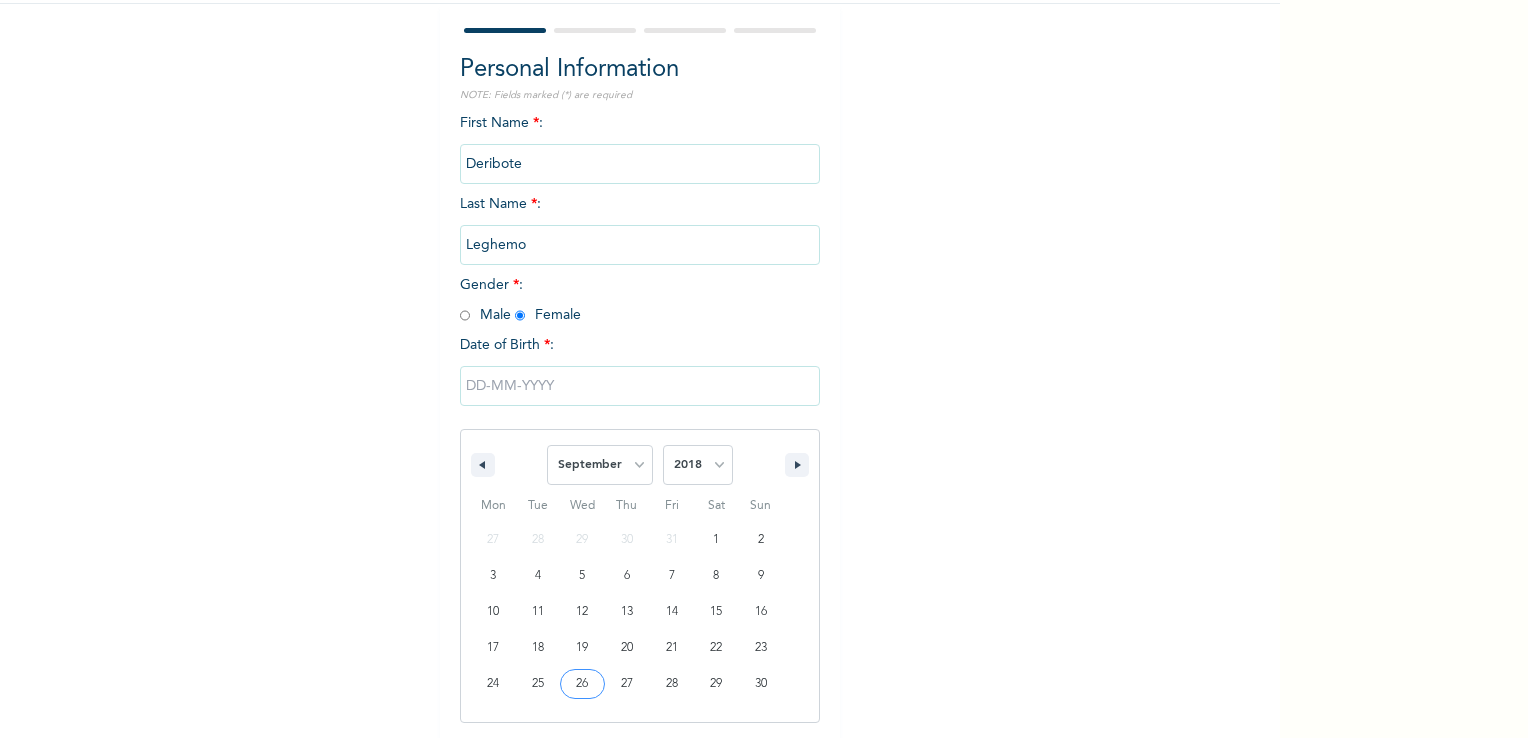 type on "09/26/2018" 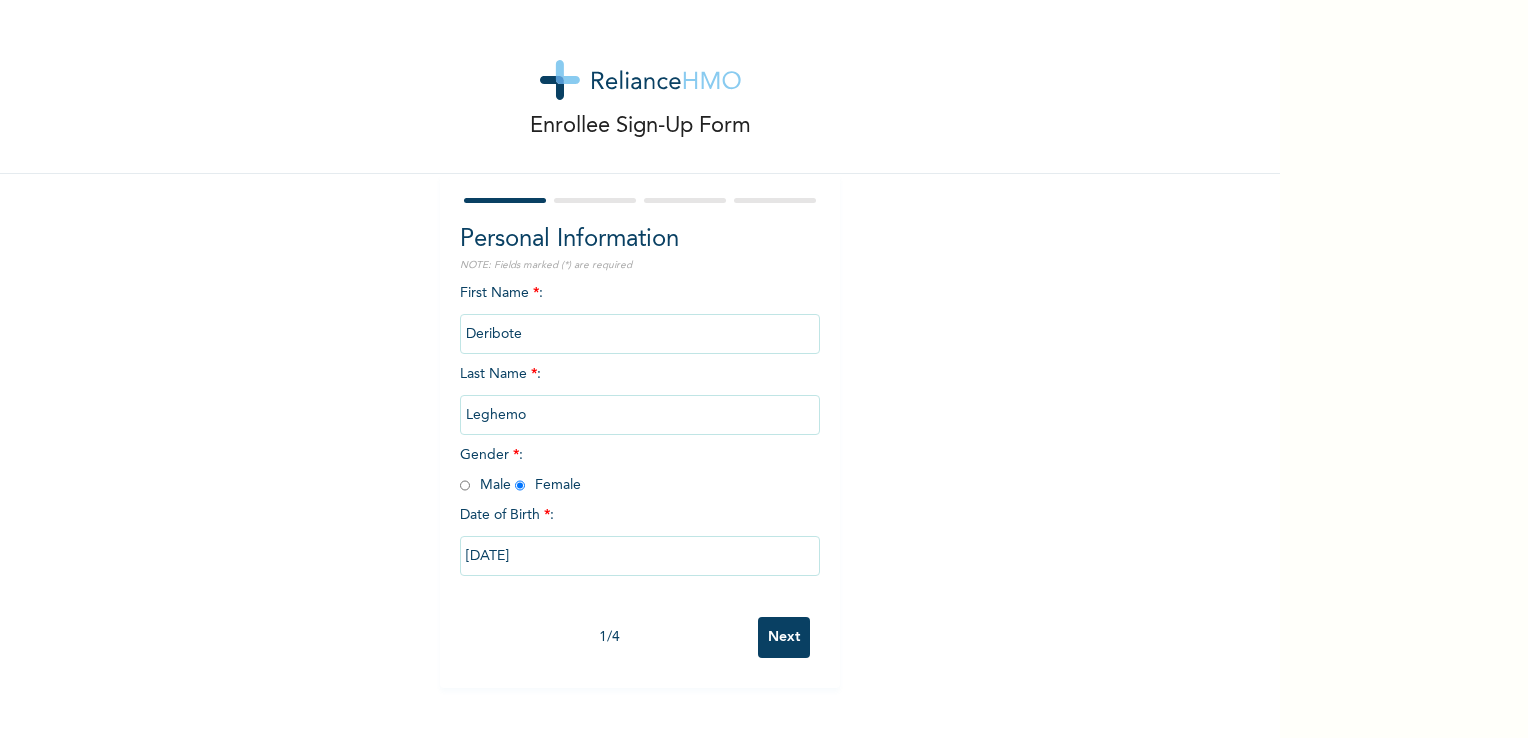 scroll, scrollTop: 0, scrollLeft: 0, axis: both 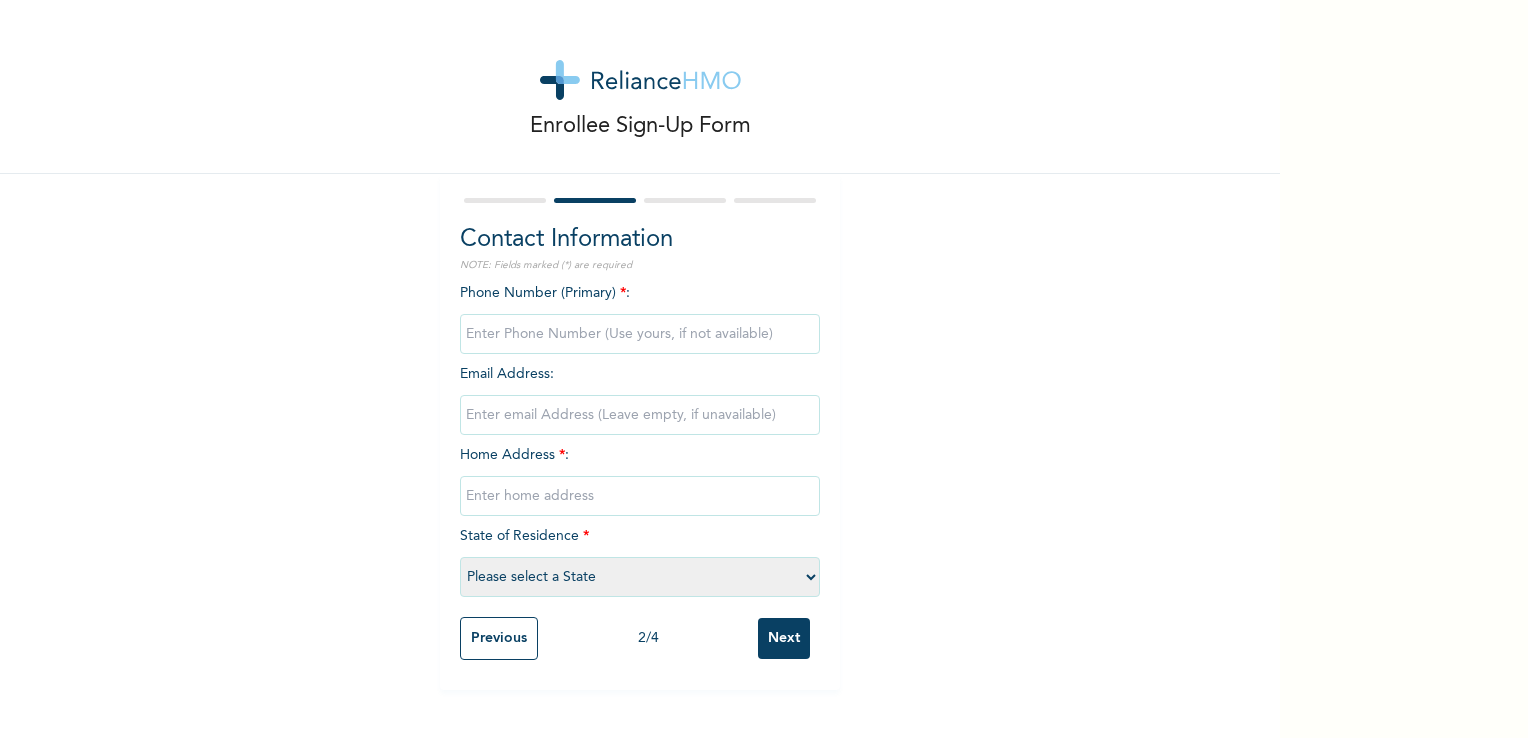 click at bounding box center [640, 334] 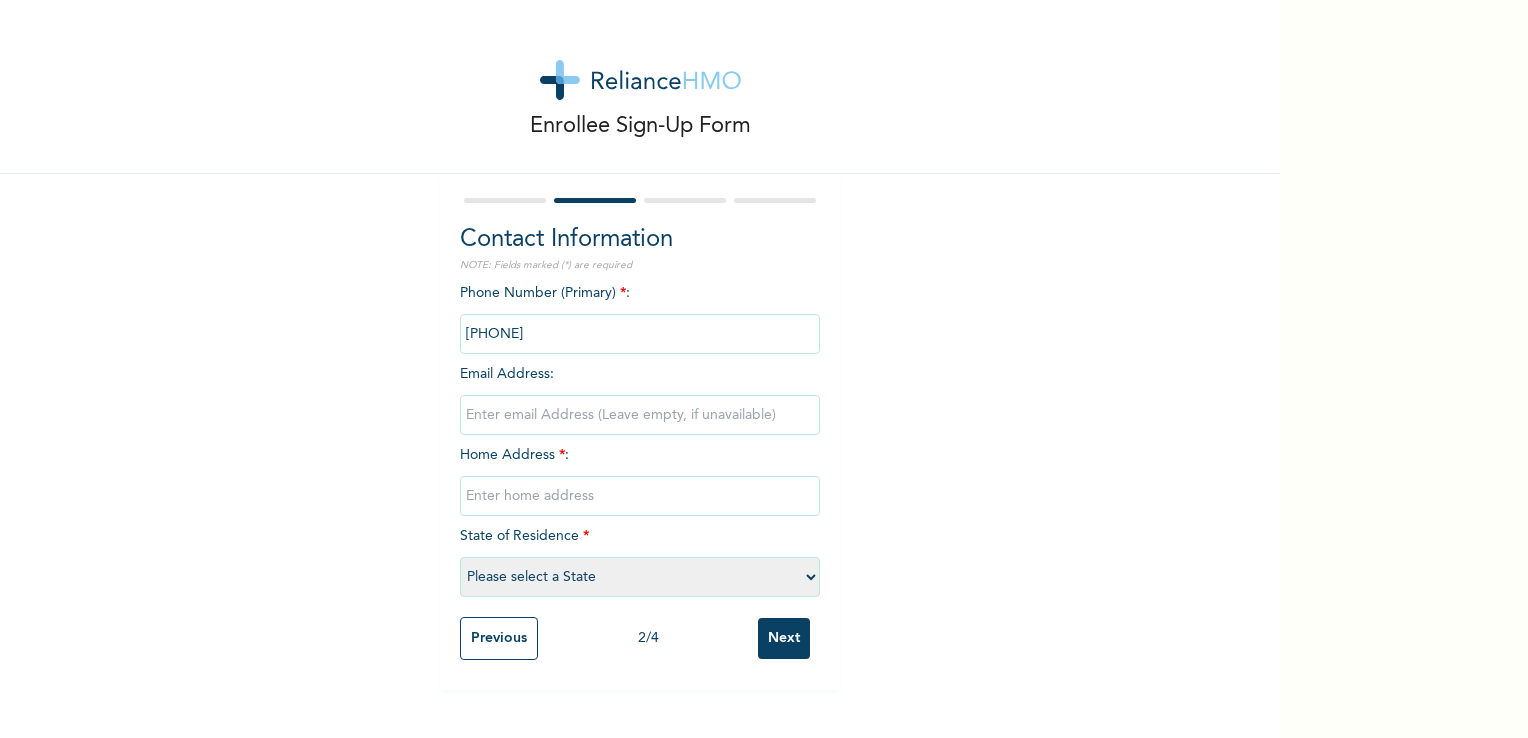 type on "[PHONE]" 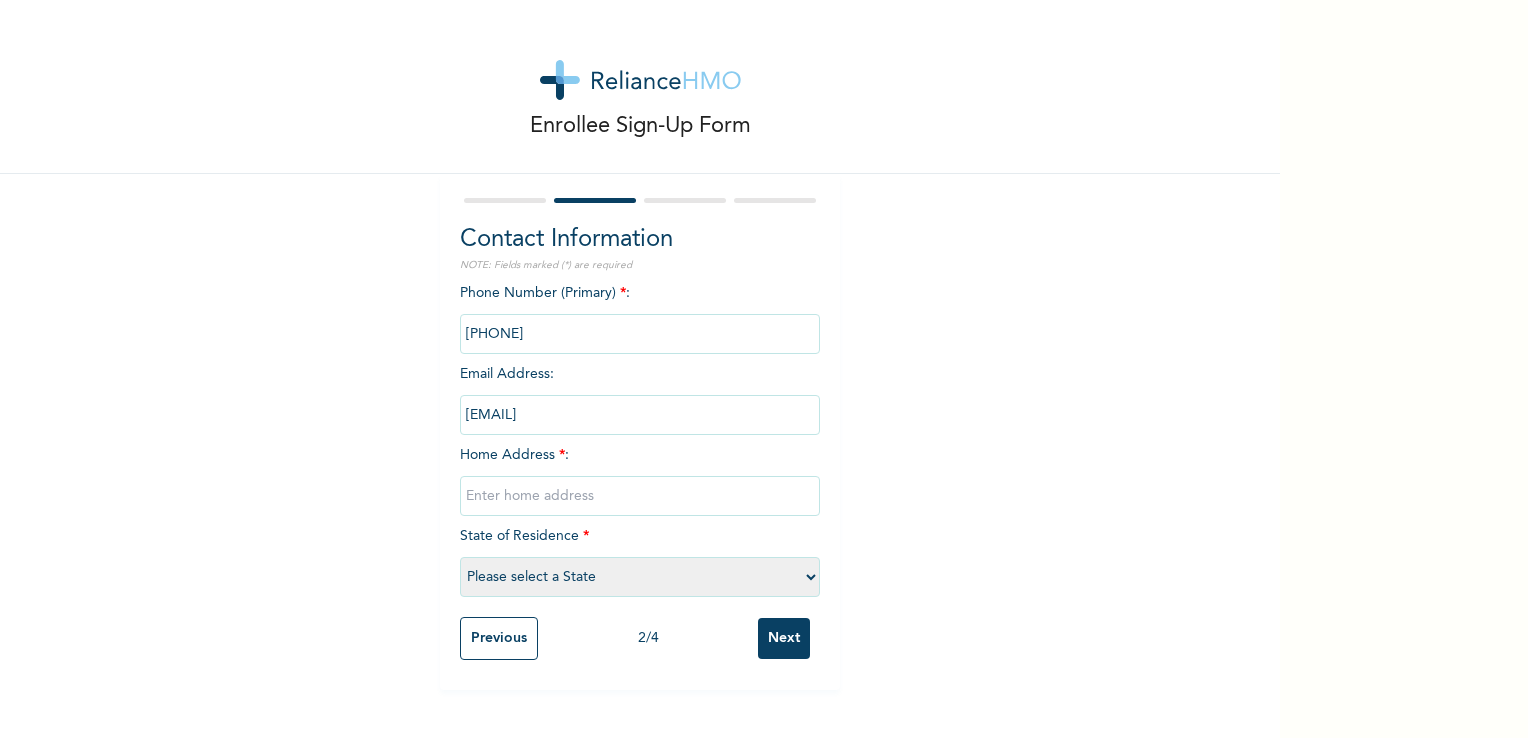 type on "[NUMBER] [STREET] [STREET], [STREET] [STREET] [STREET] [STREET], [STREET]." 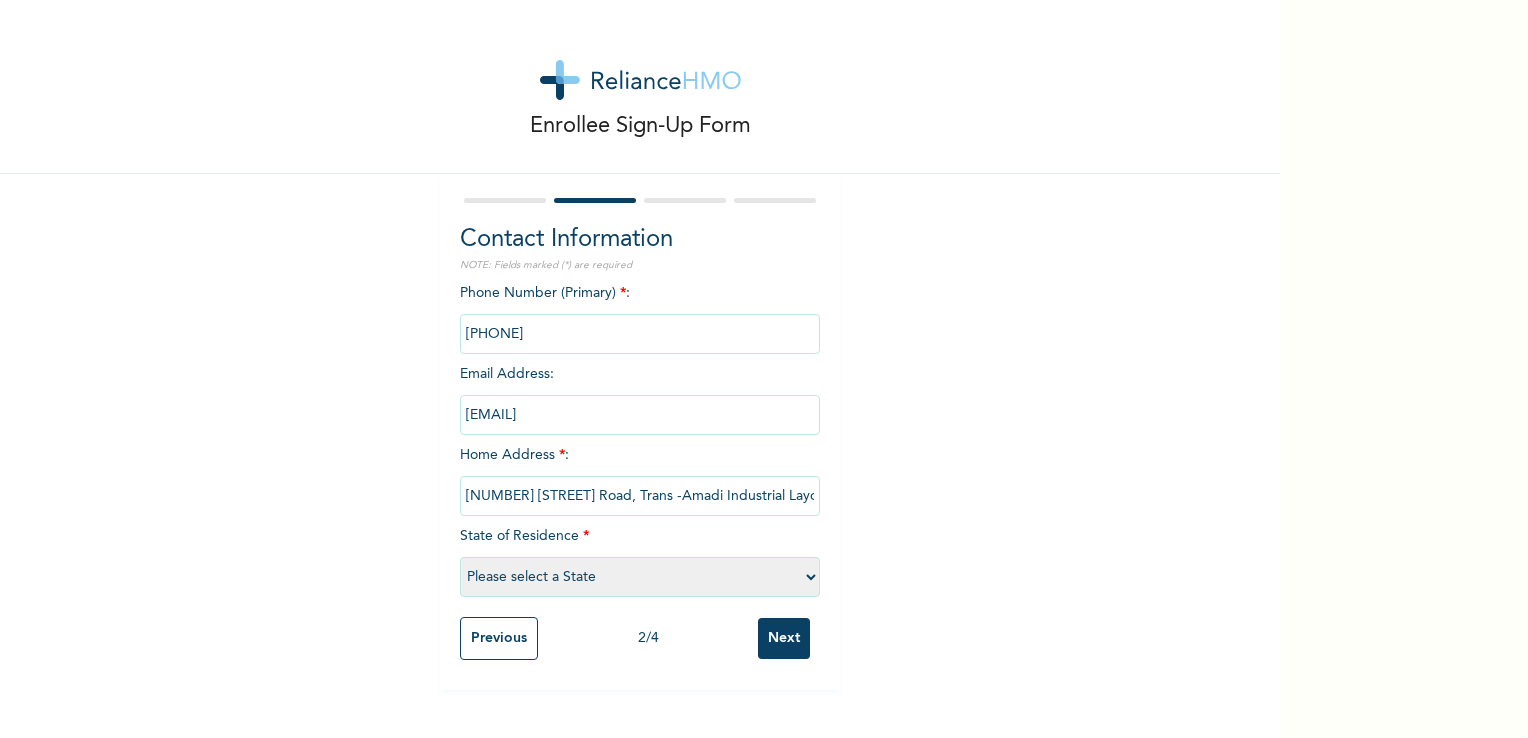 click on "Please select a State Abia Abuja (FCT) Adamawa Akwa Ibom Anambra Bauchi Bayelsa Benue Borno Cross River Delta Ebonyi Edo Ekiti Enugu Gombe Imo Jigawa Kaduna Kano Katsina Kebbi Kogi Kwara Lagos Nasarawa Niger Ogun Ondo Osun Oyo Plateau Rivers Sokoto Taraba Yobe Zamfara" at bounding box center (640, 577) 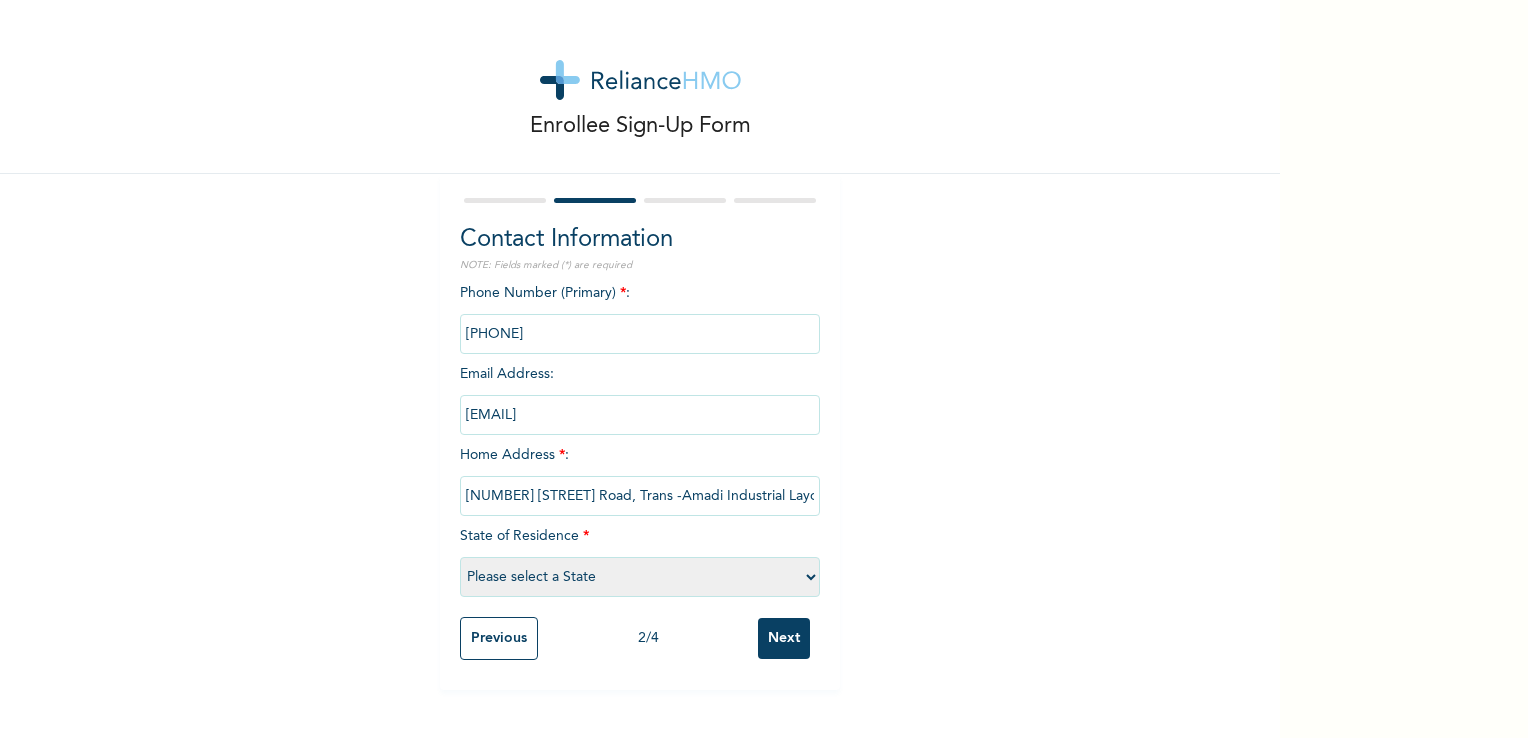 select on "33" 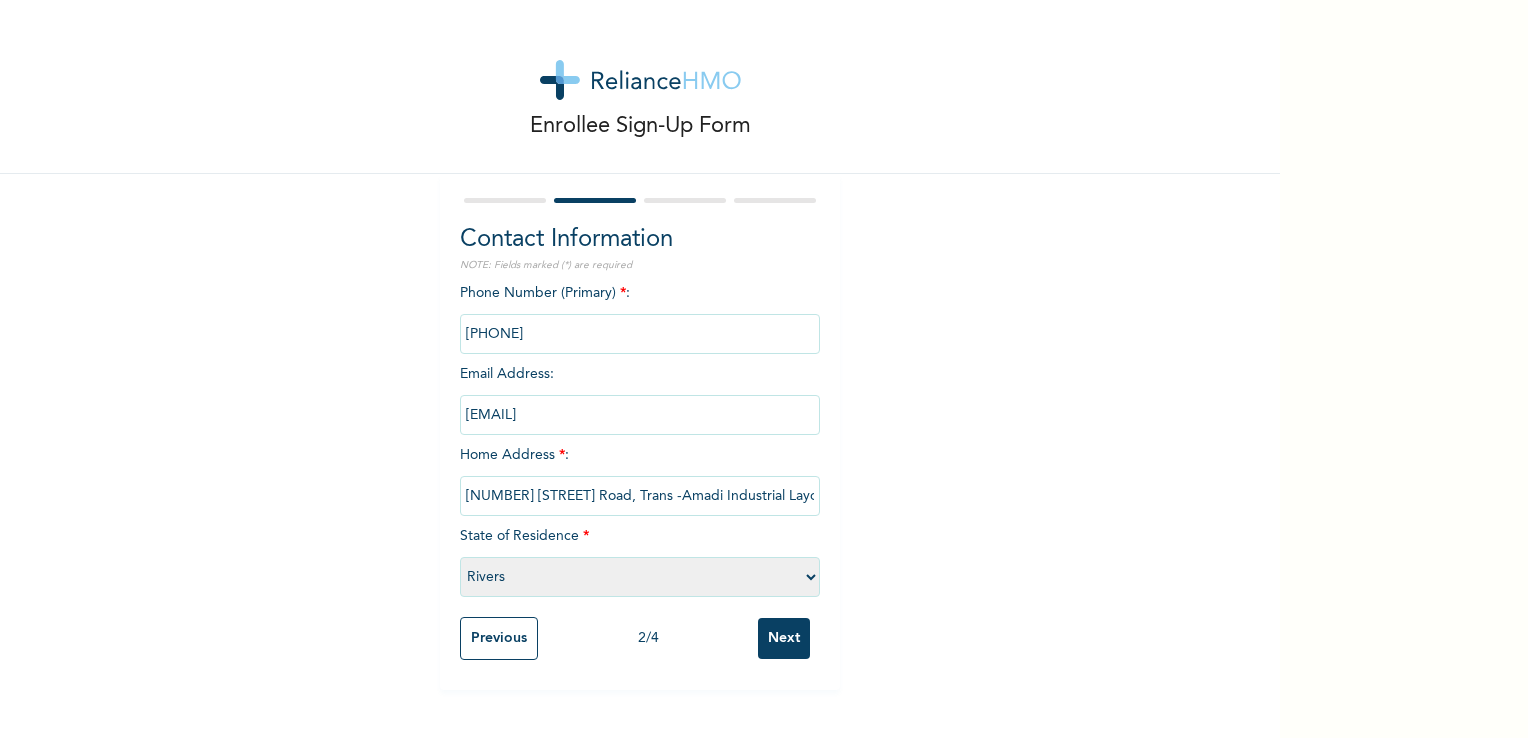 click on "Please select a State Abia Abuja (FCT) Adamawa Akwa Ibom Anambra Bauchi Bayelsa Benue Borno Cross River Delta Ebonyi Edo Ekiti Enugu Gombe Imo Jigawa Kaduna Kano Katsina Kebbi Kogi Kwara Lagos Nasarawa Niger Ogun Ondo Osun Oyo Plateau Rivers Sokoto Taraba Yobe Zamfara" at bounding box center [640, 577] 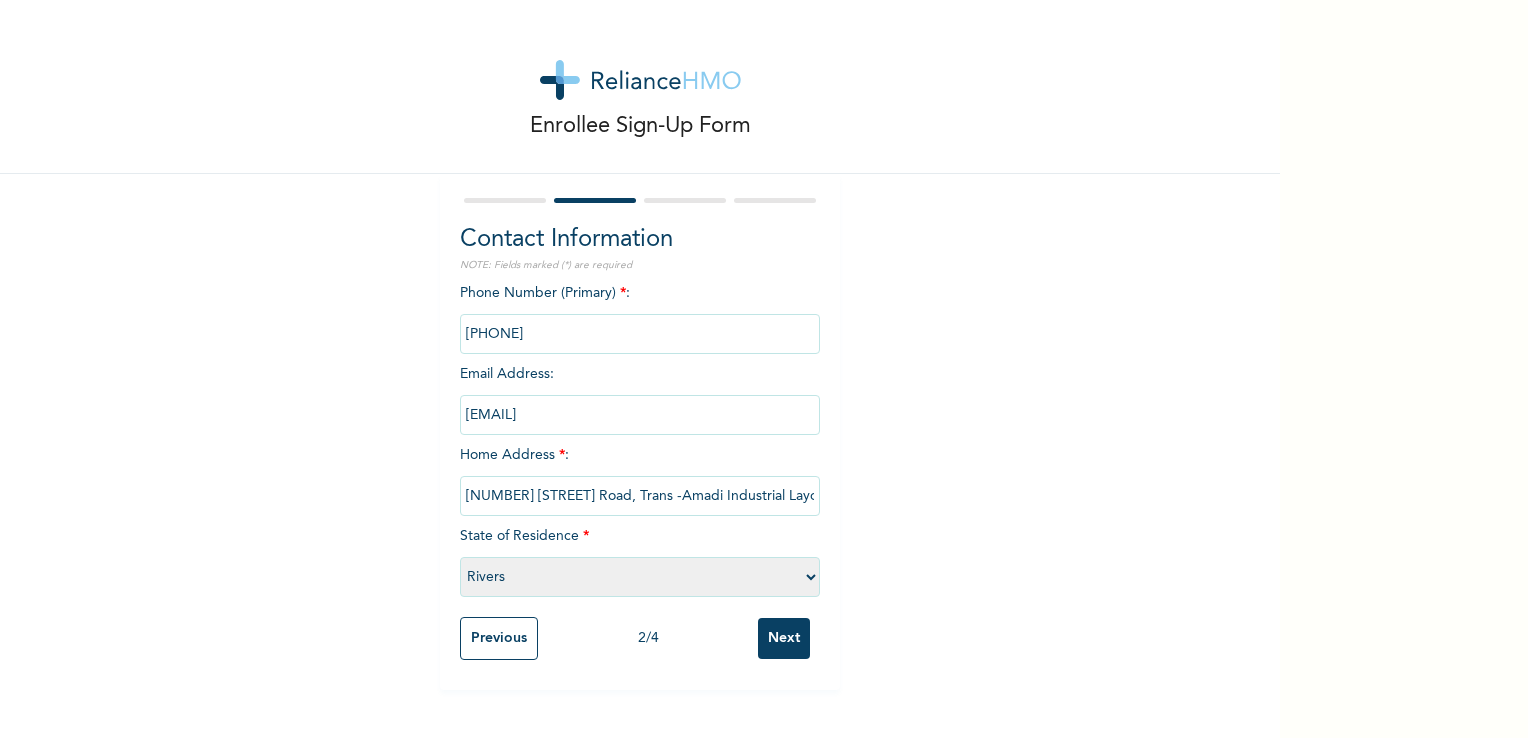 click on "Next" at bounding box center (784, 638) 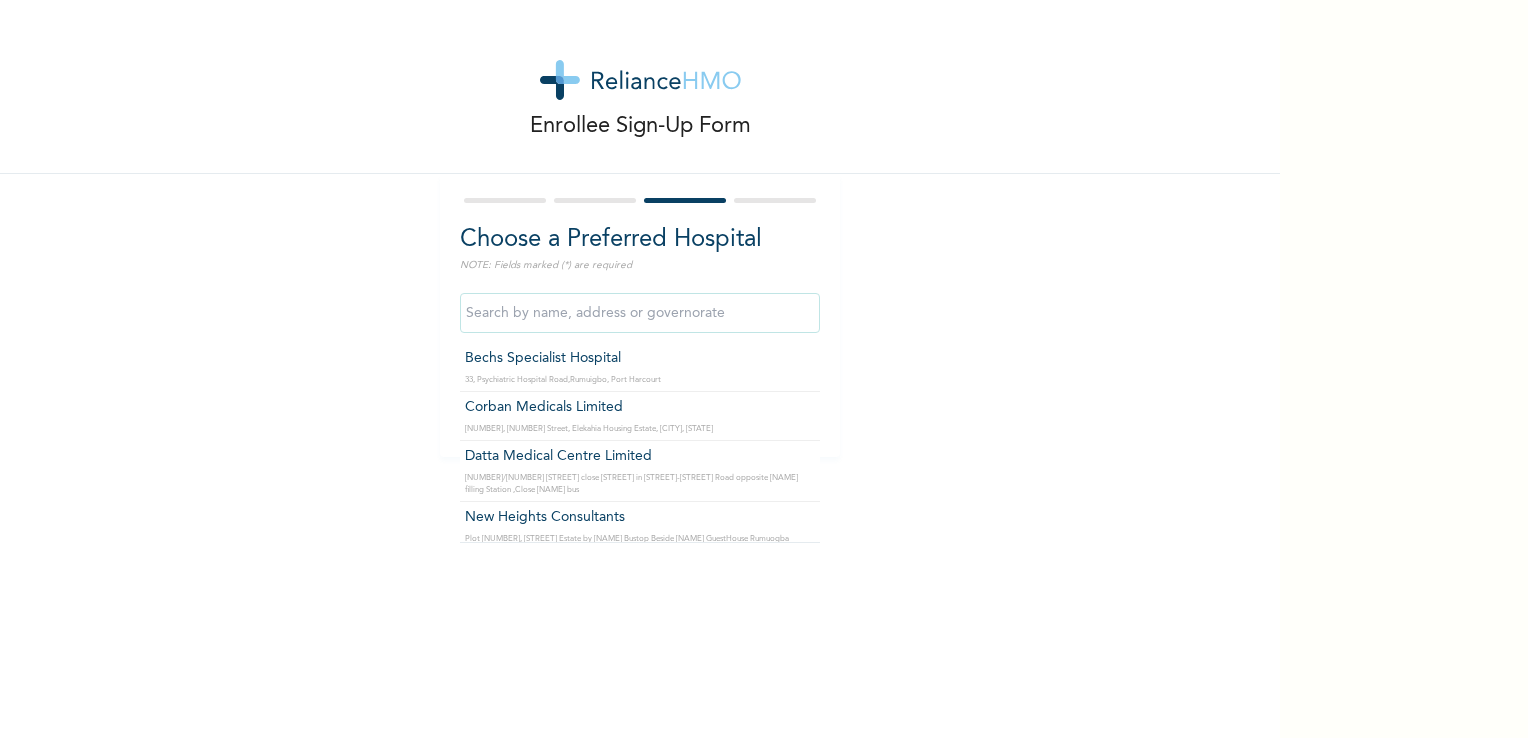 click at bounding box center [640, 313] 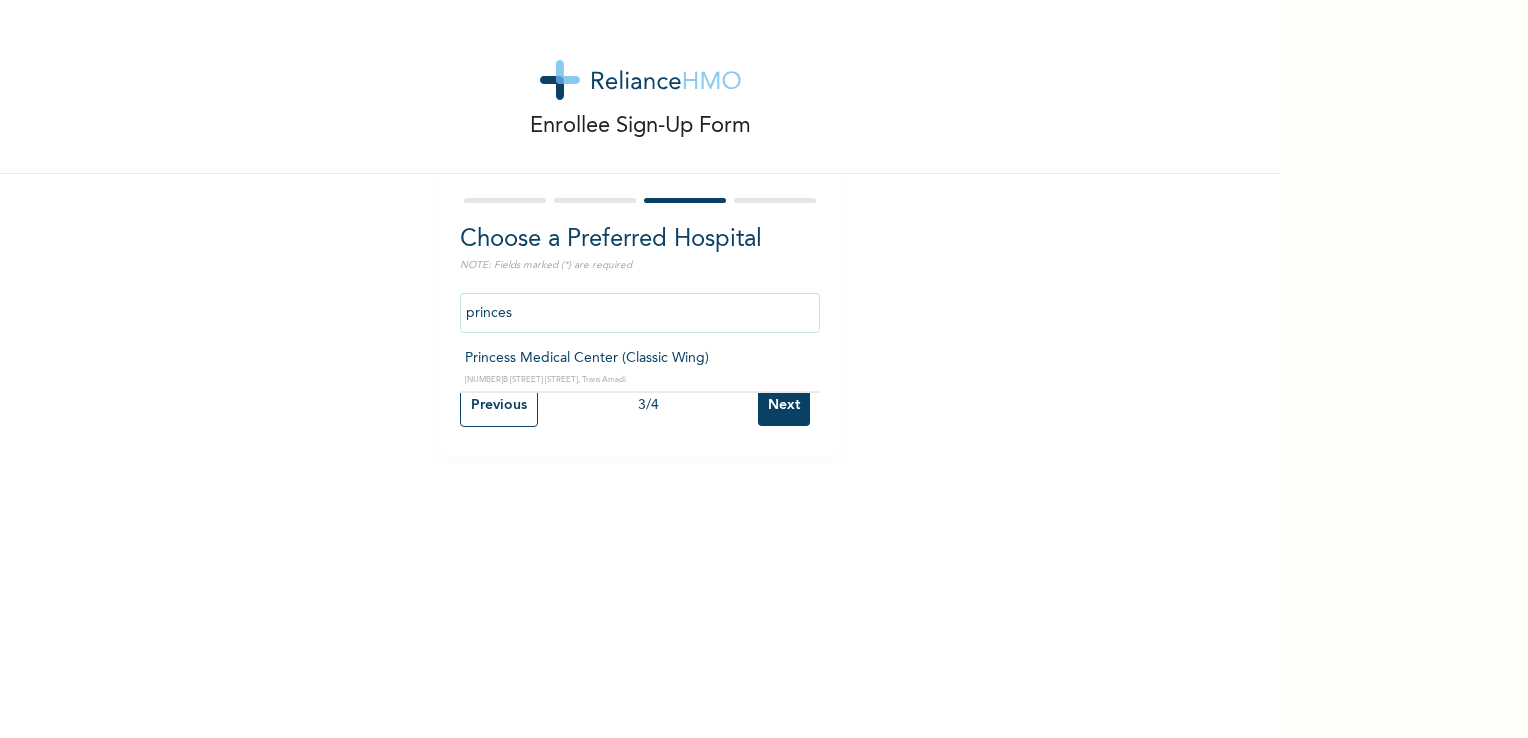 type on "Princess Medical Center (Classic Wing)" 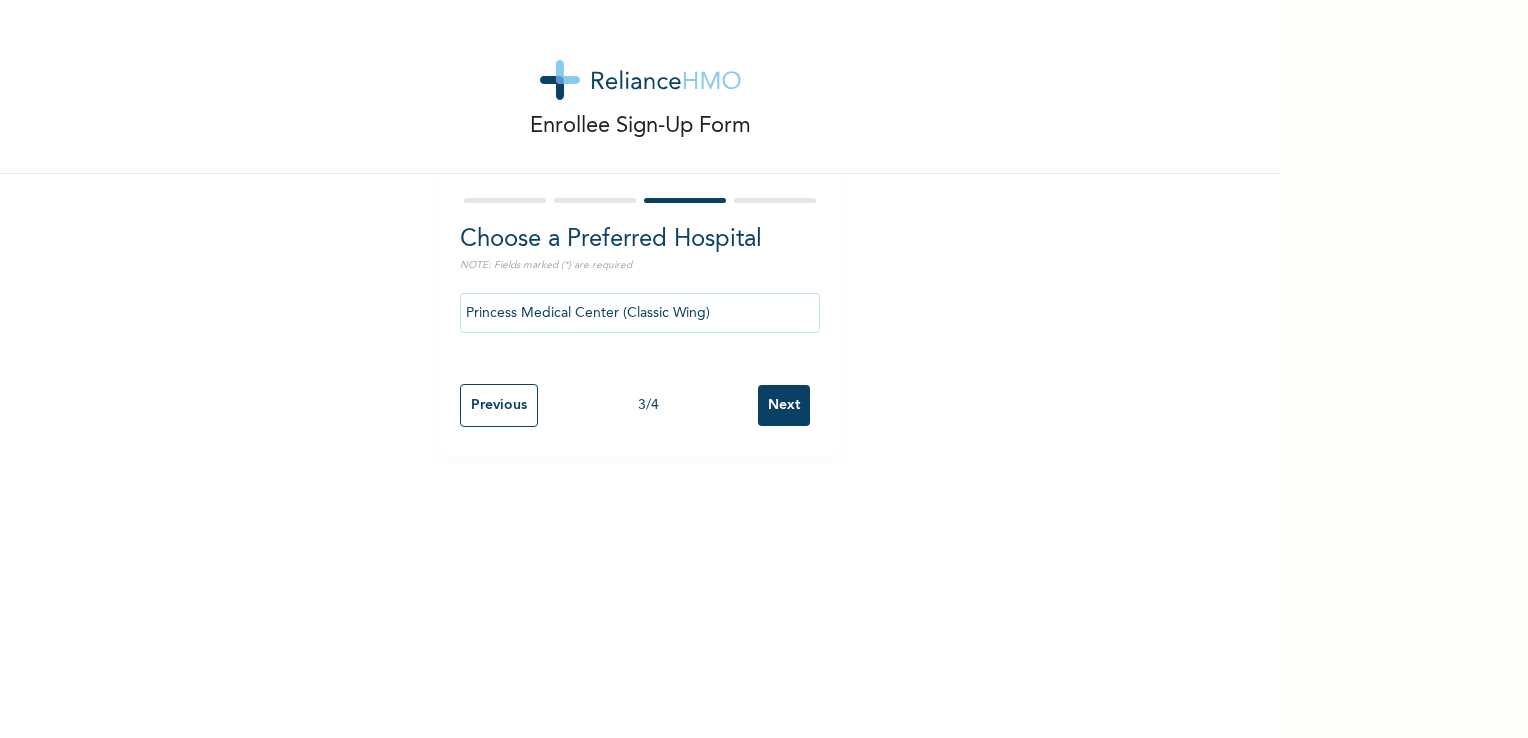 click on "Next" at bounding box center [784, 405] 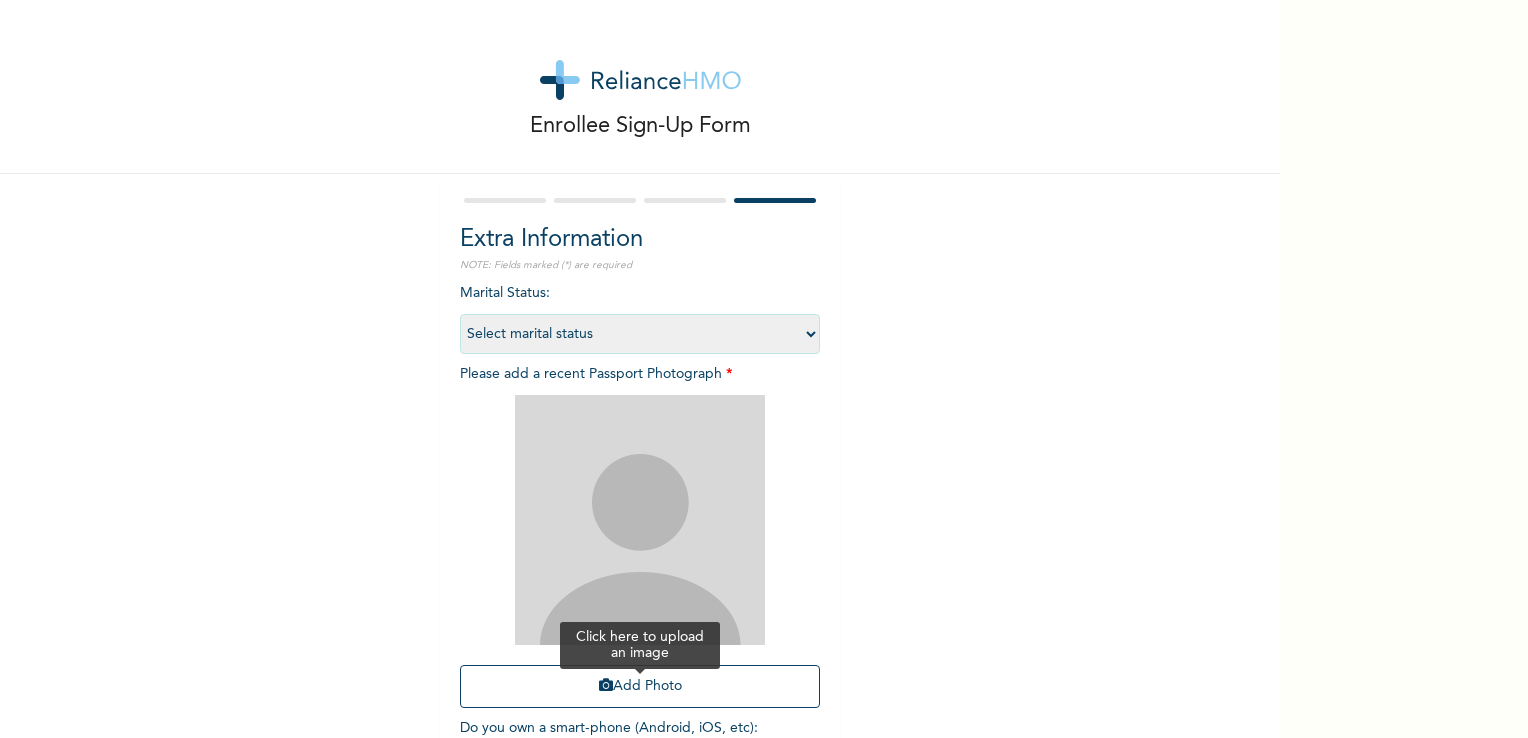 click on "Add Photo" at bounding box center (640, 686) 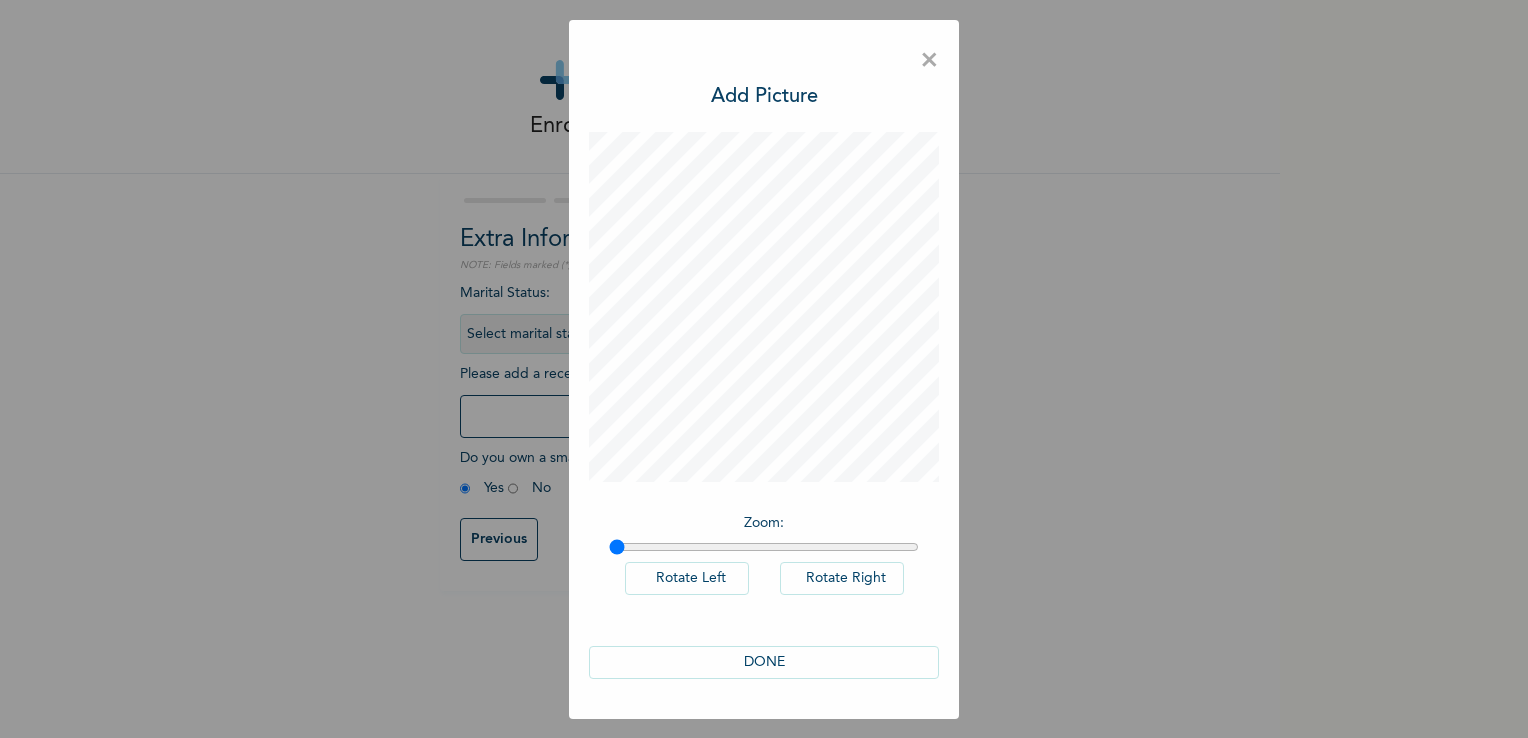 click on "DONE" at bounding box center [764, 662] 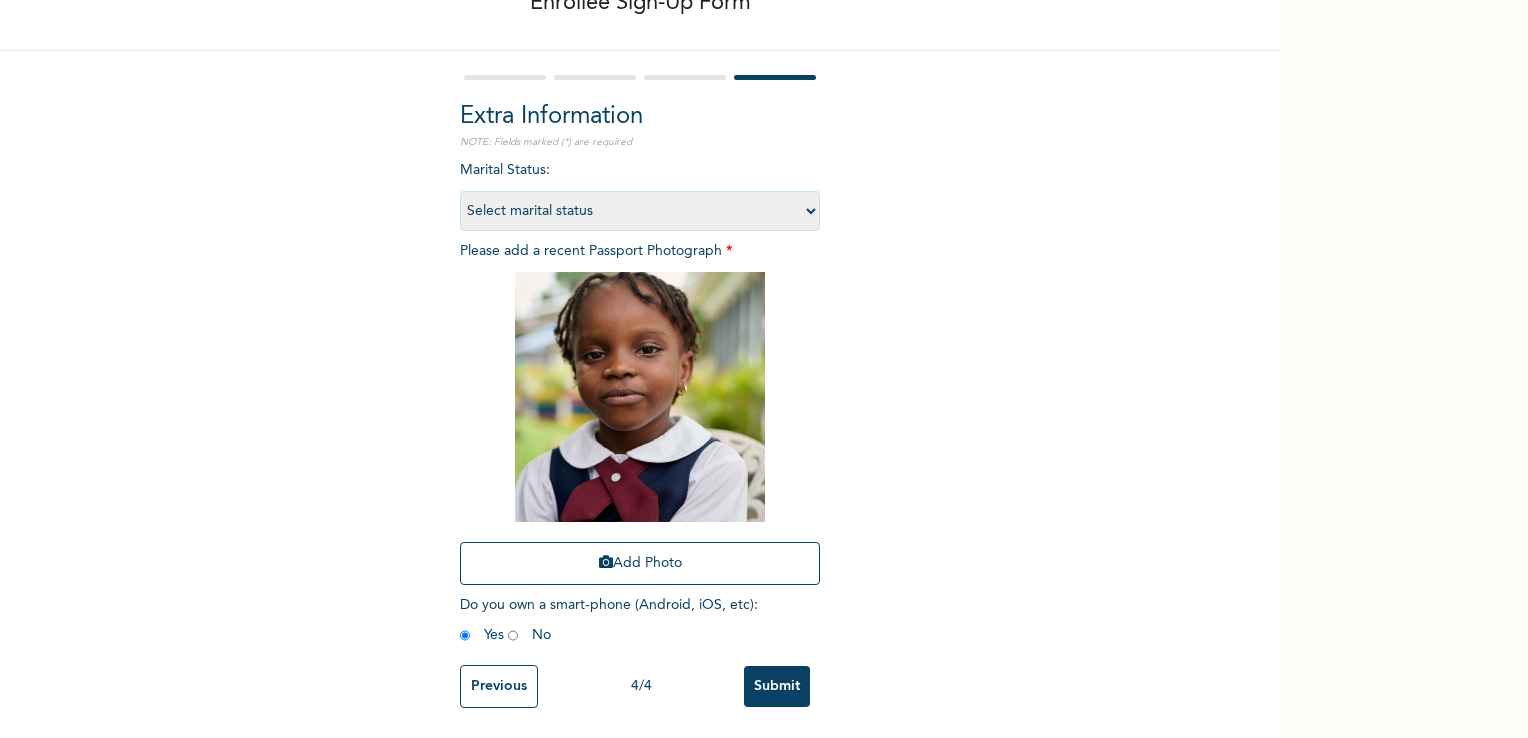 scroll, scrollTop: 136, scrollLeft: 0, axis: vertical 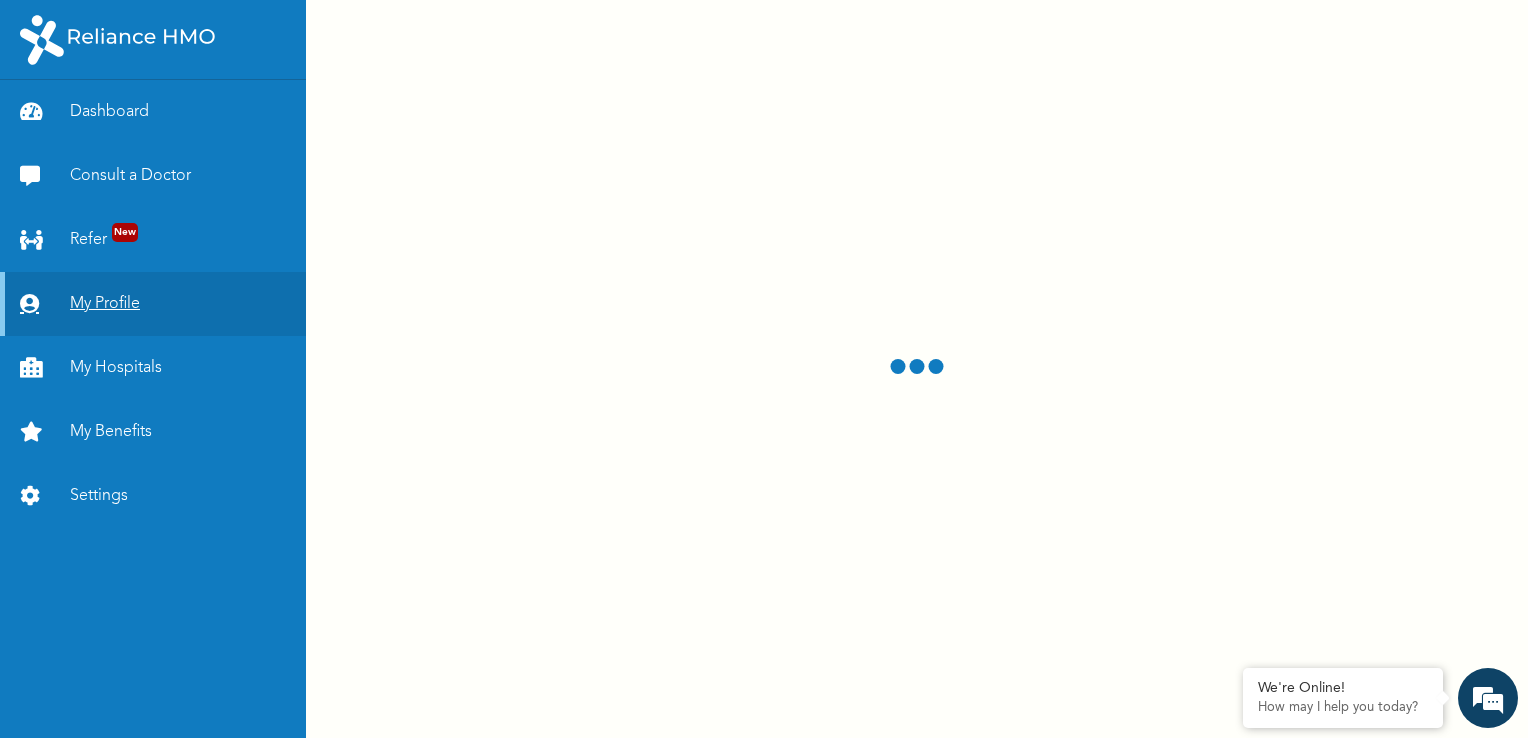 click on "My Profile" at bounding box center [153, 304] 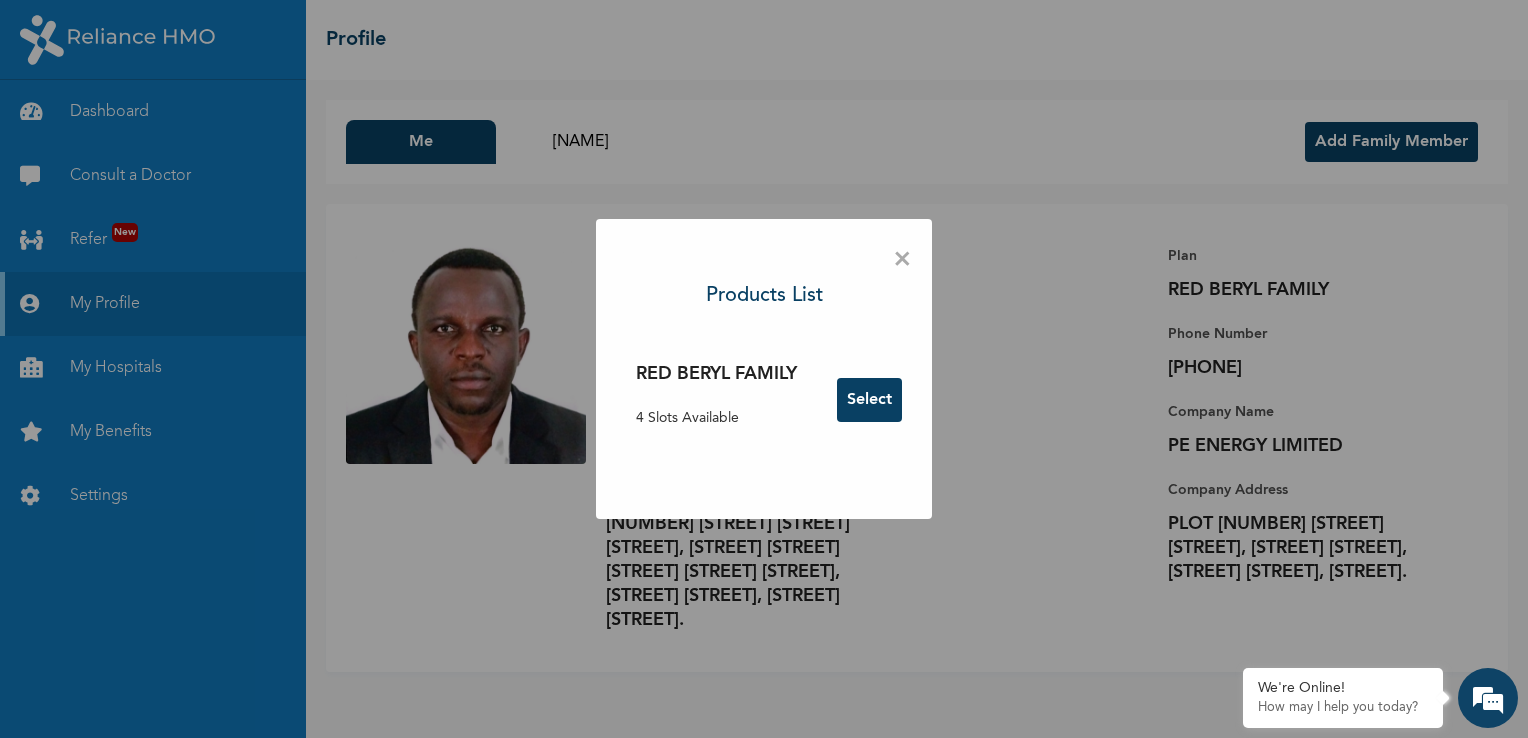 click on "×" at bounding box center (902, 260) 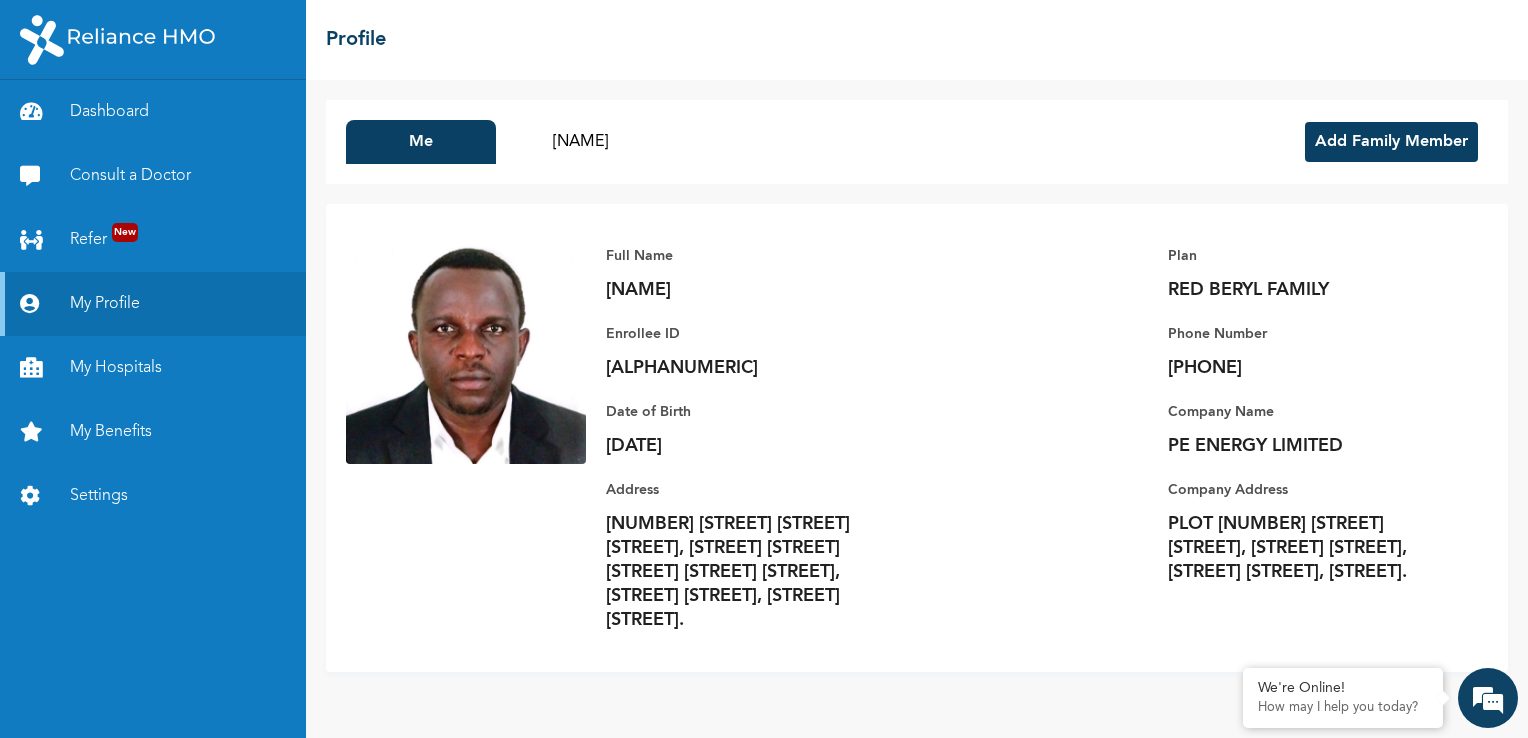 click on "Add Family Member" at bounding box center [1391, 142] 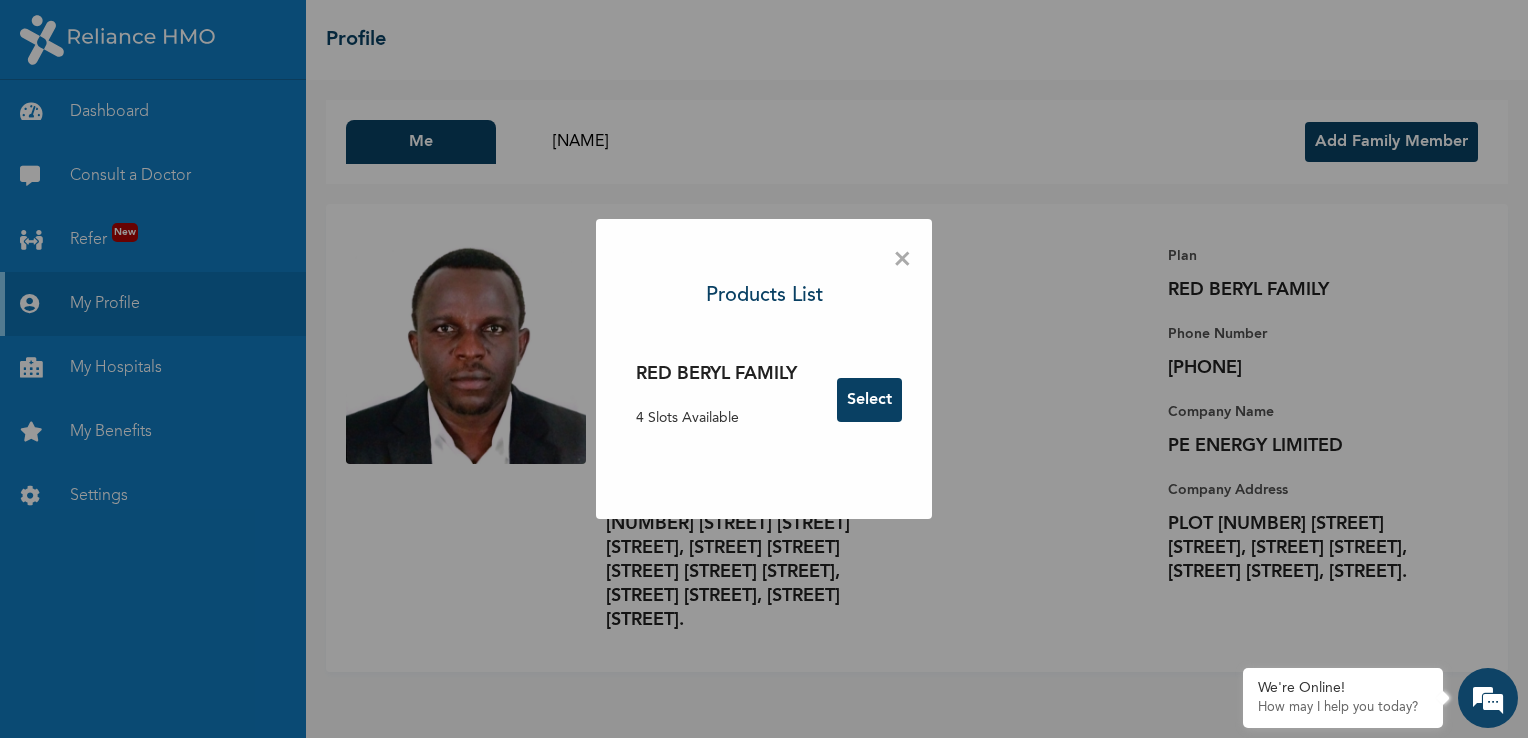 click on "Select" at bounding box center [869, 400] 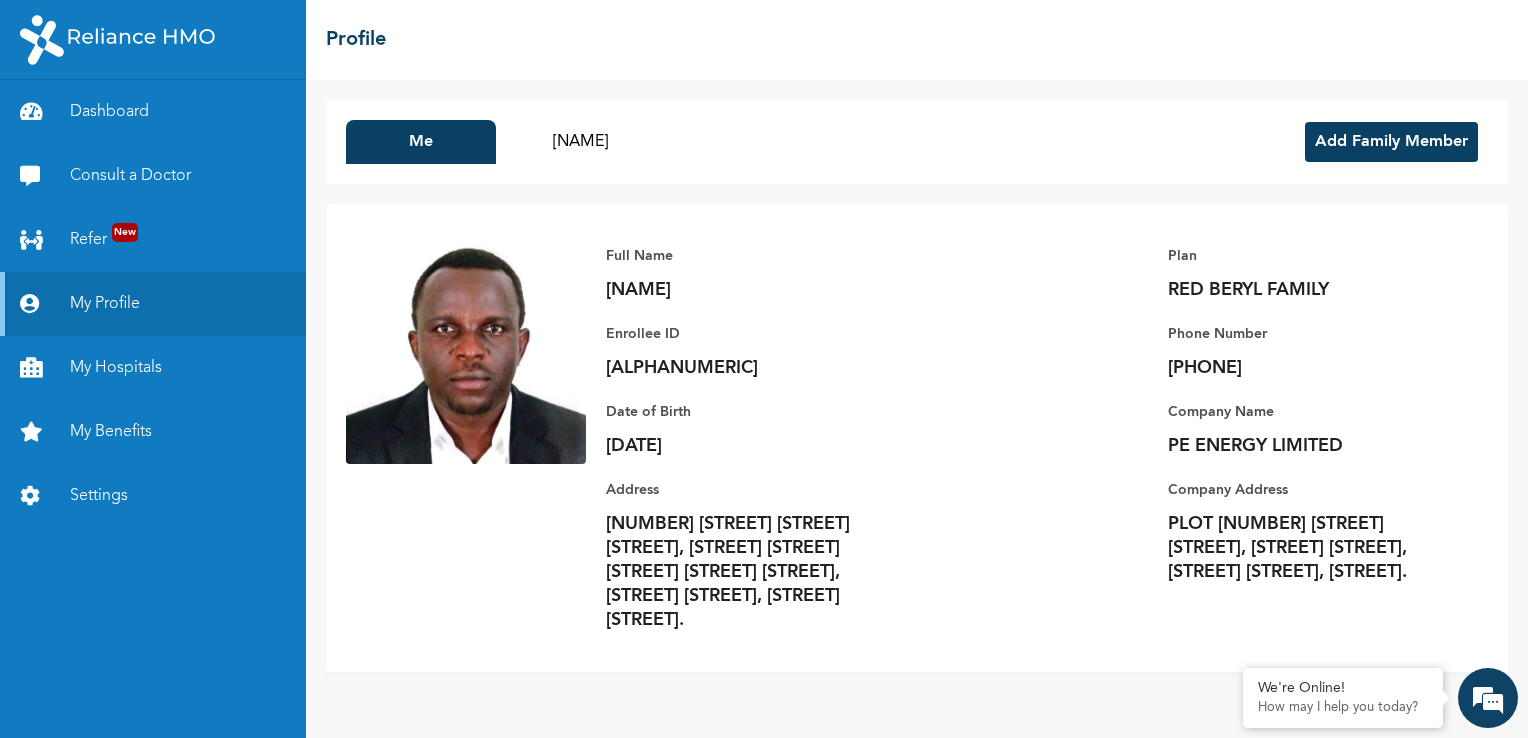 click on "Add Family Member" at bounding box center [1391, 142] 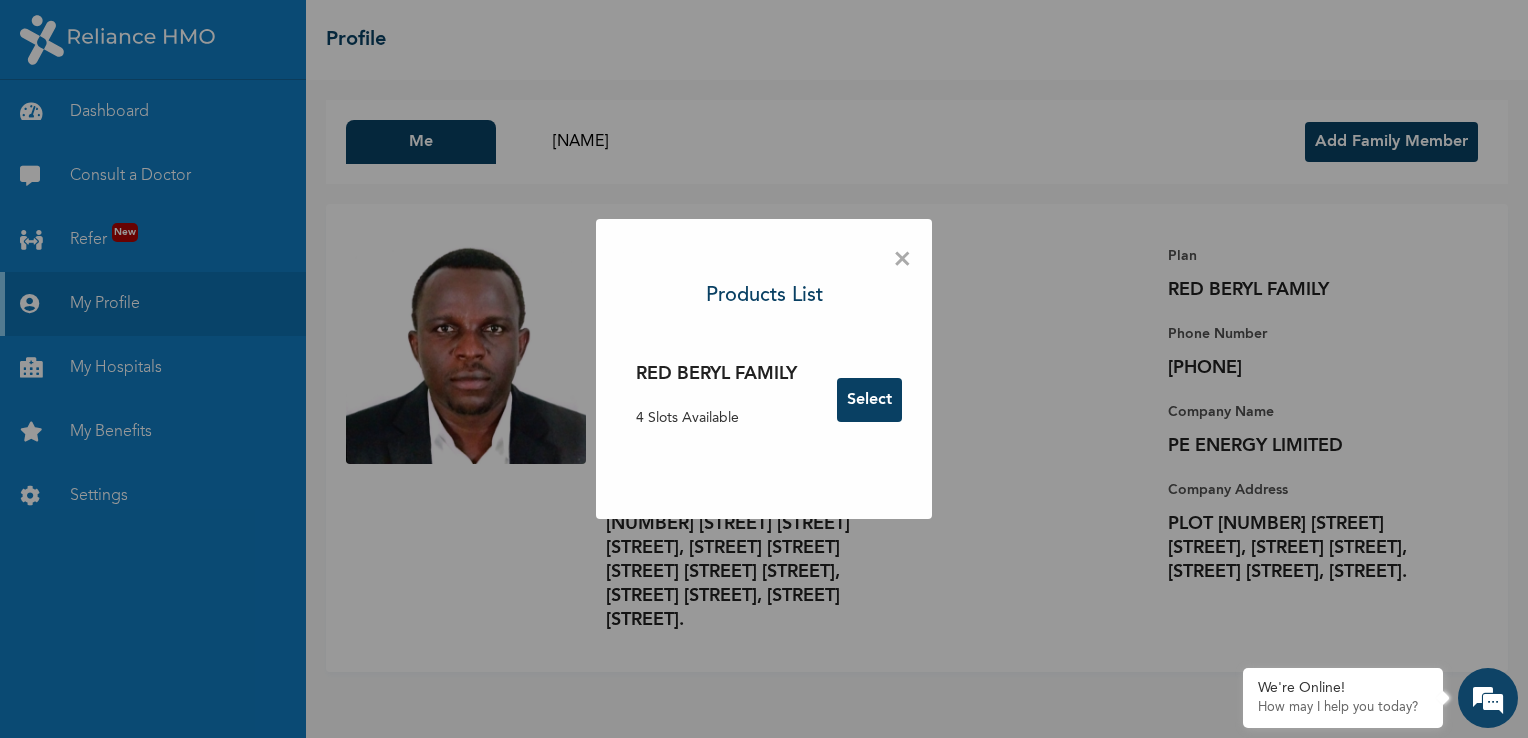 click on "Select" at bounding box center [869, 400] 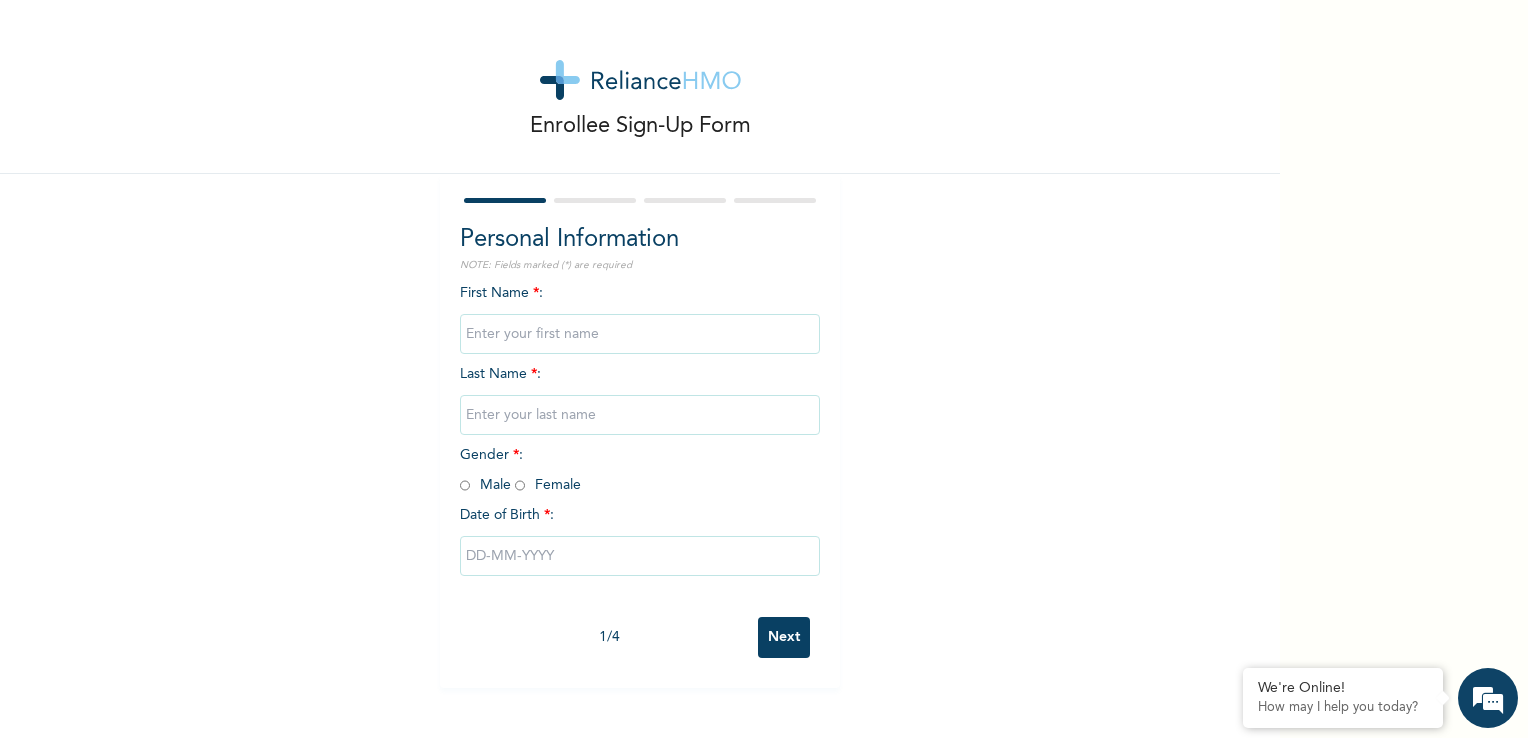 click at bounding box center [640, 334] 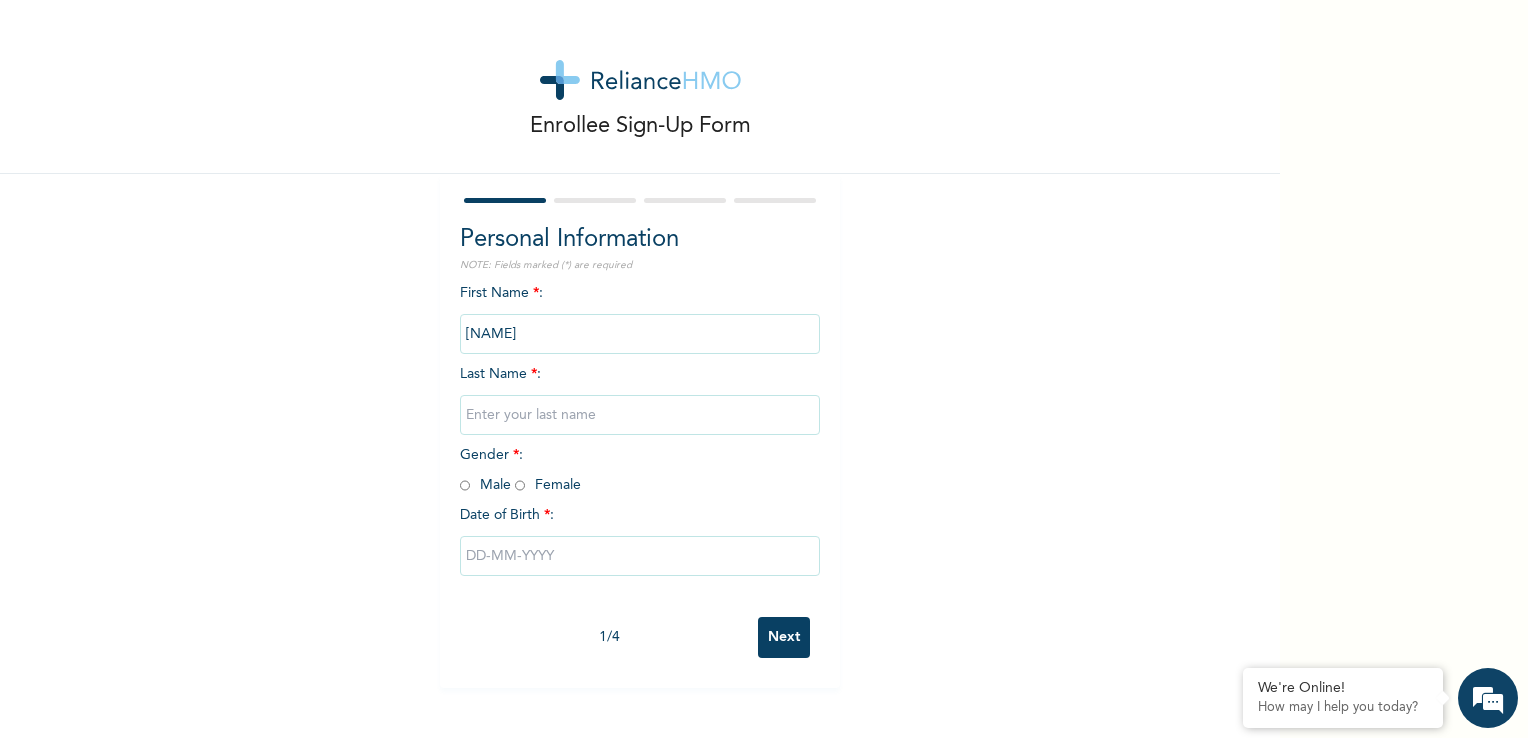 type on "[NAME]" 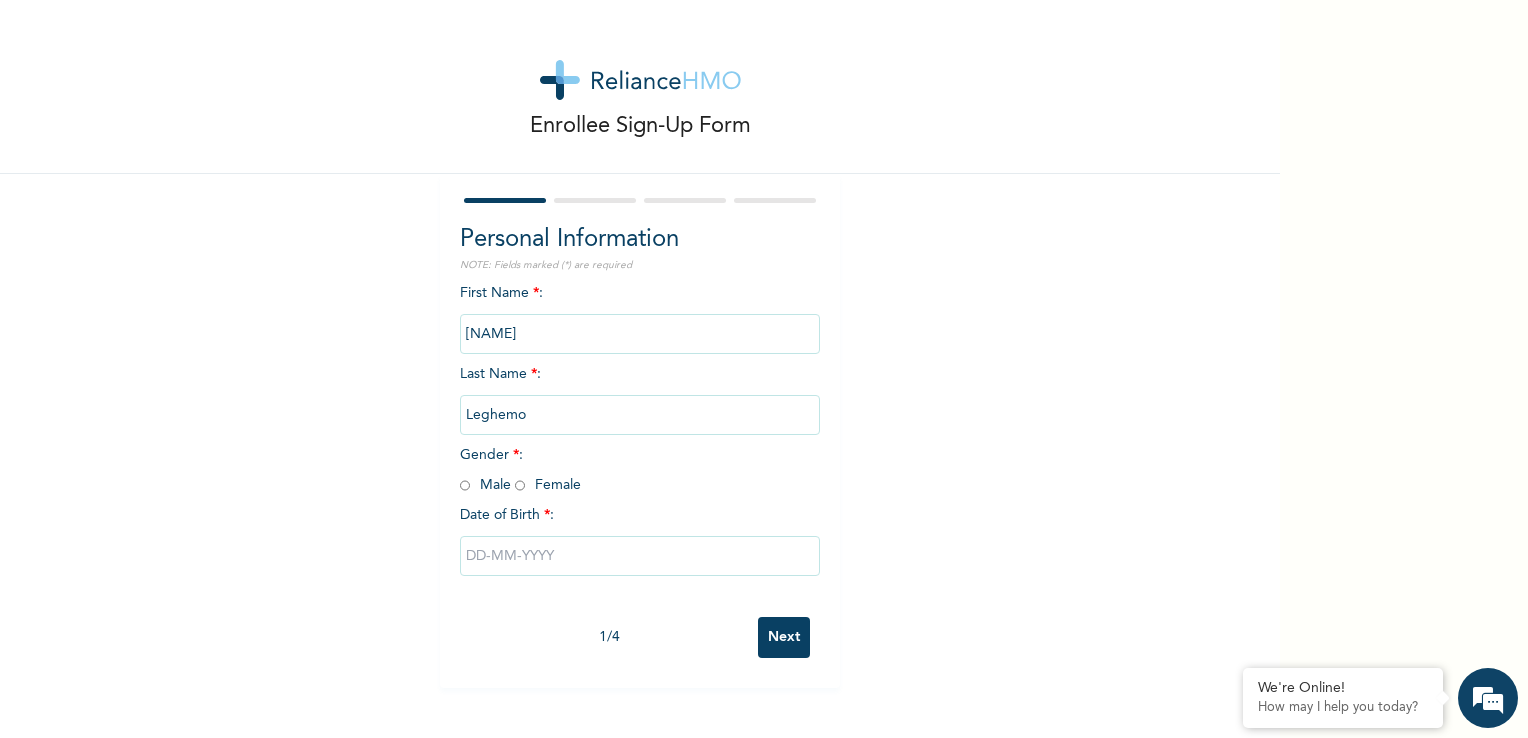 click at bounding box center (520, 485) 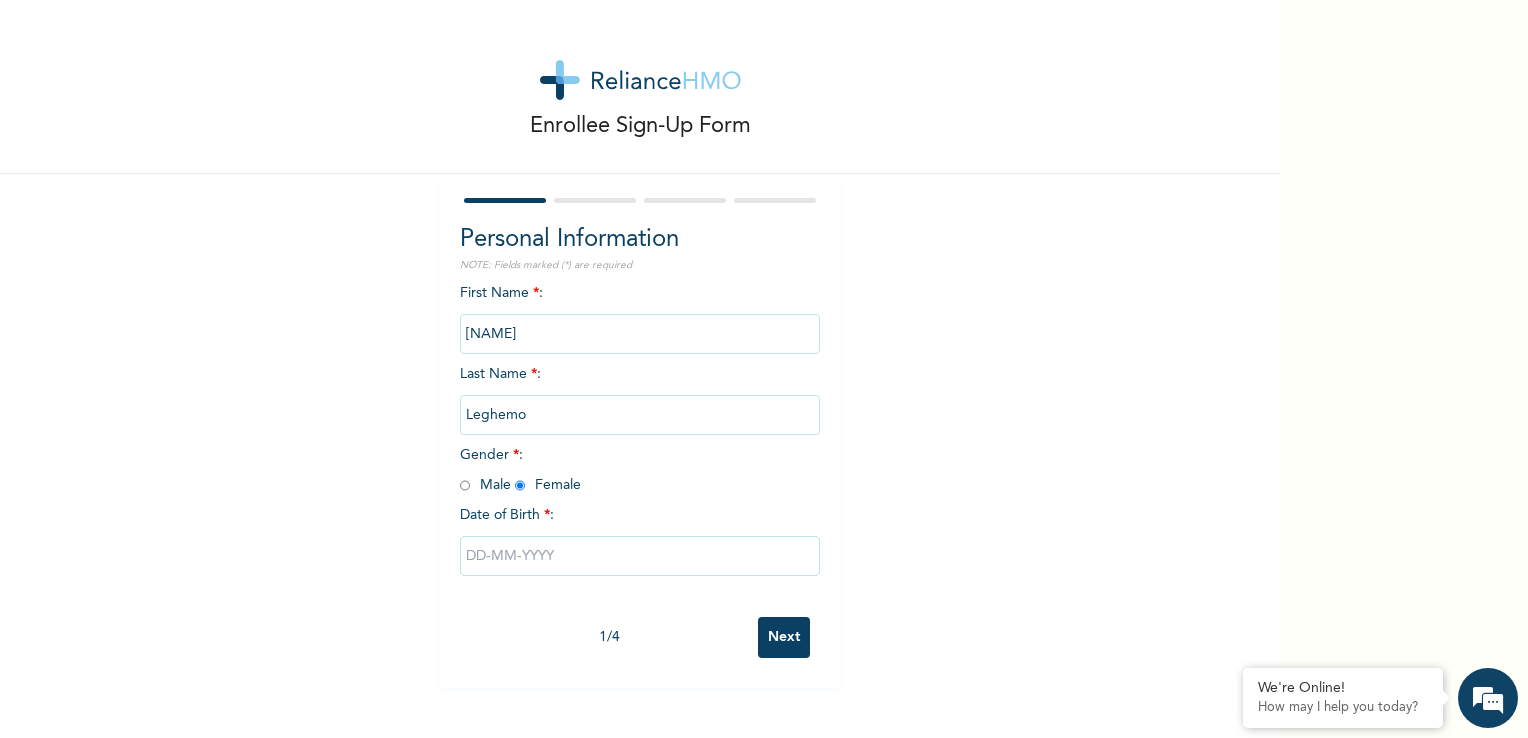radio on "true" 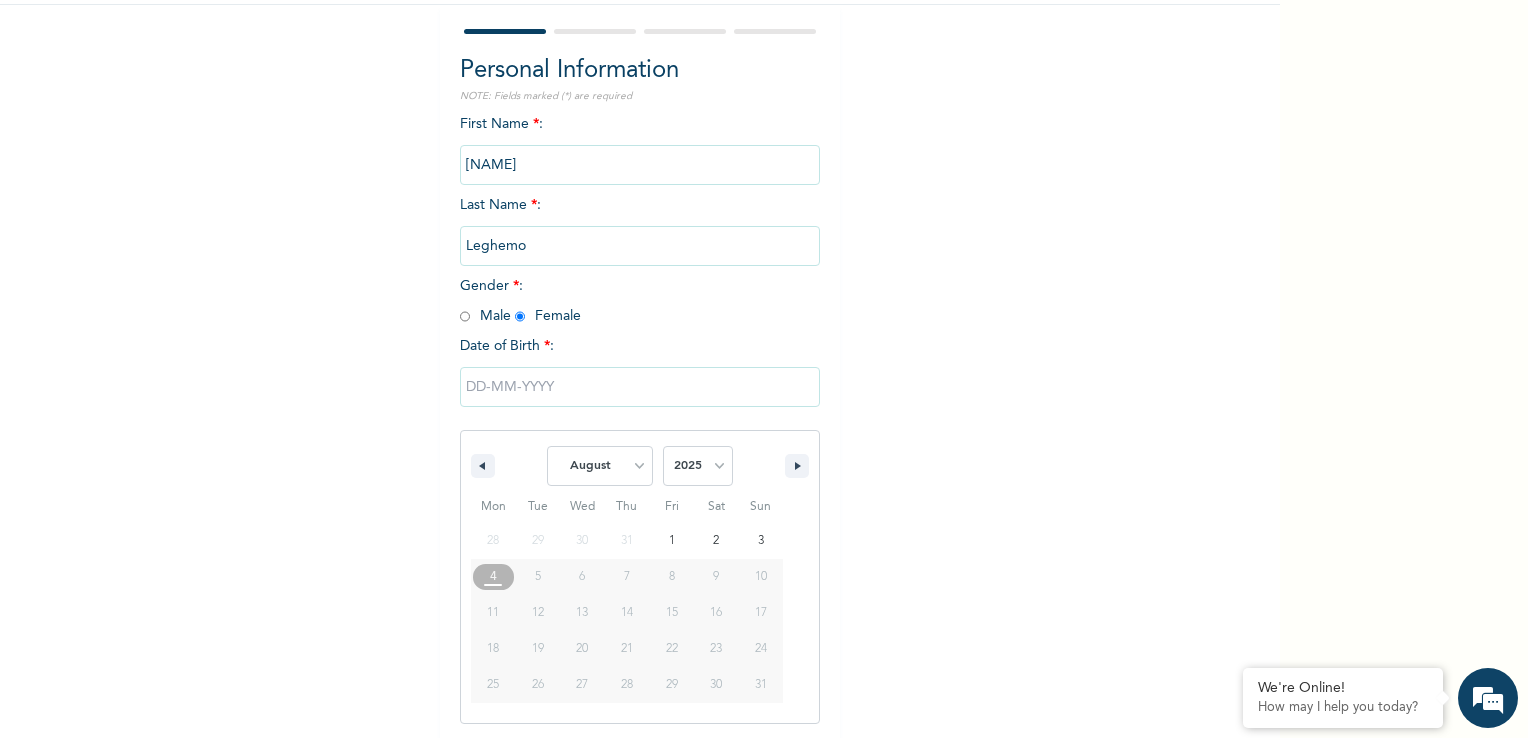 scroll, scrollTop: 170, scrollLeft: 0, axis: vertical 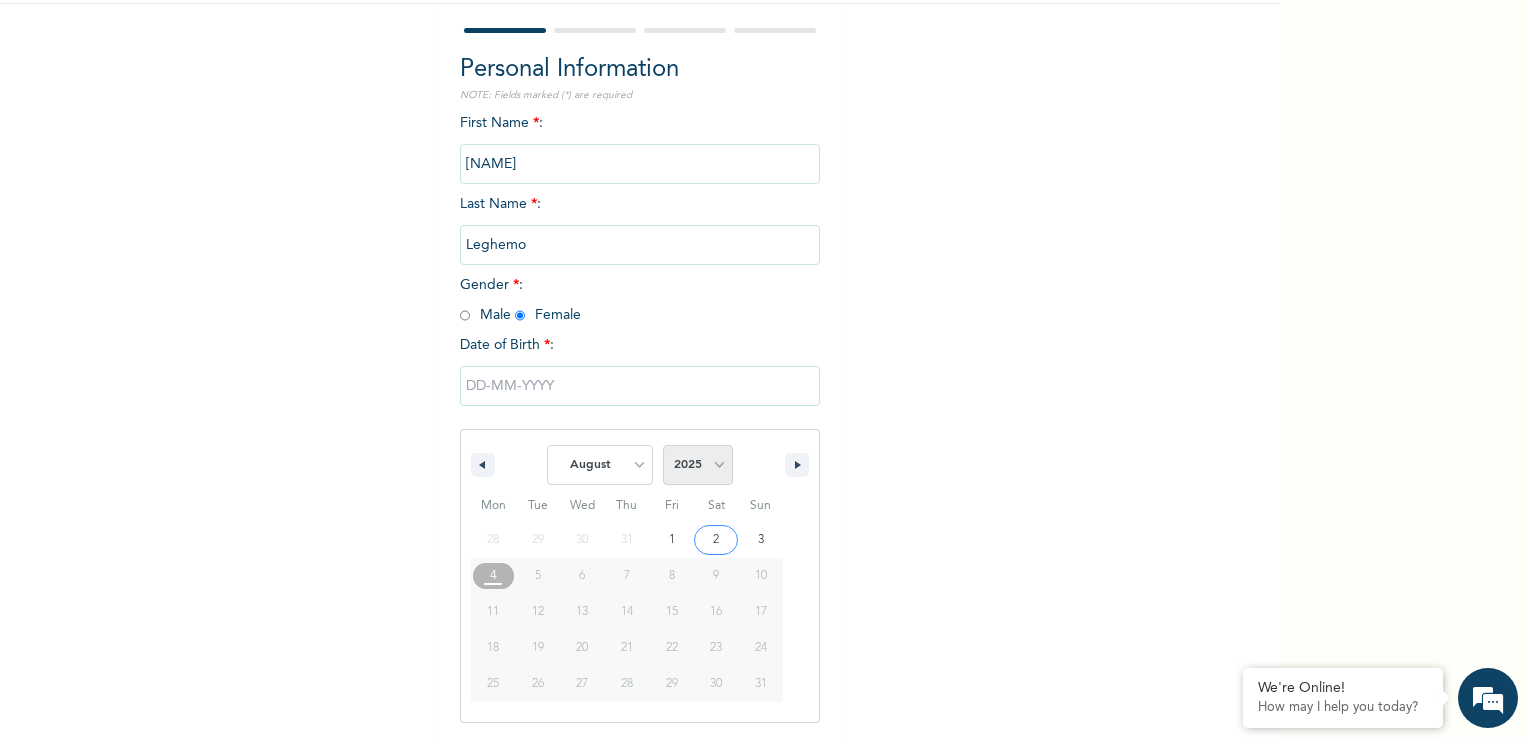 click on "2025 2024 2023 2022 2021 2020 2019 2018 2017 2016 2015 2014 2013 2012 2011 2010 2009 2008 2007 2006 2005 2004 2003 2002 2001 2000 1999 1998 1997 1996 1995 1994 1993 1992 1991 1990 1989 1988 1987 1986 1985 1984 1983 1982 1981 1980 1979 1978 1977 1976 1975 1974 1973 1972 1971 1970 1969 1968 1967 1966 1965 1964 1963 1962 1961 1960 1959 1958 1957 1956 1955 1954 1953 1952 1951 1950 1949 1948 1947 1946 1945 1944 1943 1942 1941 1940 1939 1938 1937 1936 1935 1934 1933 1932 1931 1930 1929 1928 1927 1926 1925 1924 1923 1922 1921 1920 1919 1918 1917 1916 1915 1914 1913 1912 1911 1910 1909 1908 1907 1906 1905" at bounding box center [698, 465] 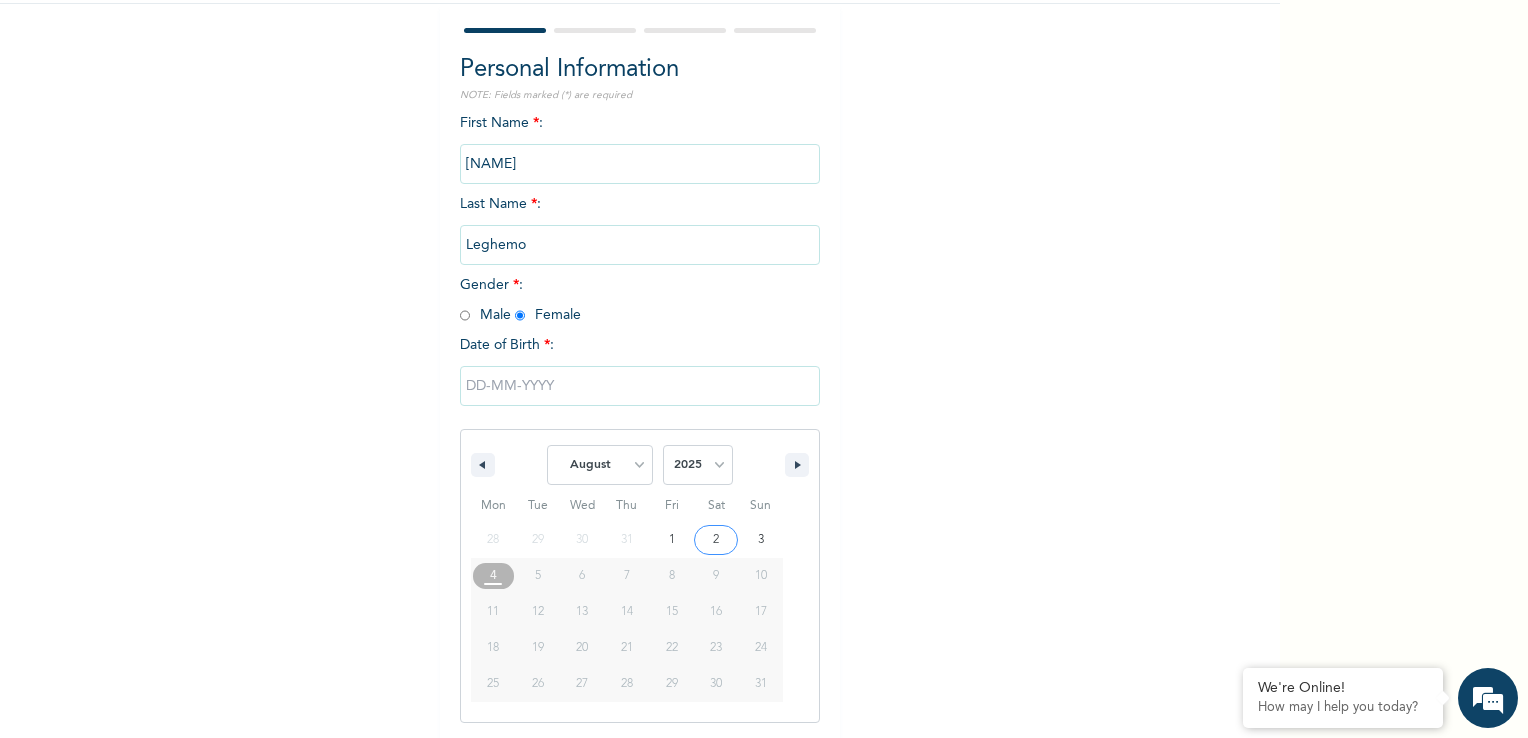 select on "2015" 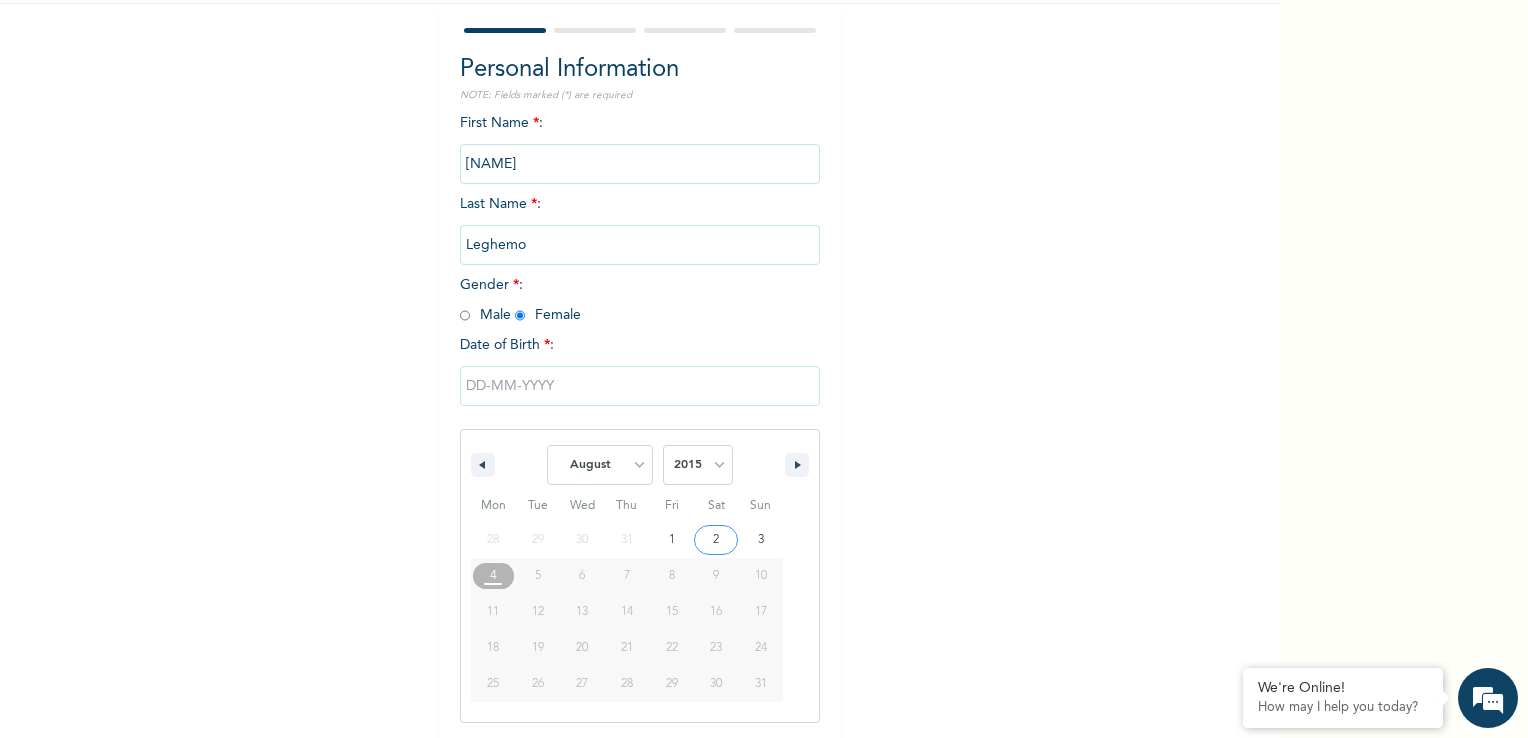 click on "2025 2024 2023 2022 2021 2020 2019 2018 2017 2016 2015 2014 2013 2012 2011 2010 2009 2008 2007 2006 2005 2004 2003 2002 2001 2000 1999 1998 1997 1996 1995 1994 1993 1992 1991 1990 1989 1988 1987 1986 1985 1984 1983 1982 1981 1980 1979 1978 1977 1976 1975 1974 1973 1972 1971 1970 1969 1968 1967 1966 1965 1964 1963 1962 1961 1960 1959 1958 1957 1956 1955 1954 1953 1952 1951 1950 1949 1948 1947 1946 1945 1944 1943 1942 1941 1940 1939 1938 1937 1936 1935 1934 1933 1932 1931 1930 1929 1928 1927 1926 1925 1924 1923 1922 1921 1920 1919 1918 1917 1916 1915 1914 1913 1912 1911 1910 1909 1908 1907 1906 1905" at bounding box center [698, 465] 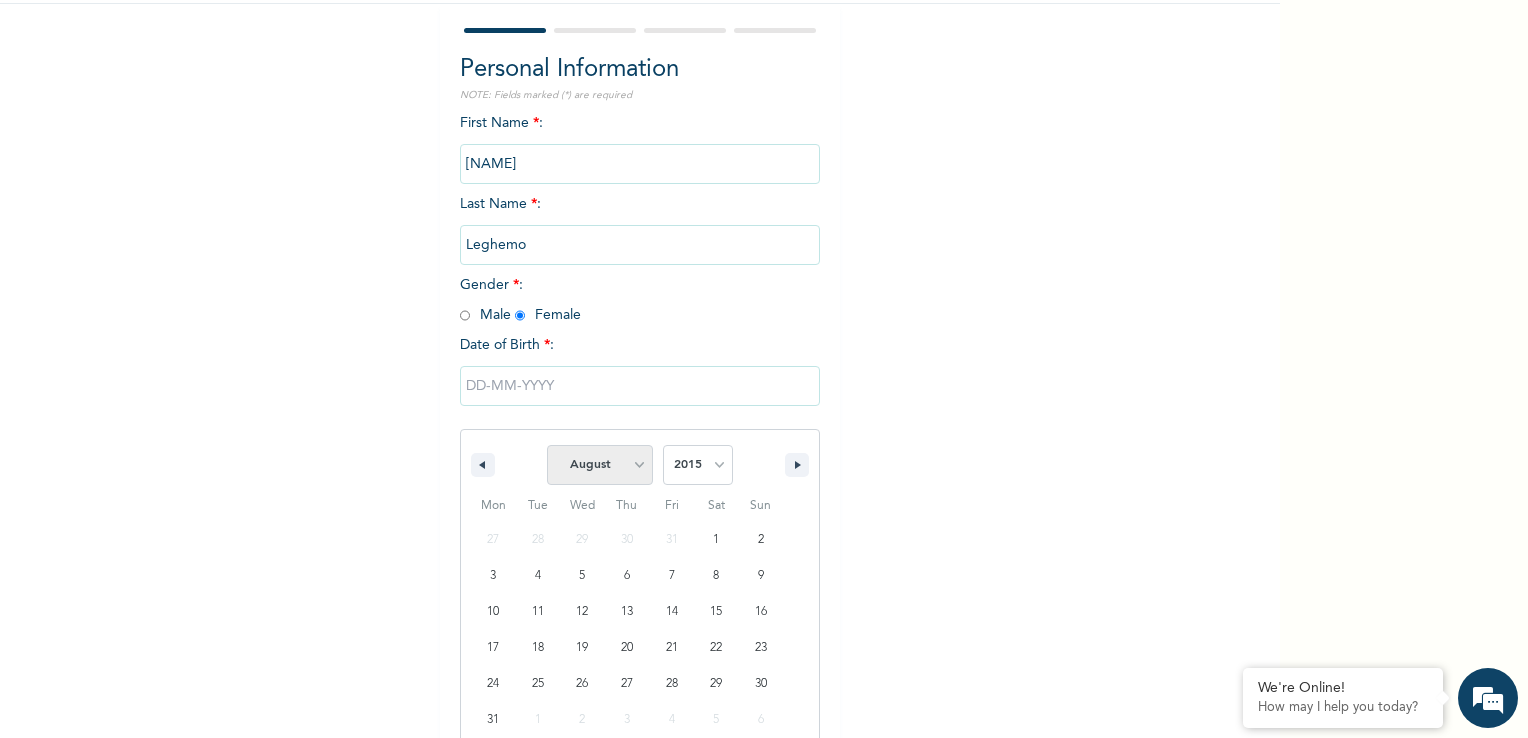 click on "January February March April May June July August September October November December" at bounding box center (600, 465) 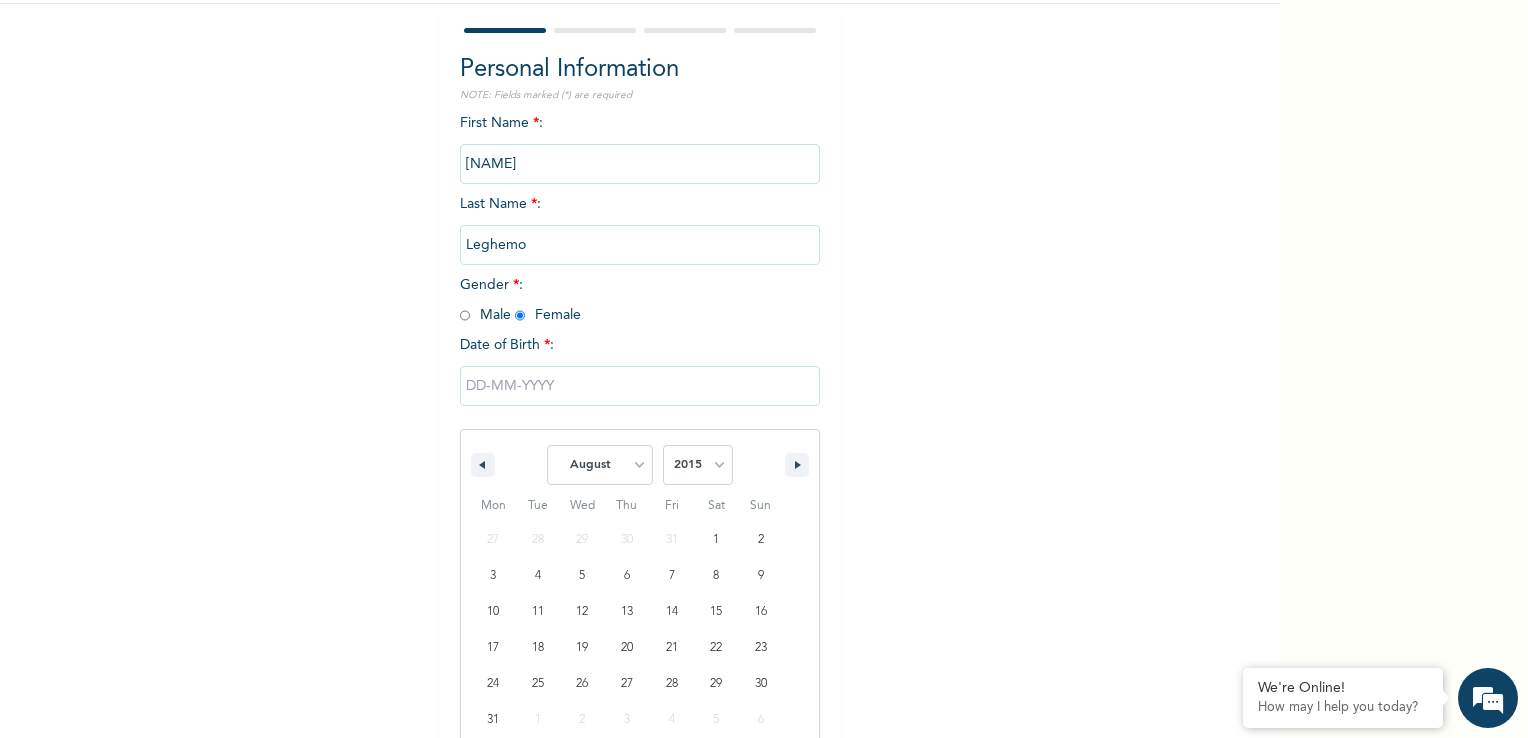 select on "10" 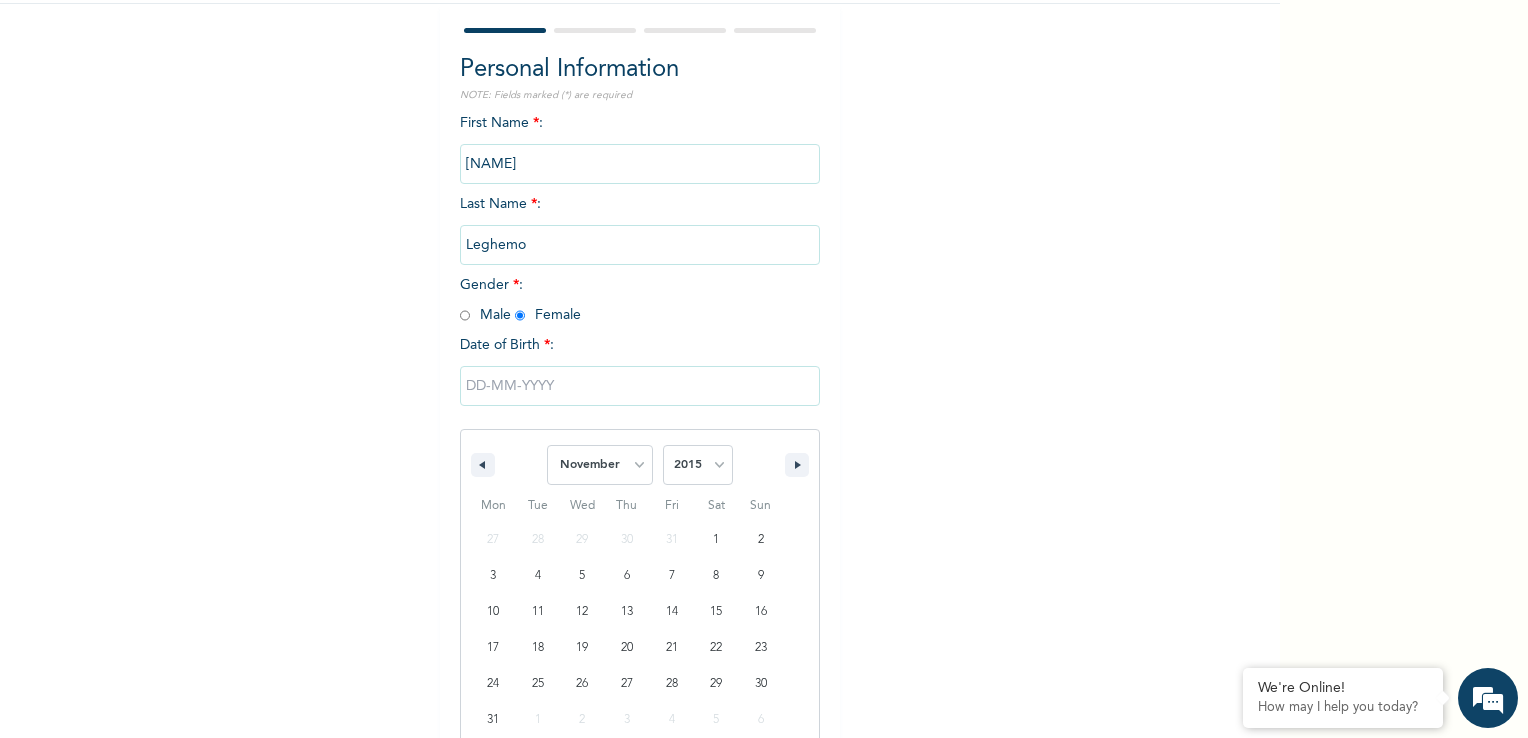 click on "January February March April May June July August September October November December" at bounding box center (600, 465) 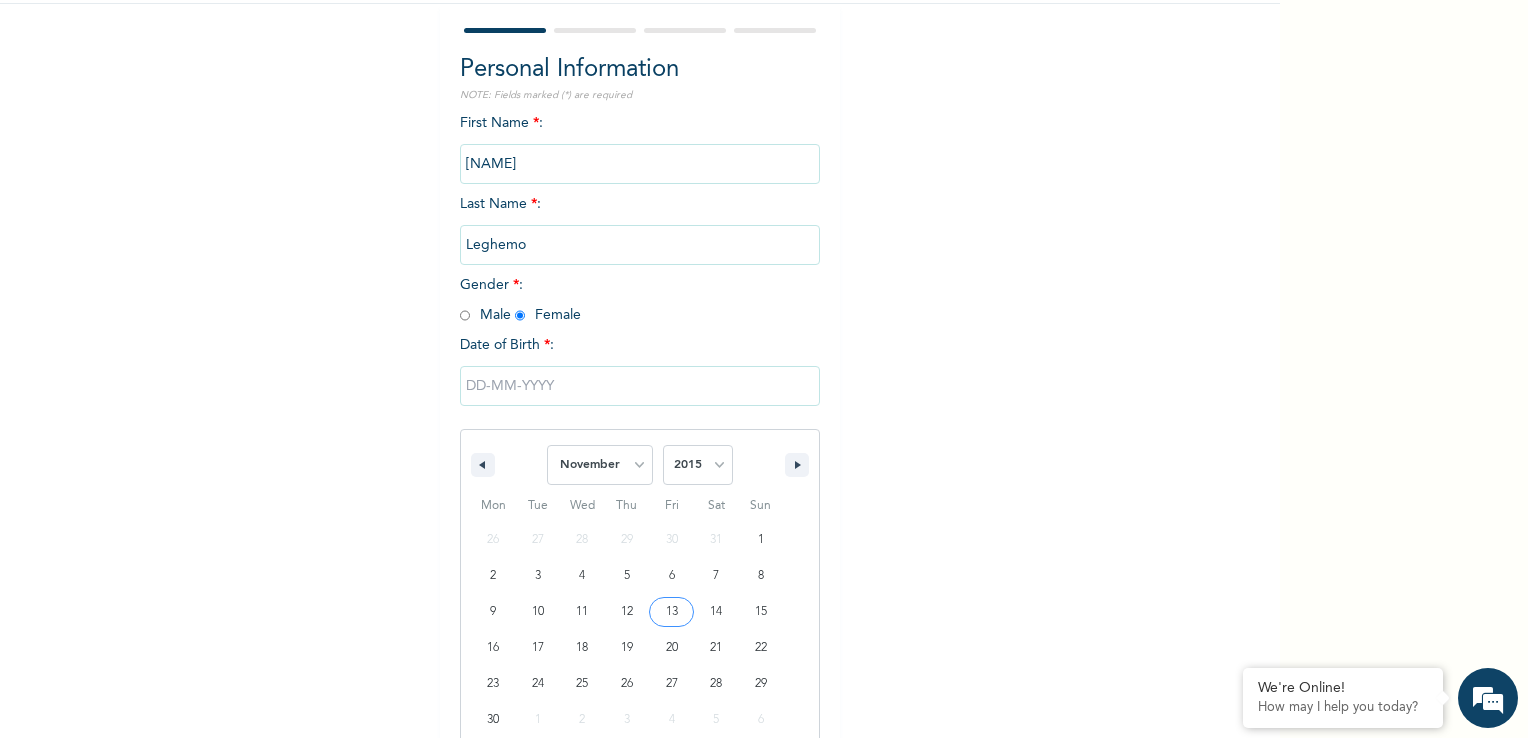 type on "[DATE]" 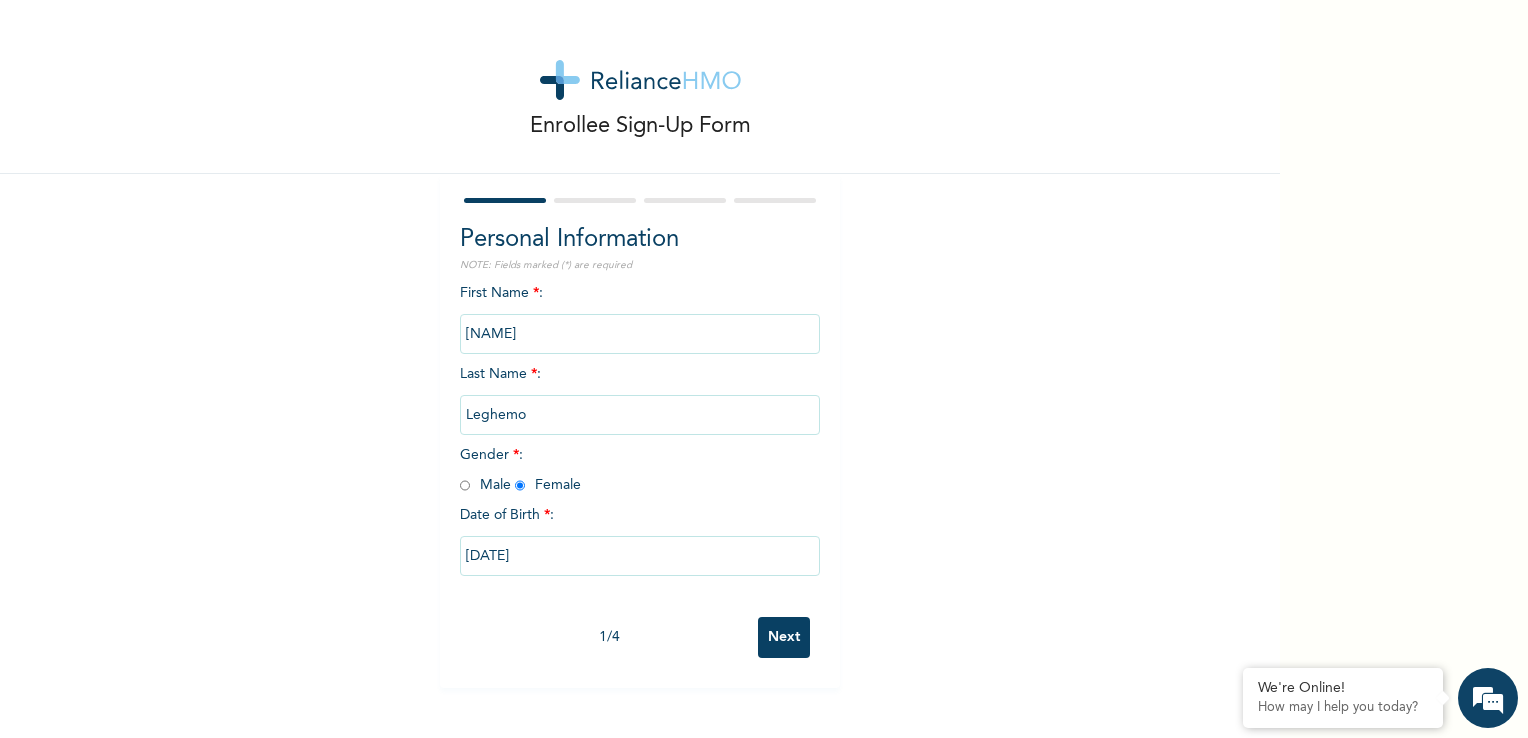 scroll, scrollTop: 0, scrollLeft: 0, axis: both 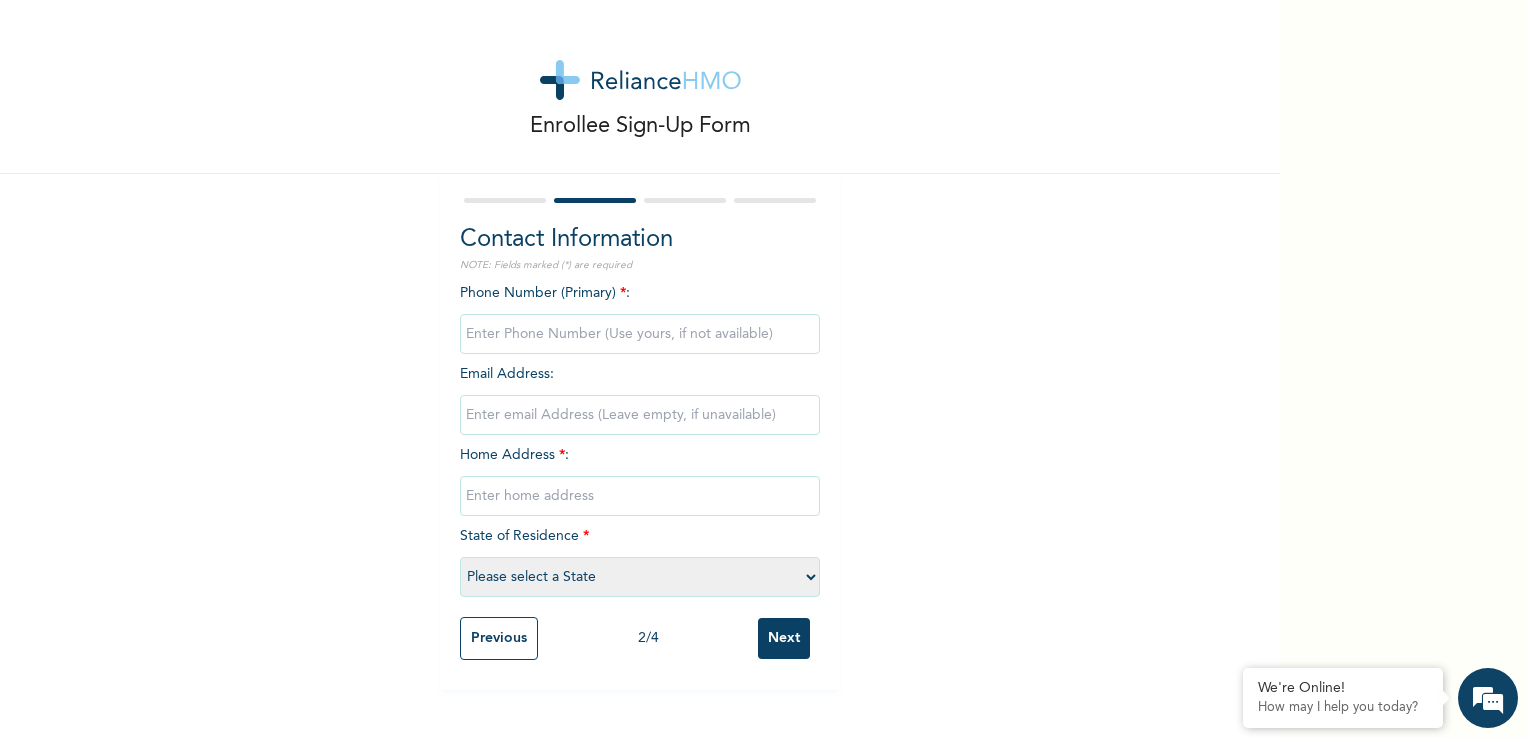 click at bounding box center (640, 334) 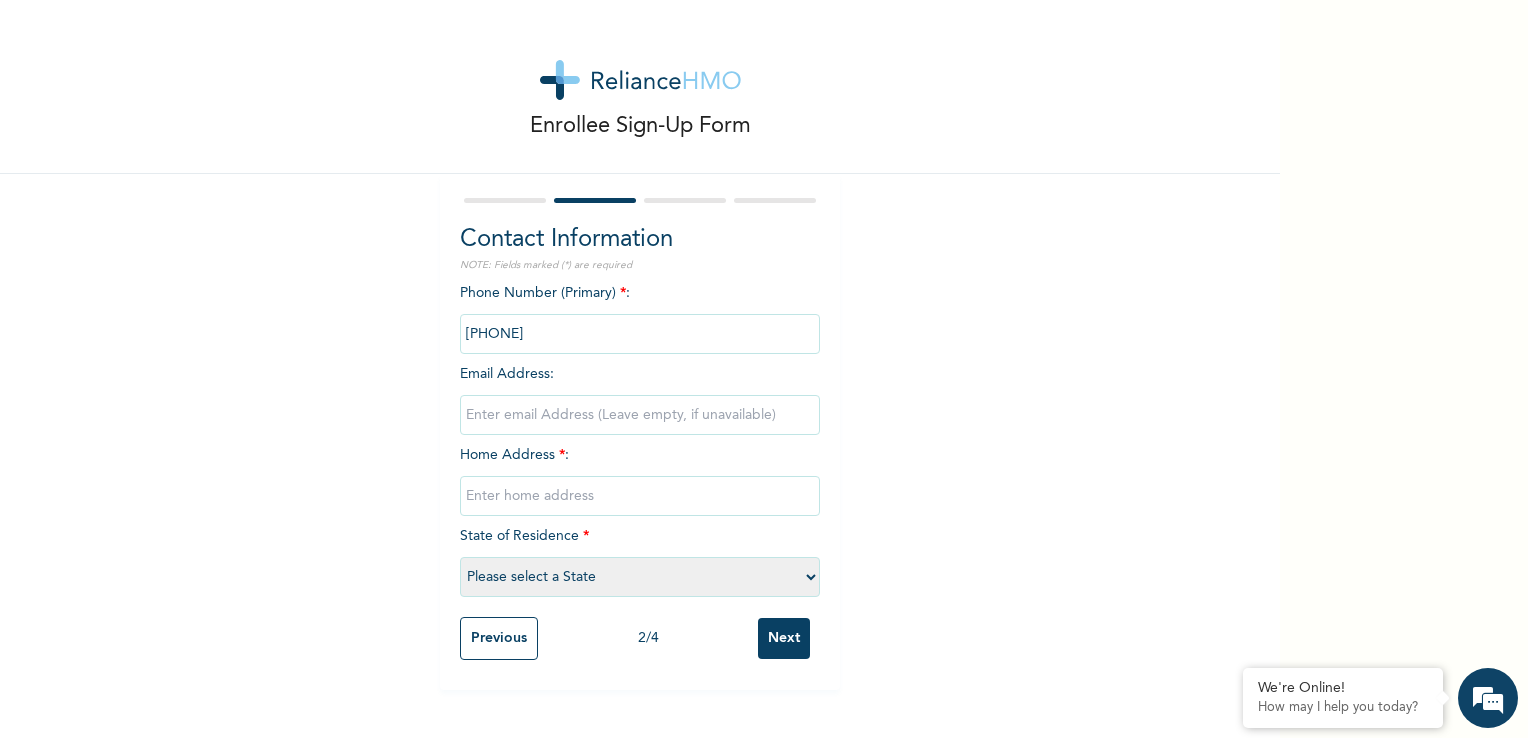 type on "[PHONE]" 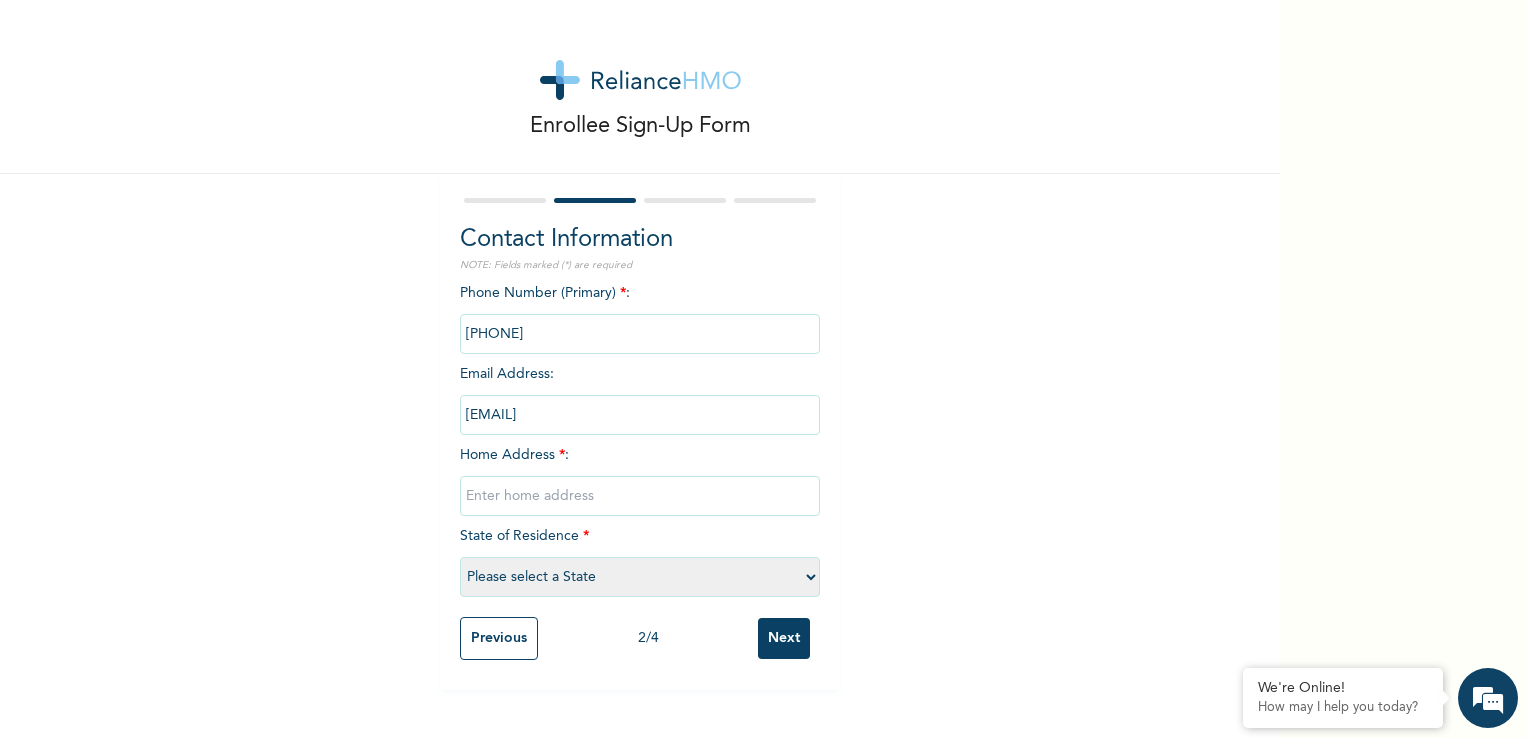 type on "[NUMBER] [STREET] [STREET], [STREET] [STREET] [STREET] [STREET], [STREET]." 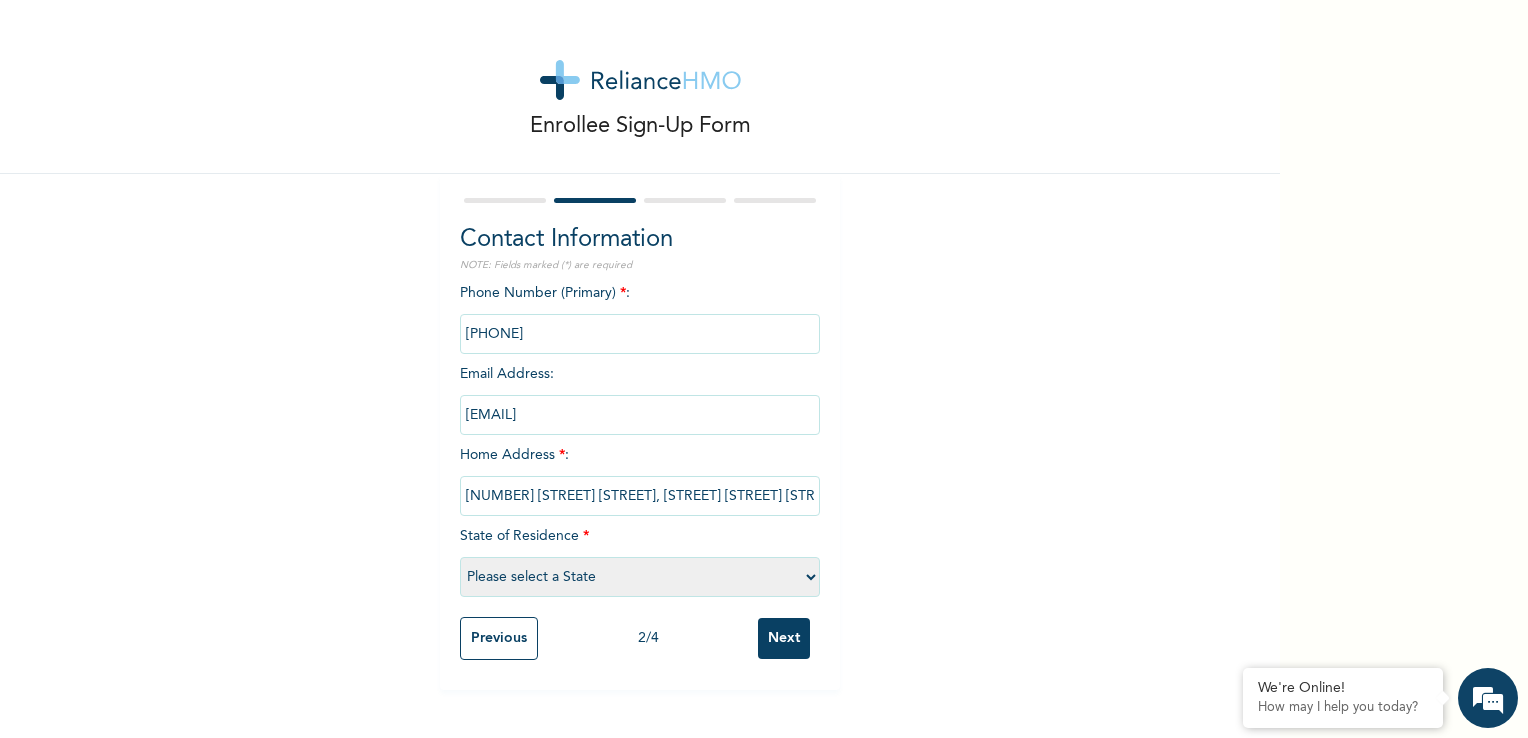 select on "33" 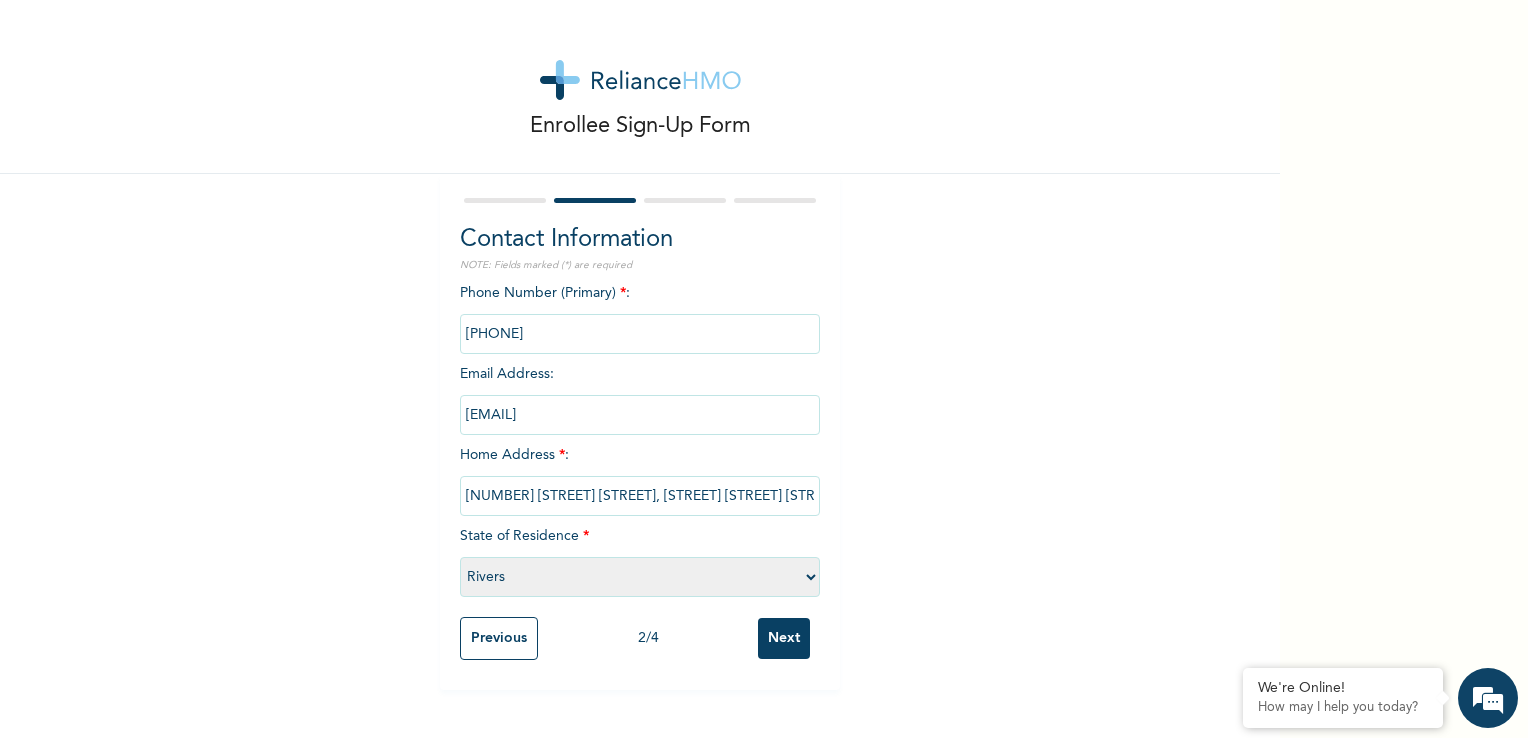 click on "Next" at bounding box center [784, 638] 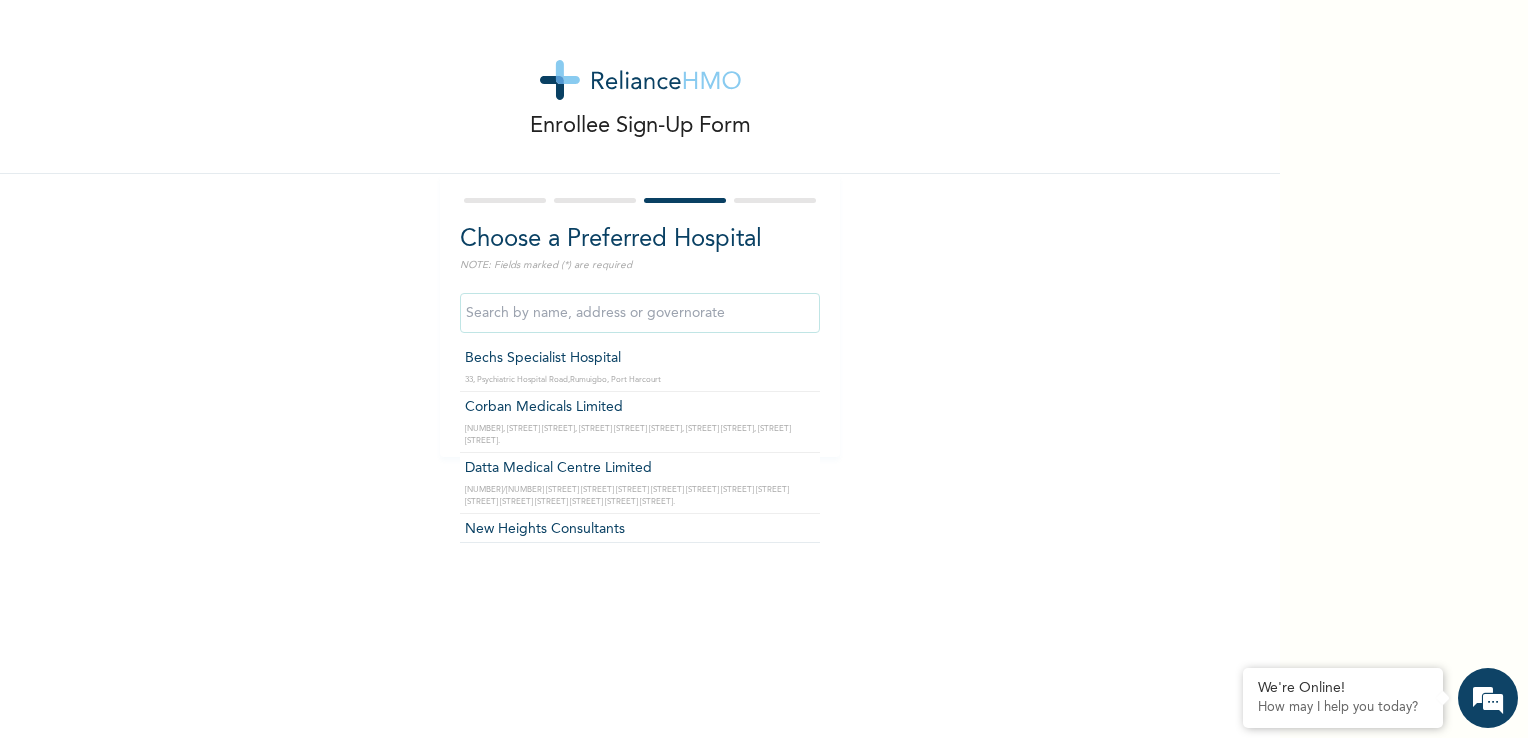 click at bounding box center (640, 313) 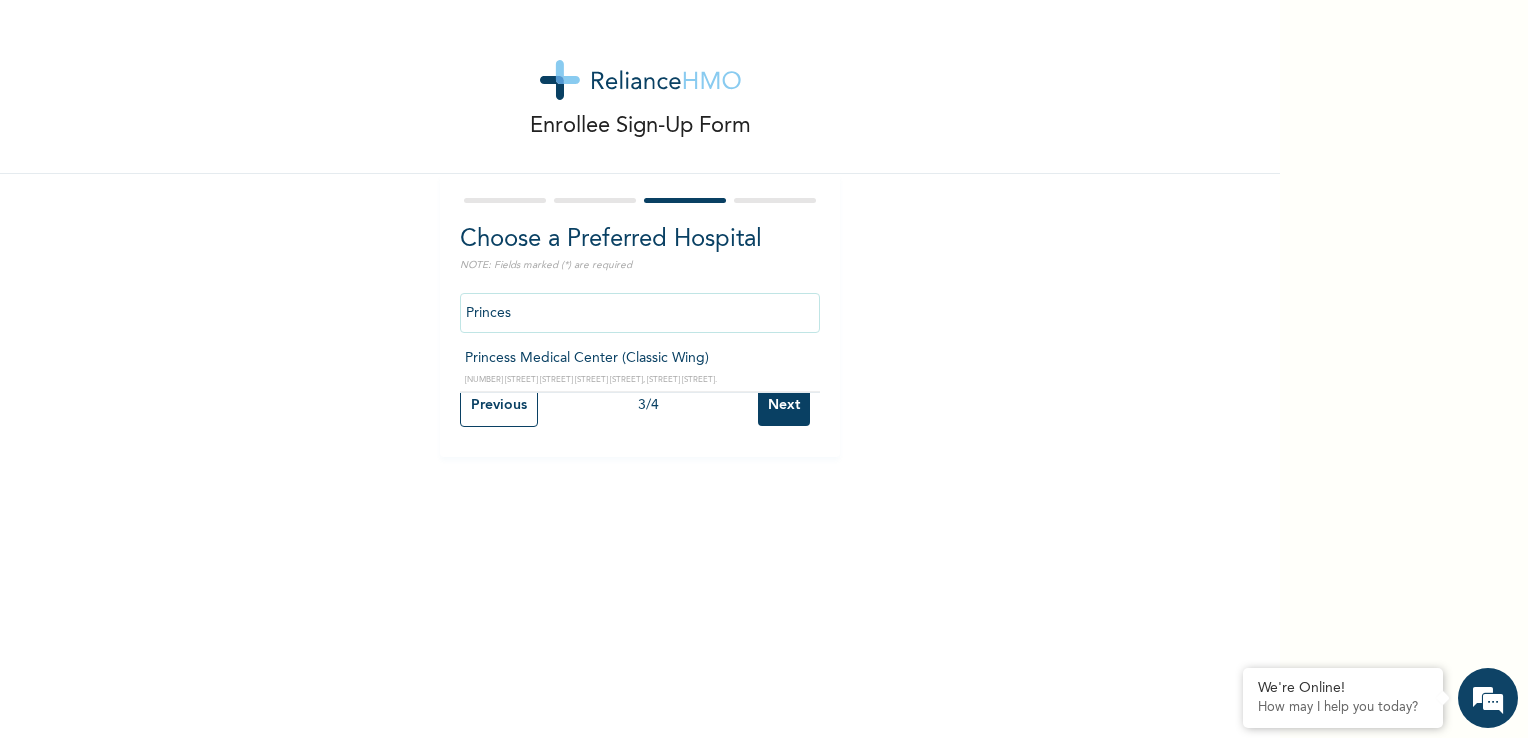 type on "Princess Medical Center (Classic Wing)" 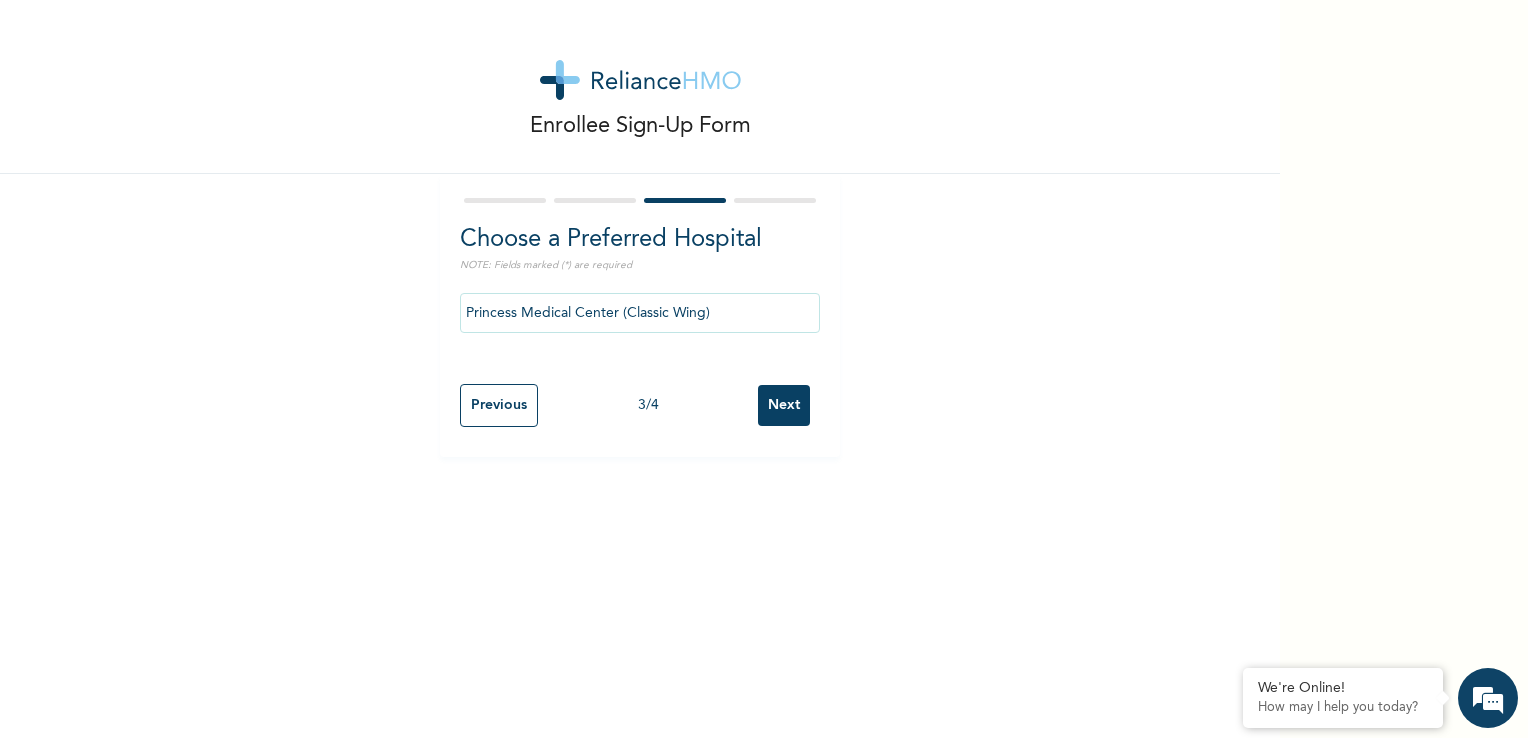 click on "Next" at bounding box center (784, 405) 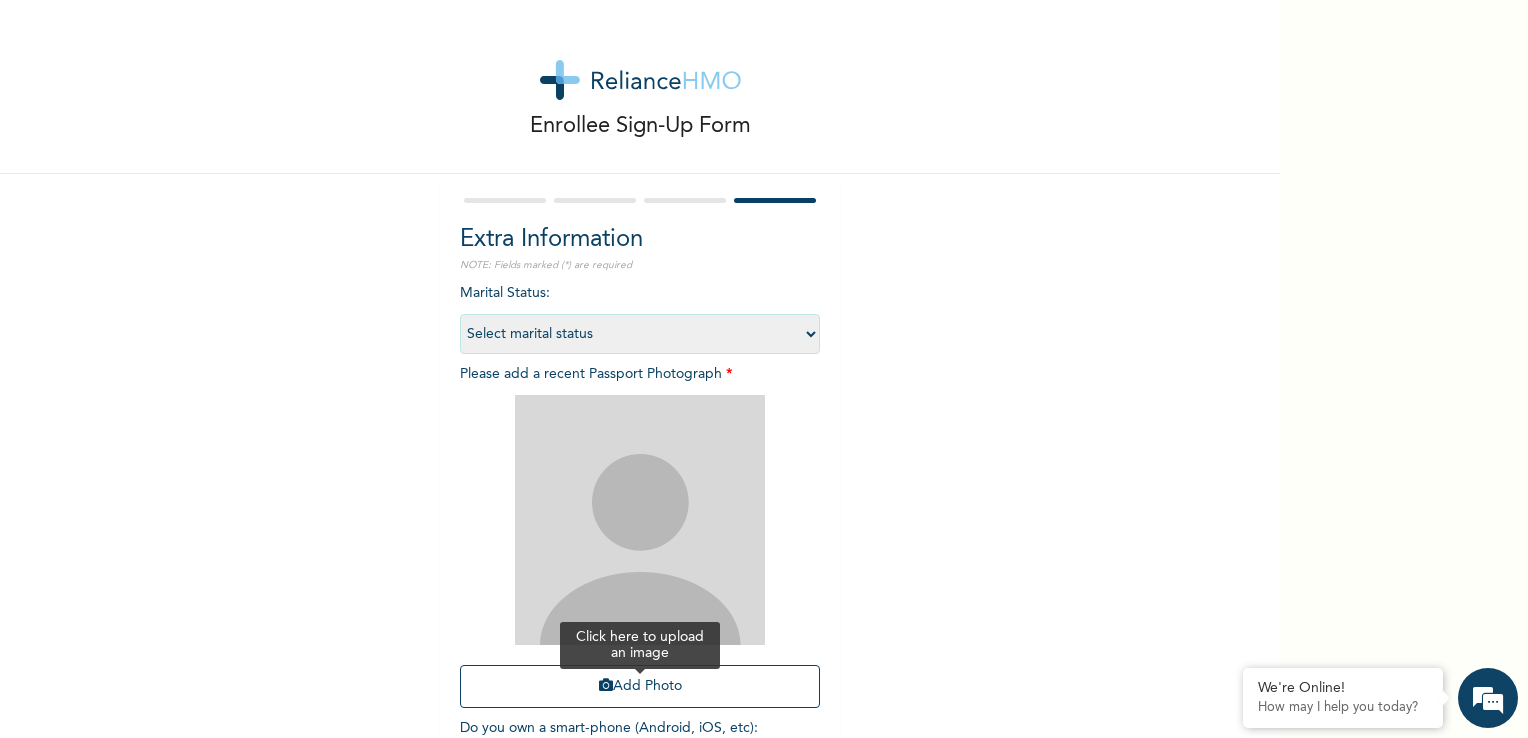 click on "Add Photo" at bounding box center [640, 686] 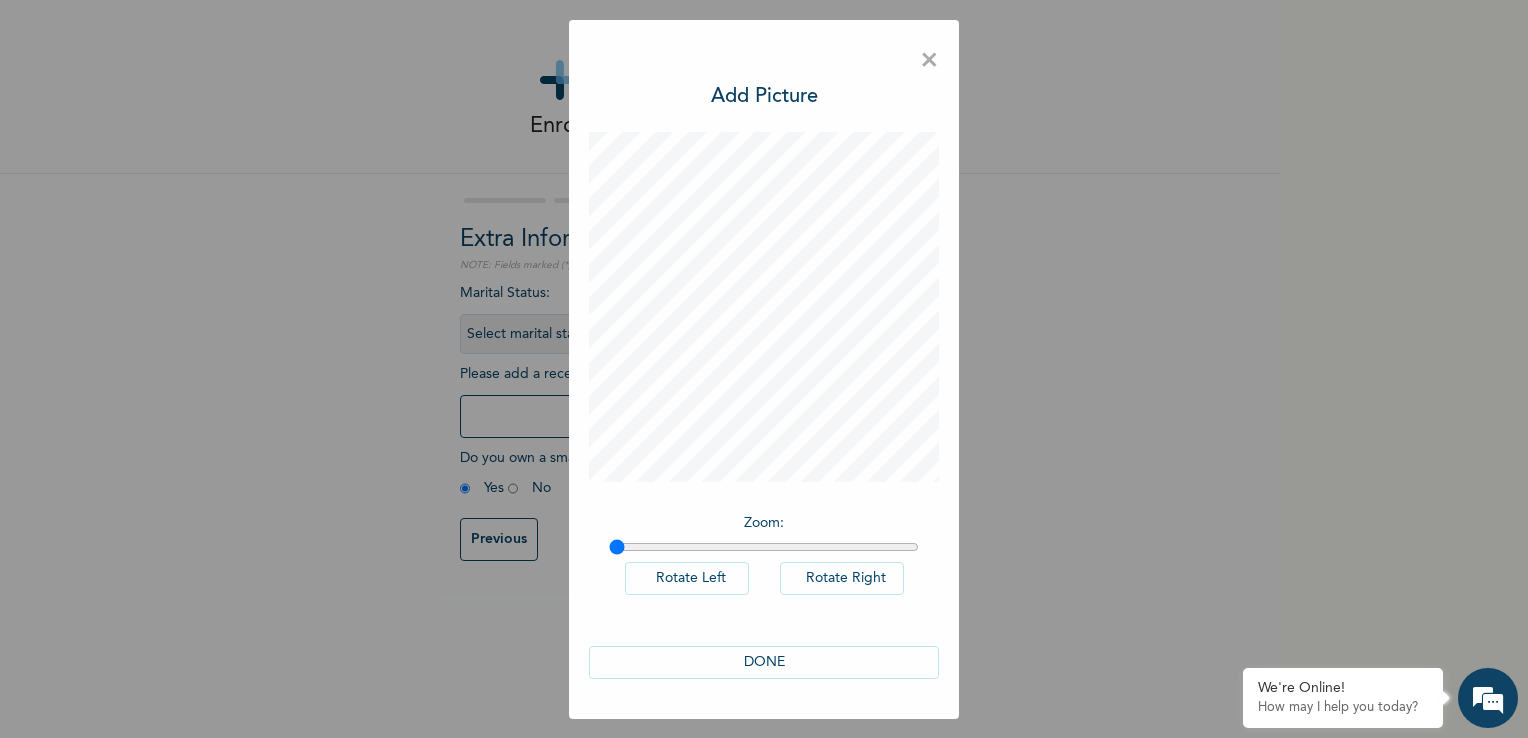 click on "DONE" at bounding box center (764, 662) 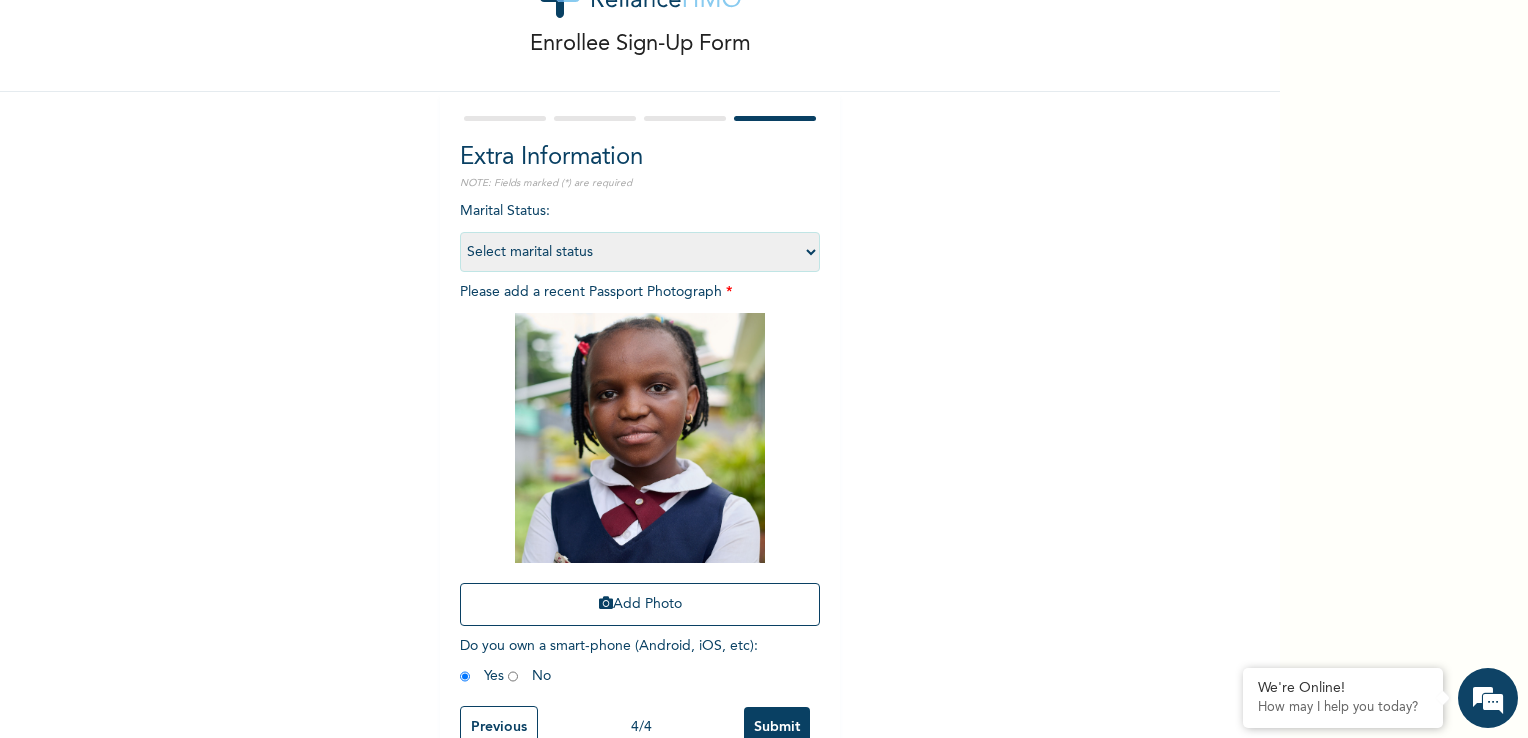 scroll, scrollTop: 136, scrollLeft: 0, axis: vertical 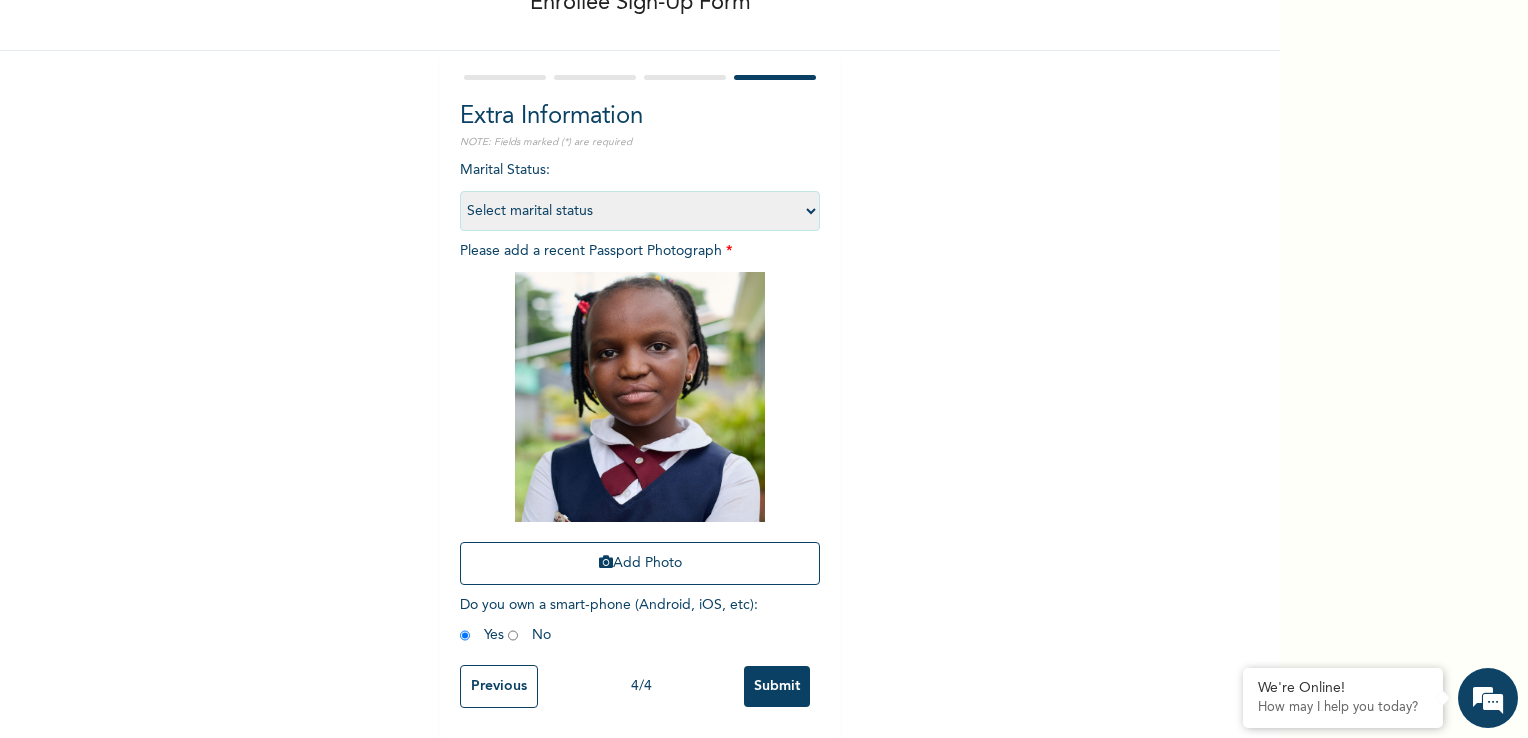 click on "Submit" at bounding box center (777, 686) 